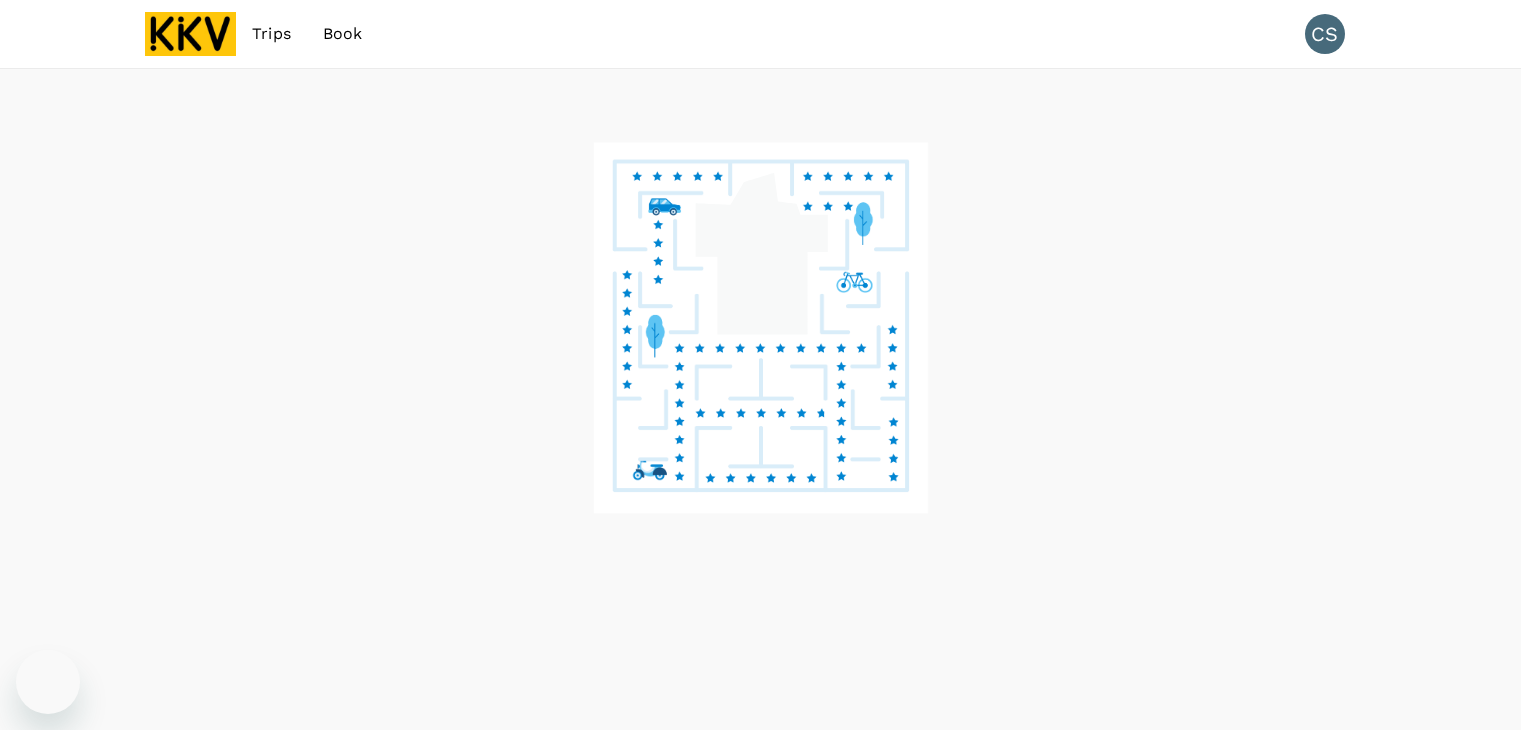 scroll, scrollTop: 0, scrollLeft: 0, axis: both 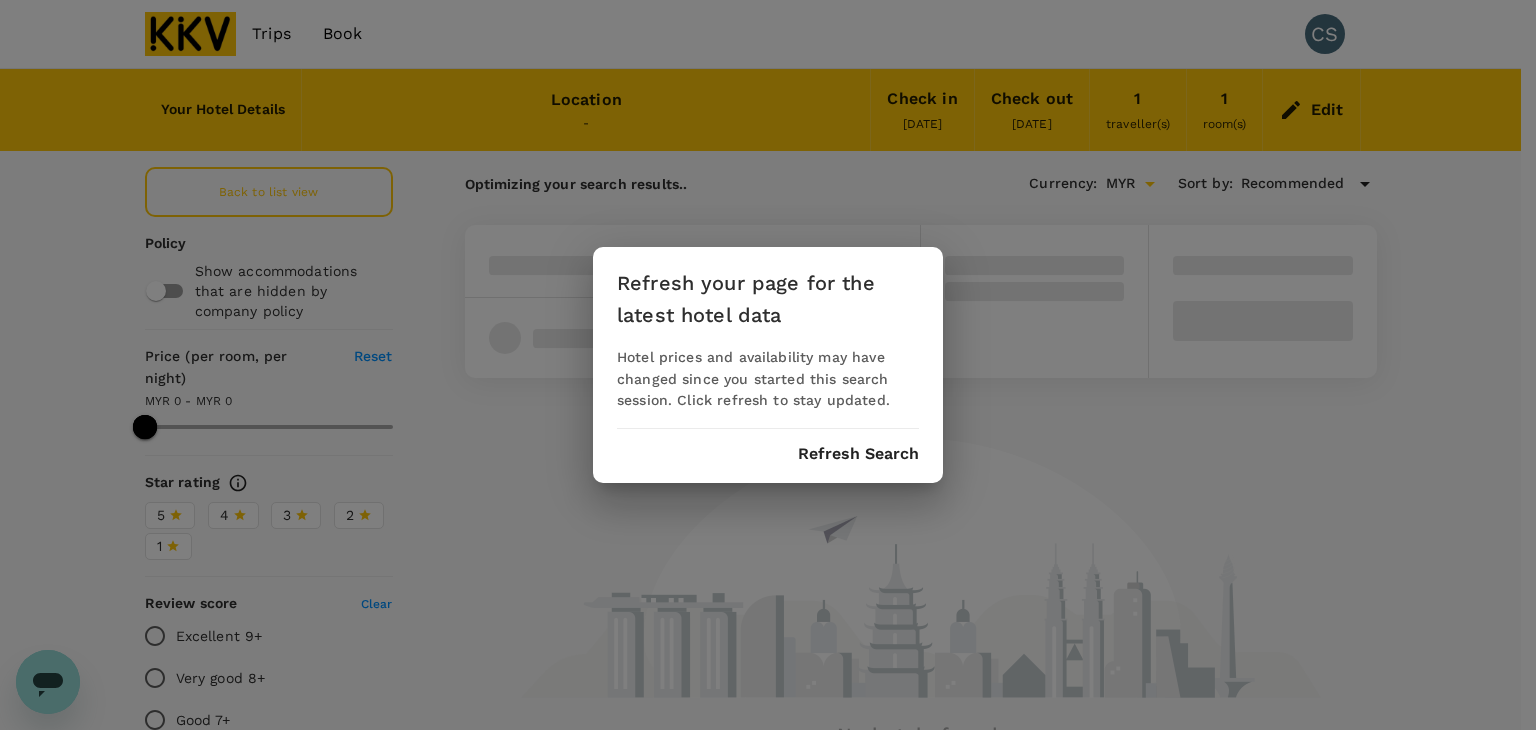 click on "Refresh Search" at bounding box center (858, 454) 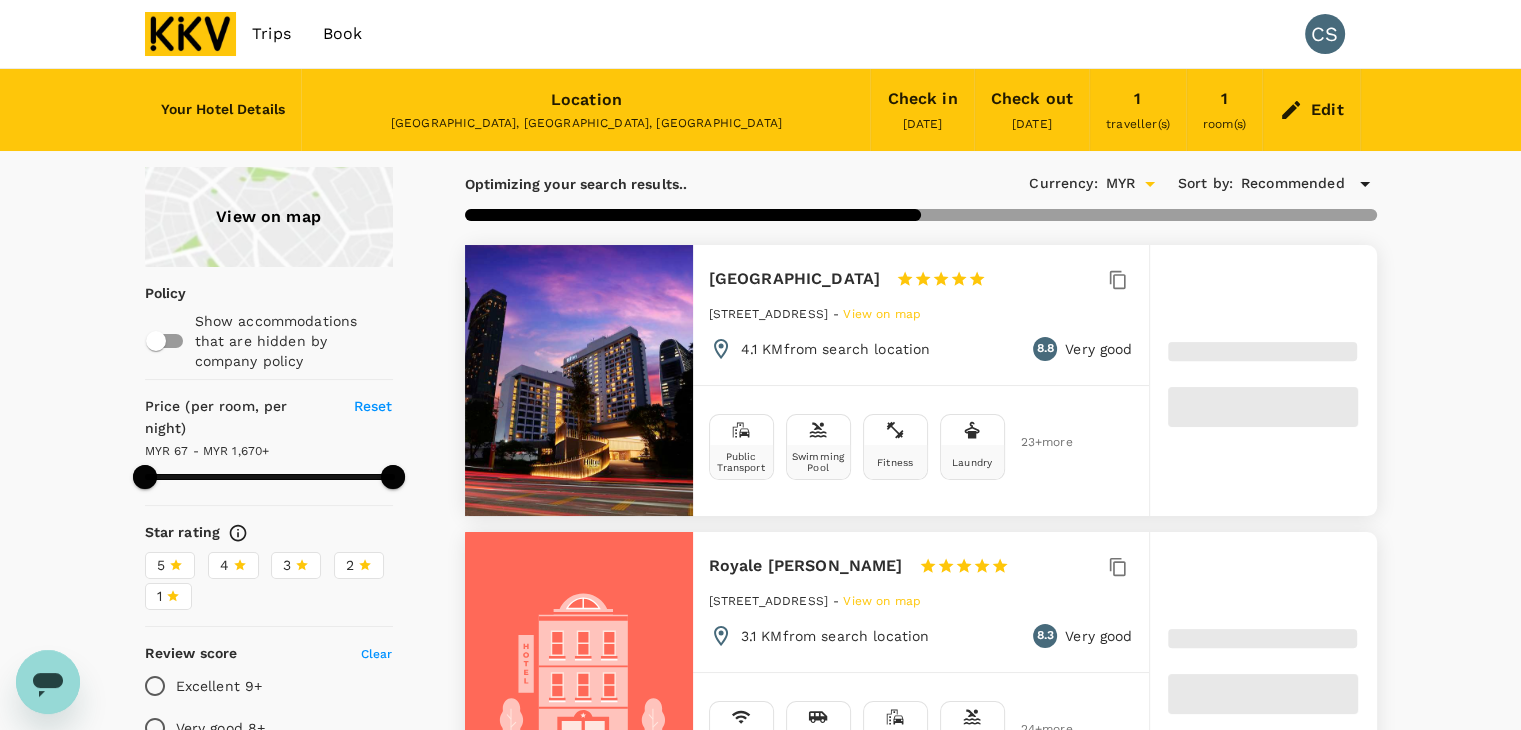 type on "1669.36" 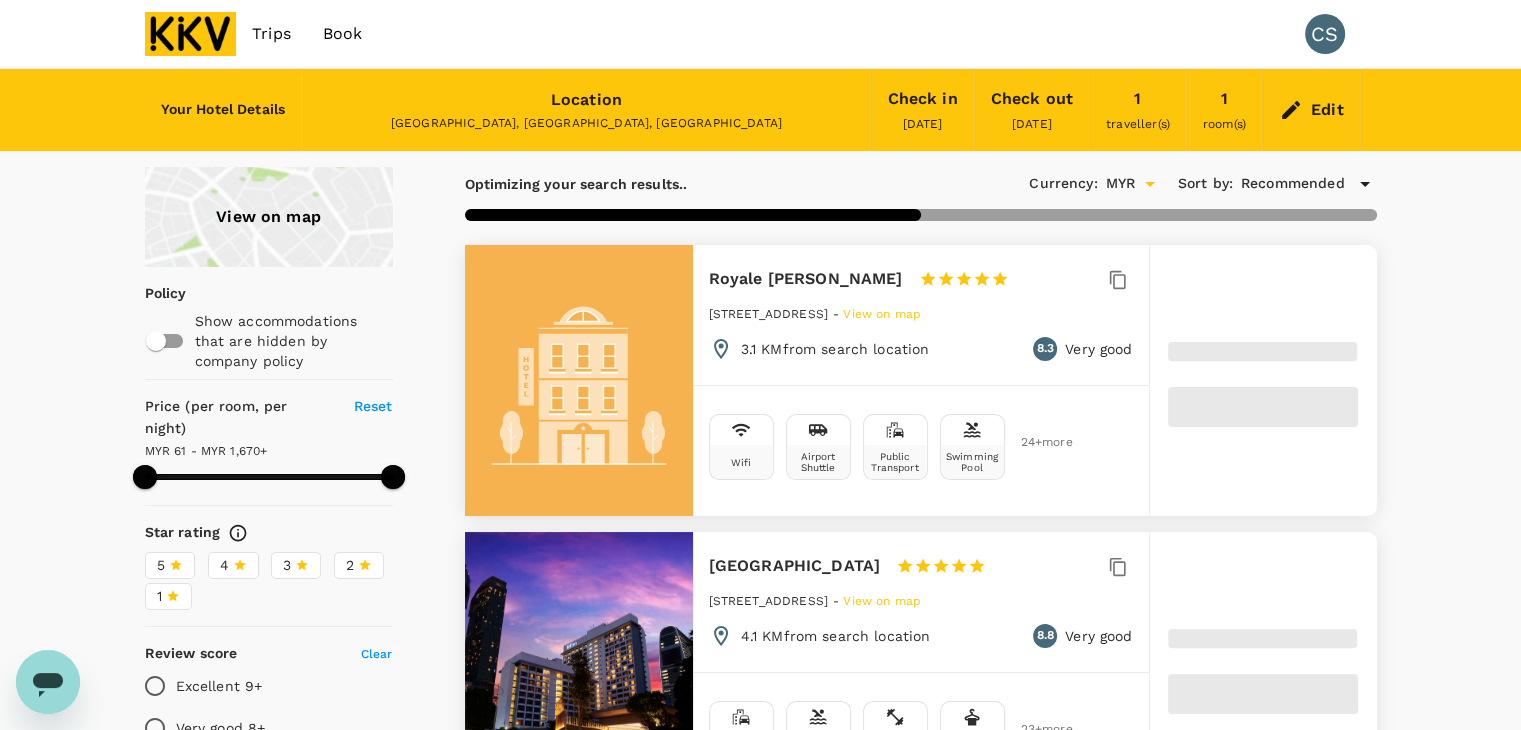 type on "61.36" 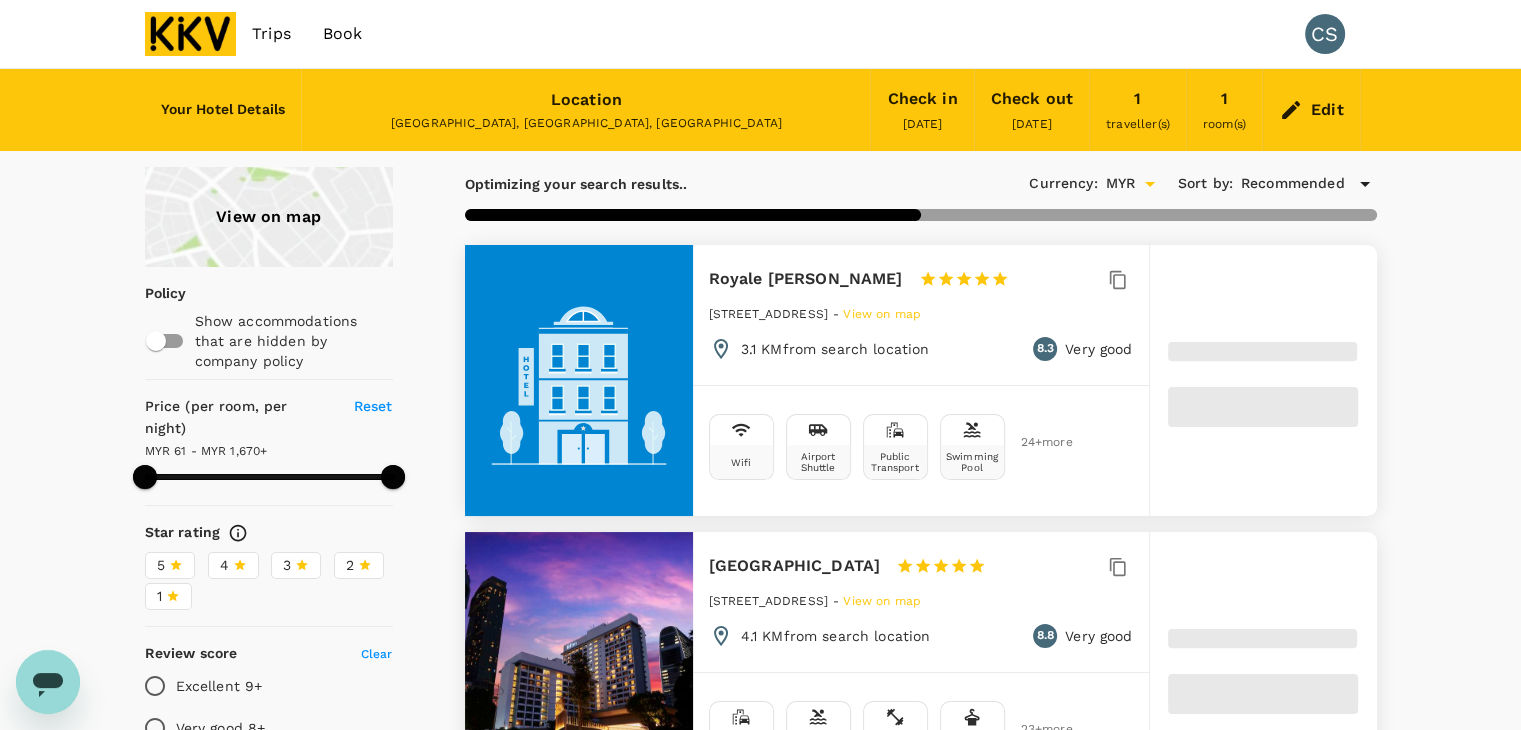 type on "1669.29" 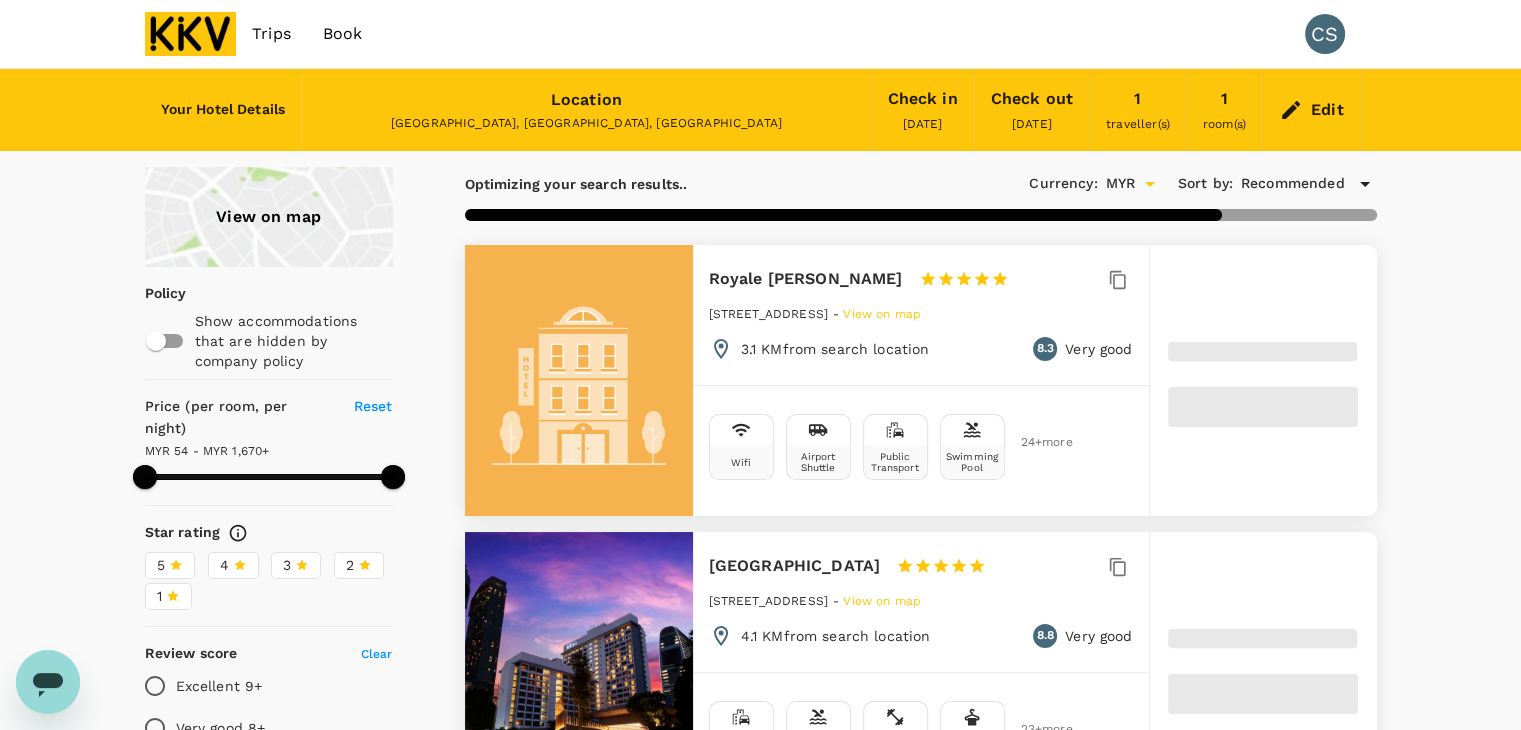 type on "54.29" 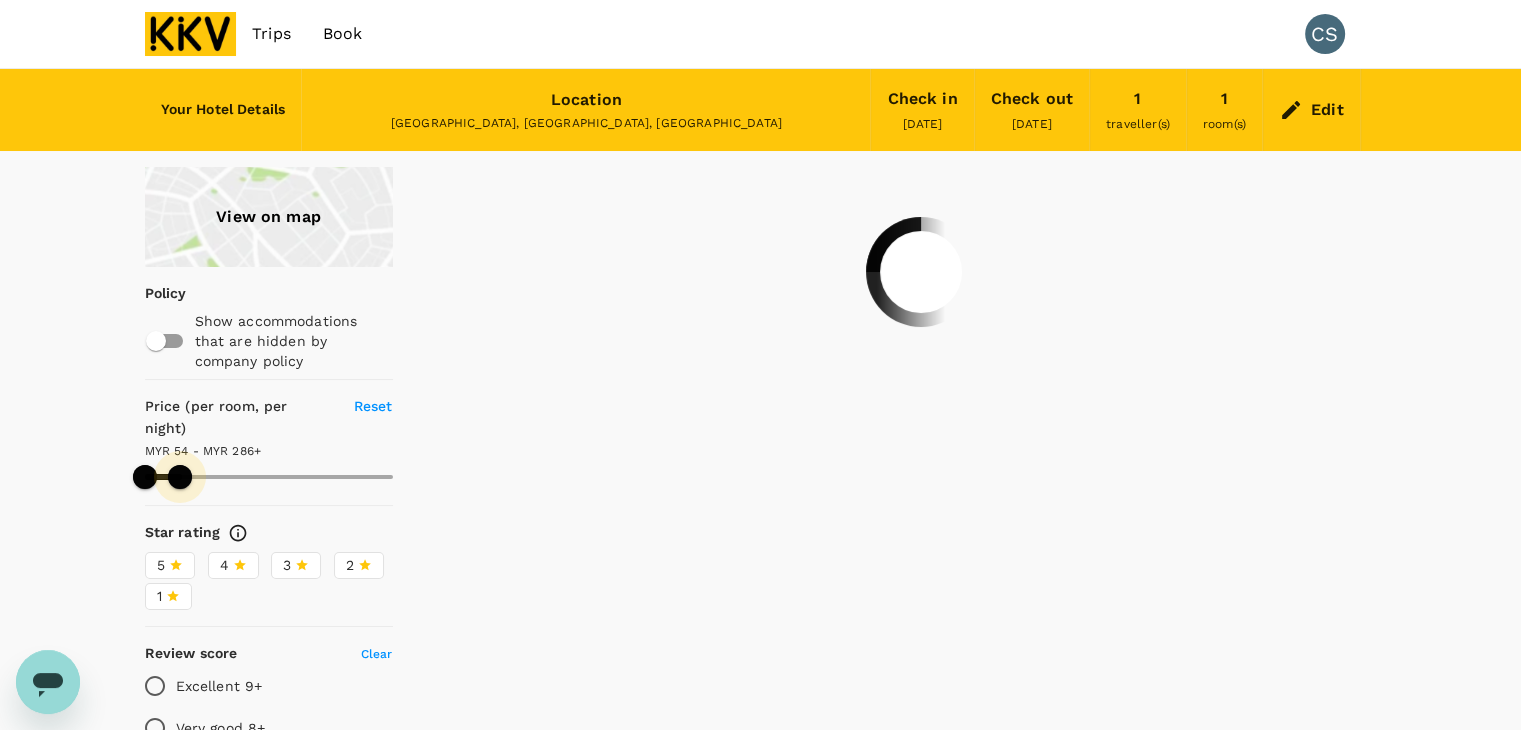 drag, startPoint x: 388, startPoint y: 449, endPoint x: 180, endPoint y: 455, distance: 208.08652 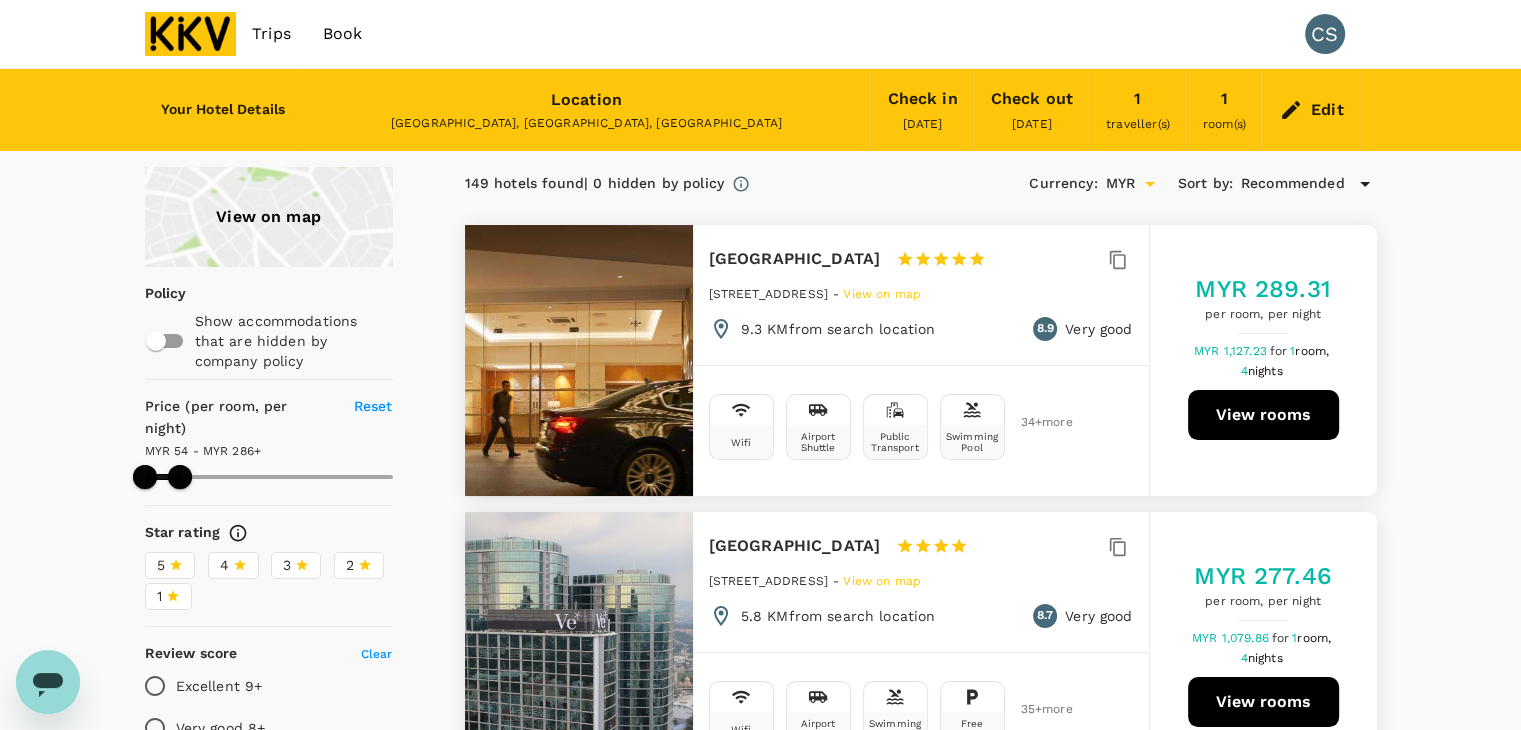 click on "MYR 54 - MYR 286+" at bounding box center [203, 451] 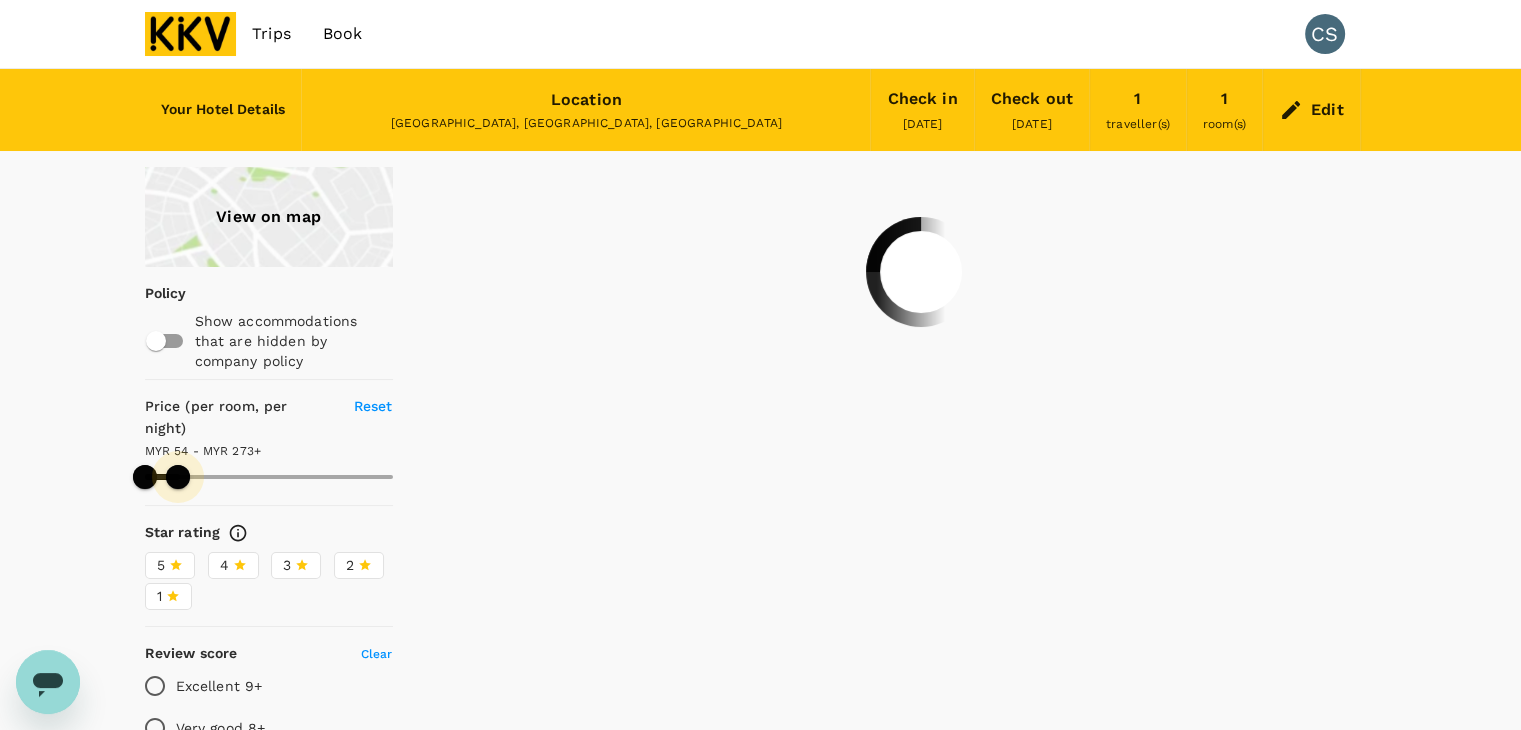 click at bounding box center [178, 477] 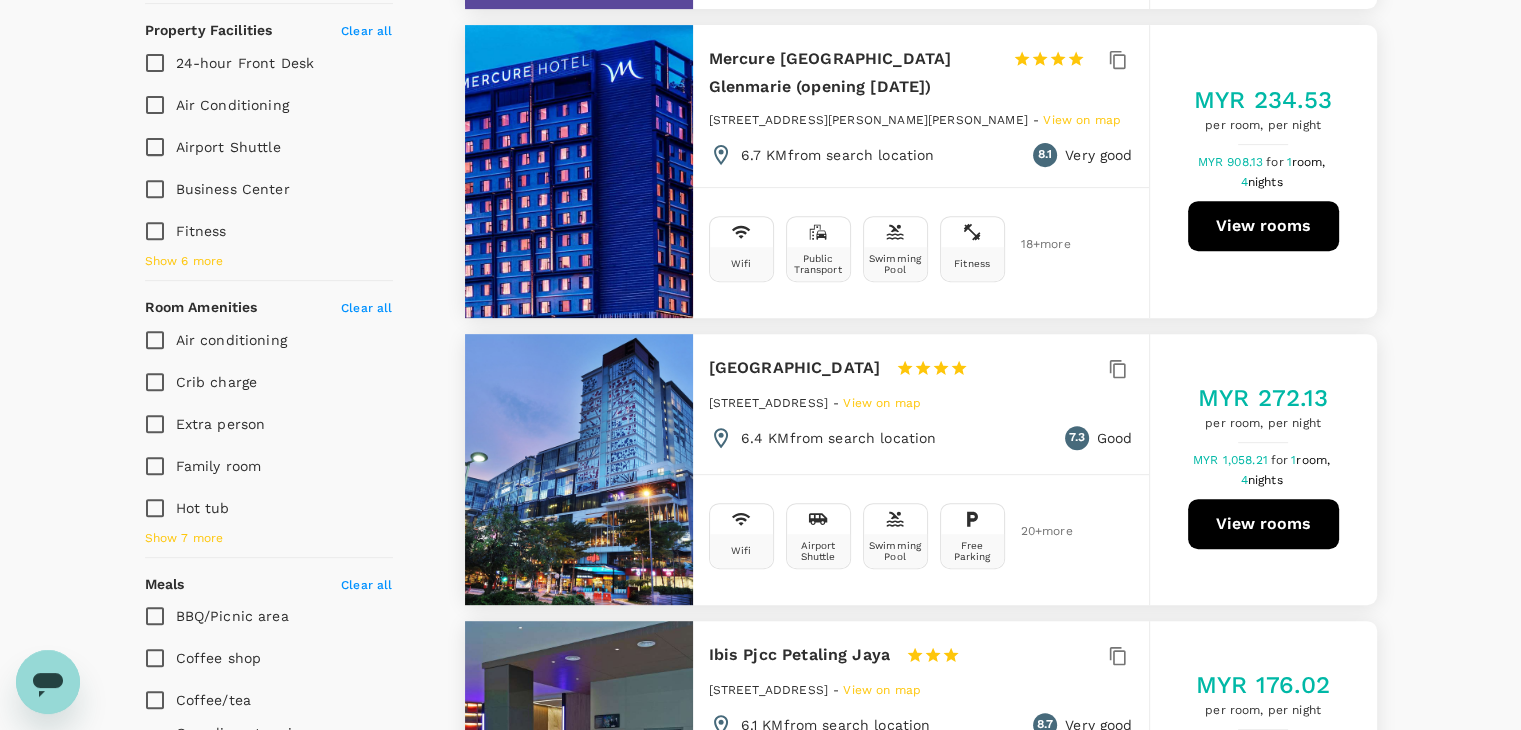scroll, scrollTop: 800, scrollLeft: 0, axis: vertical 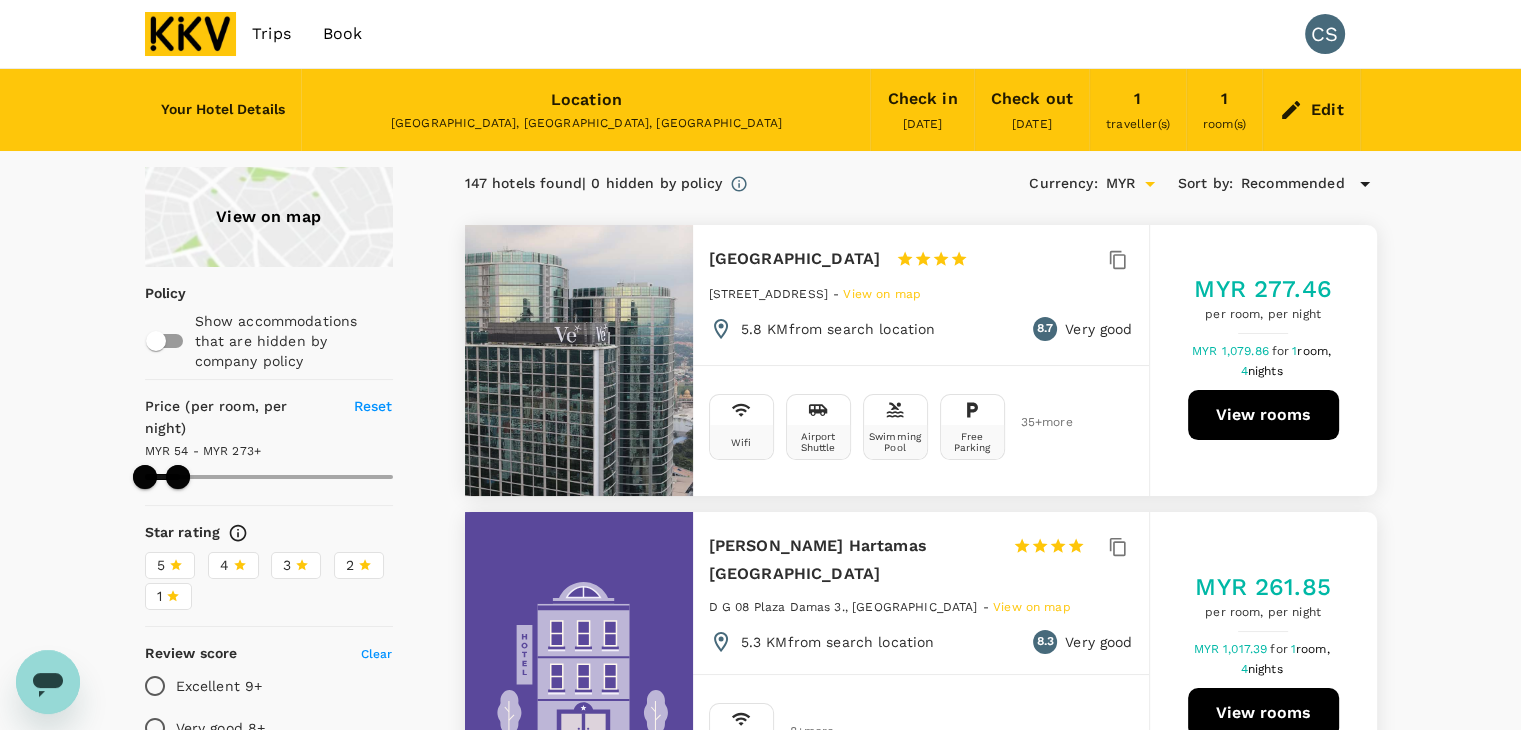 type on "273.29" 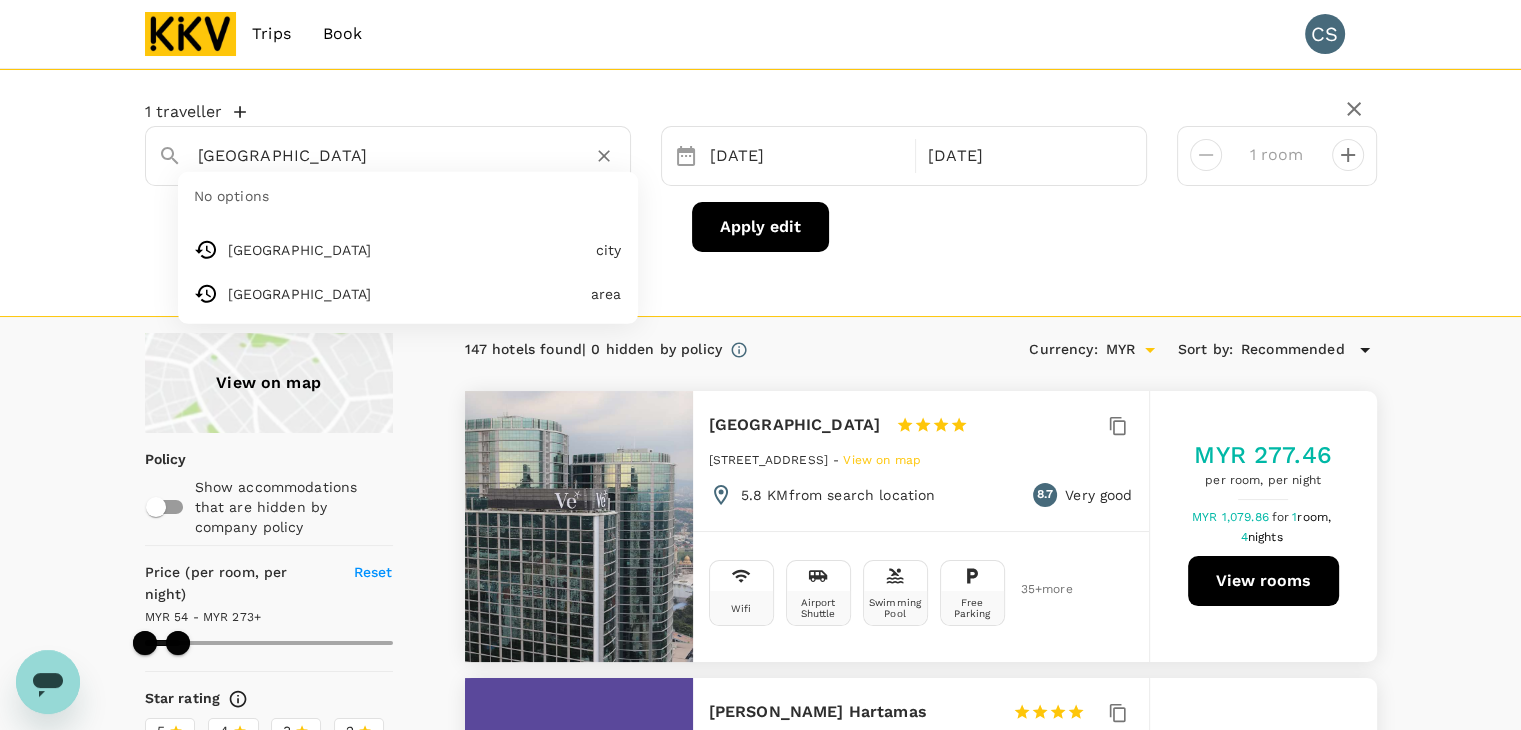 drag, startPoint x: 320, startPoint y: 154, endPoint x: 63, endPoint y: 157, distance: 257.01752 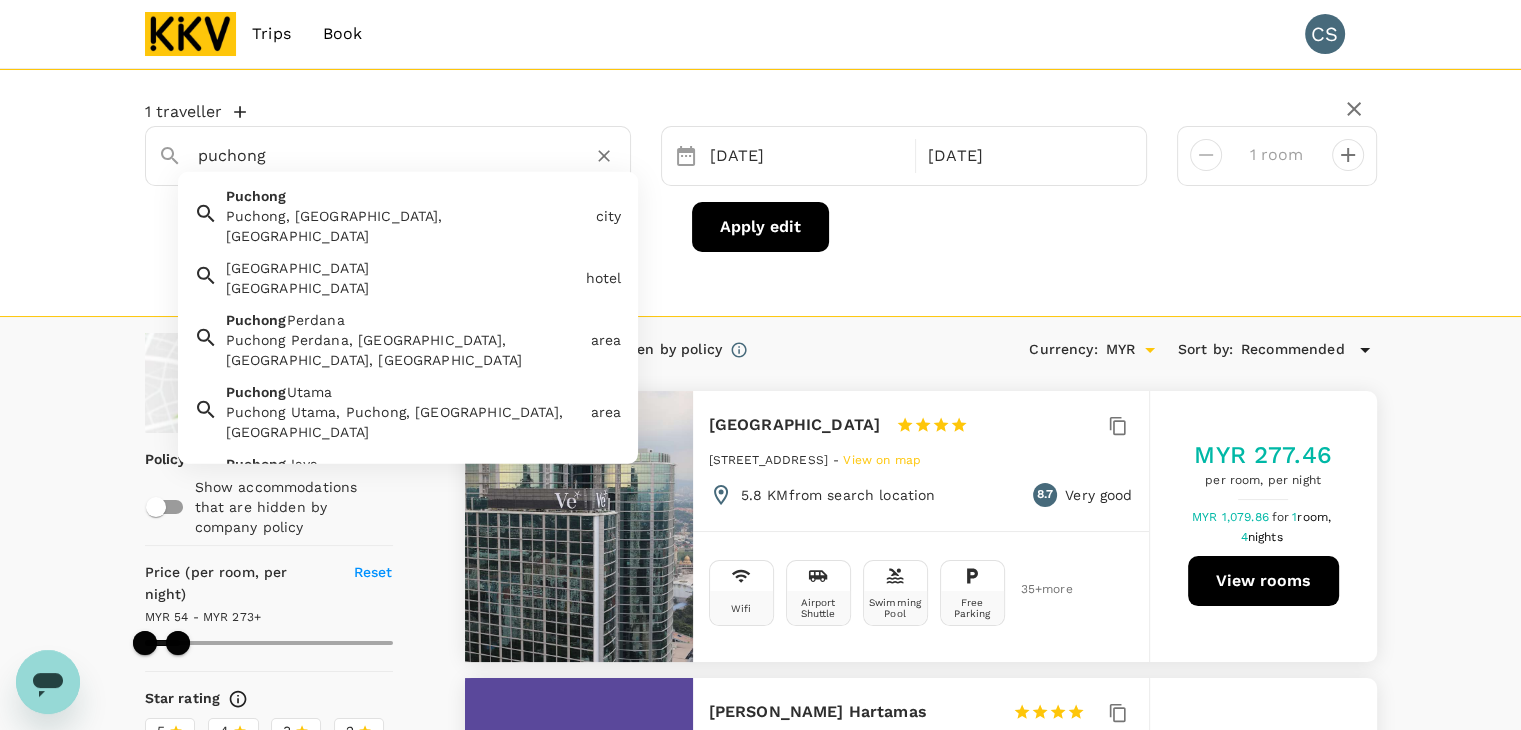 click on "Puchong, Selangor, Malaysia" at bounding box center [407, 226] 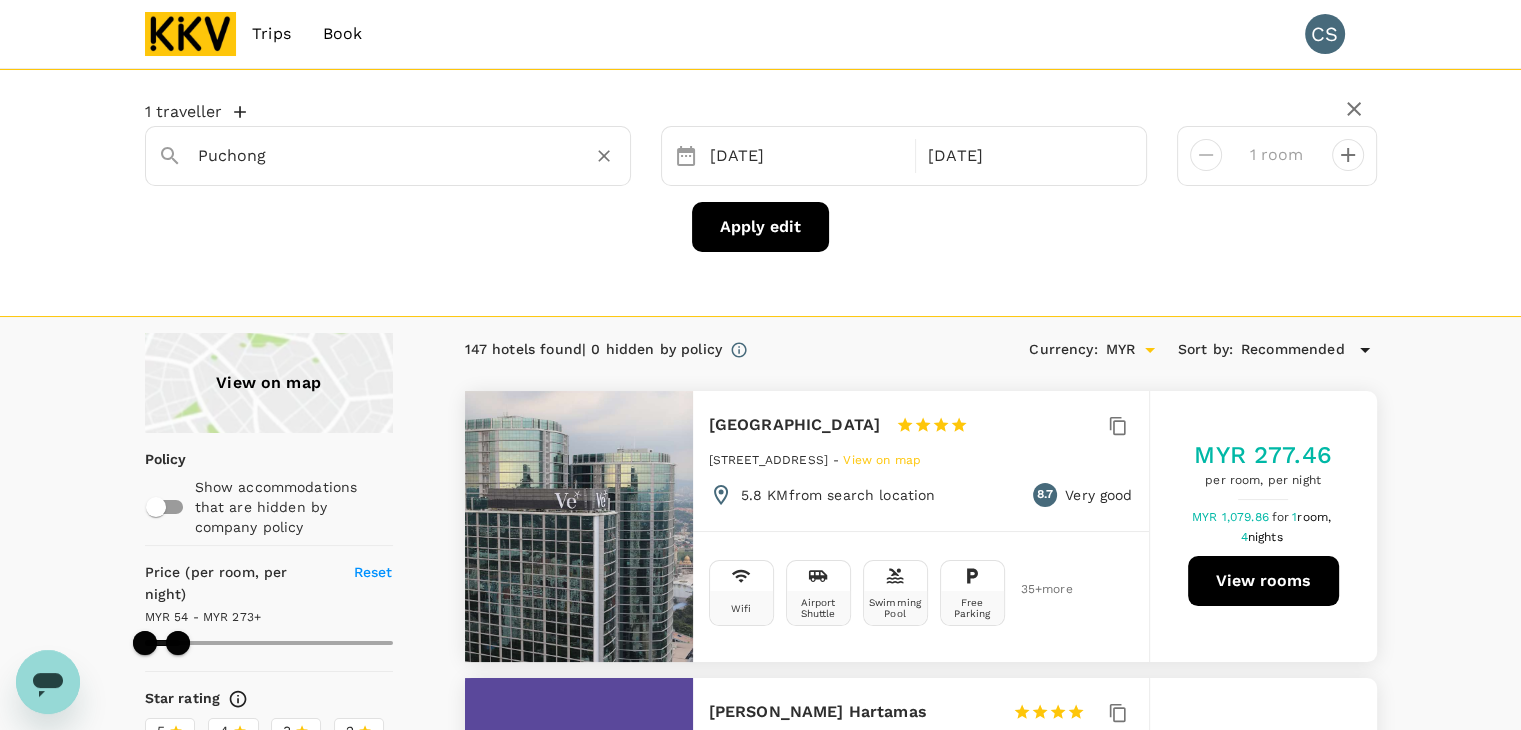 type on "Puchong" 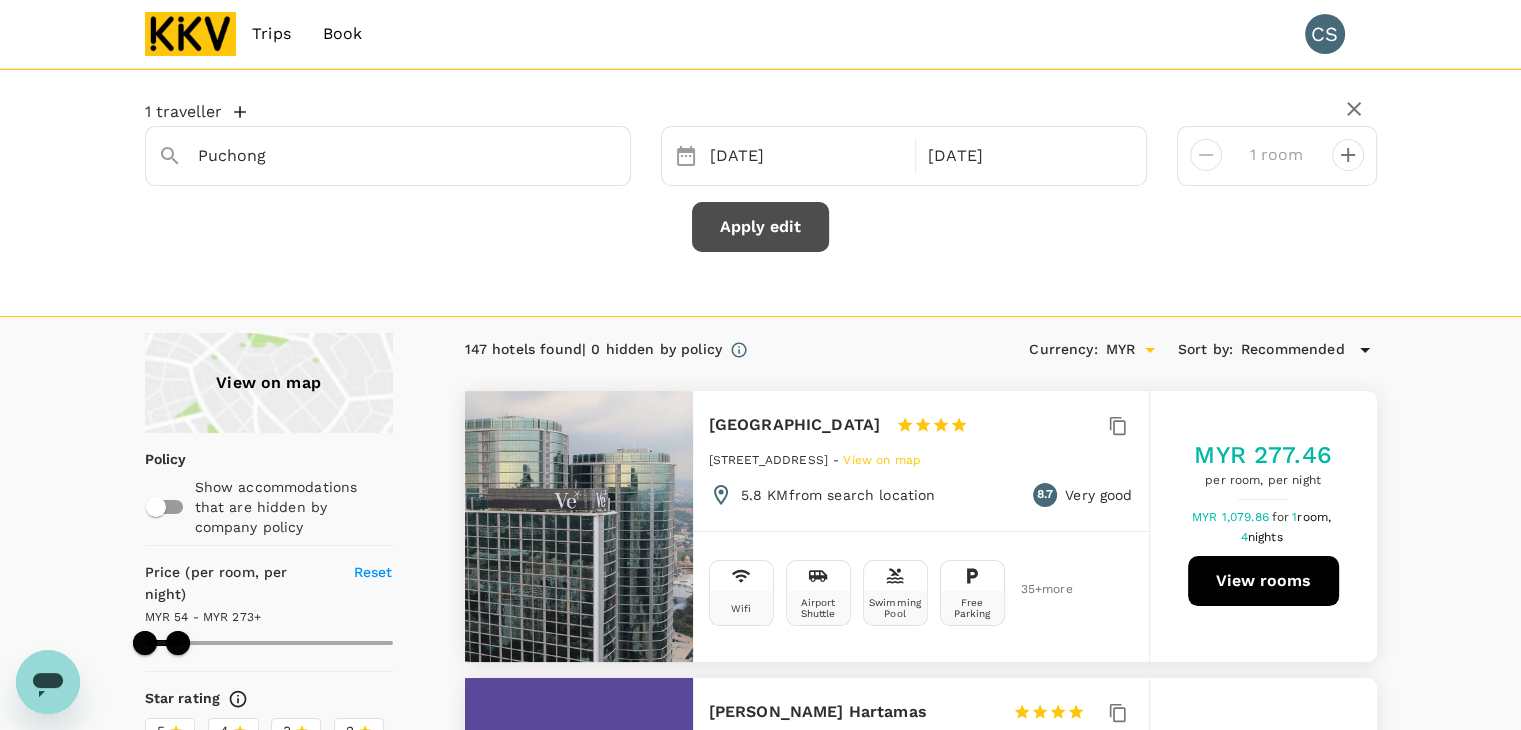 click on "Apply edit" at bounding box center [760, 227] 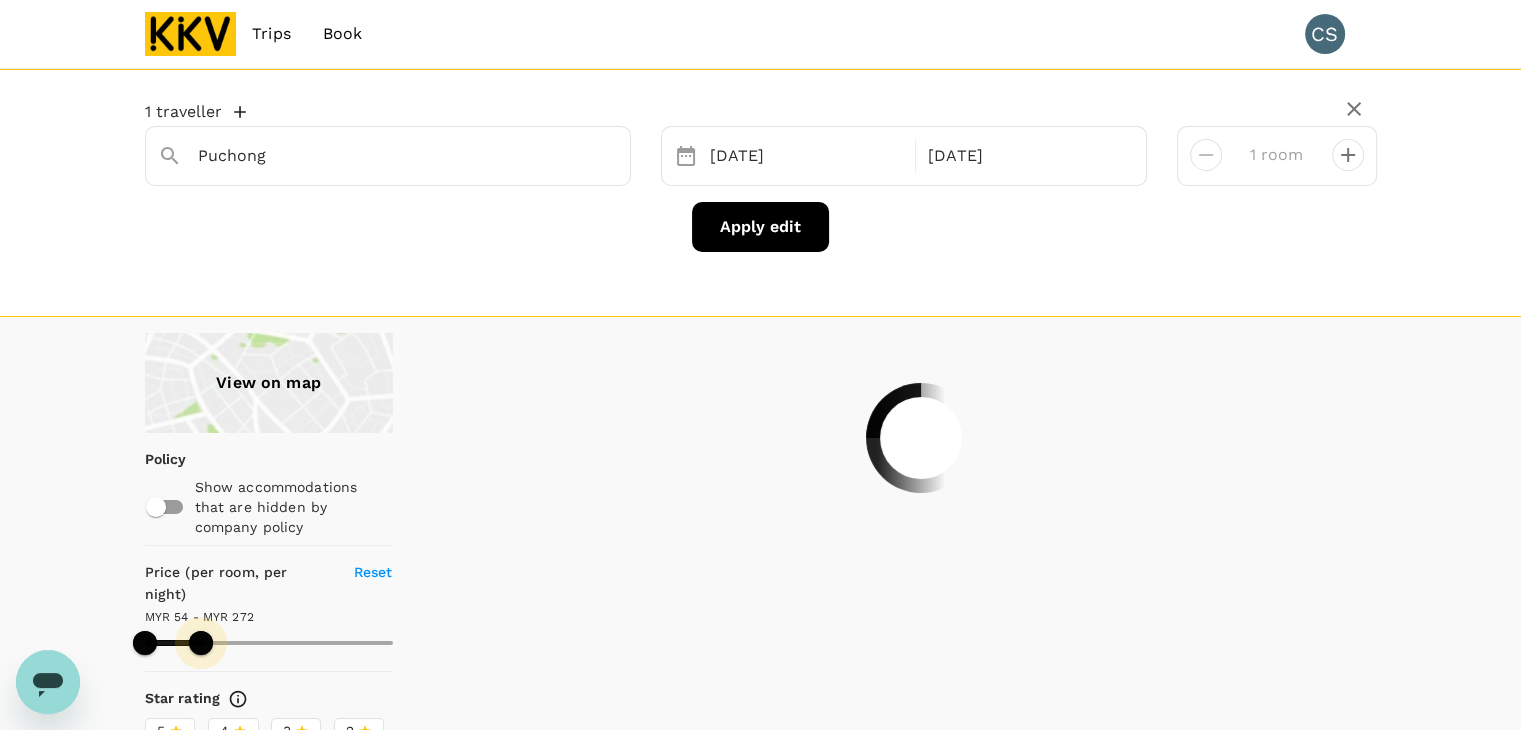 drag, startPoint x: 389, startPoint y: 617, endPoint x: 201, endPoint y: 625, distance: 188.17014 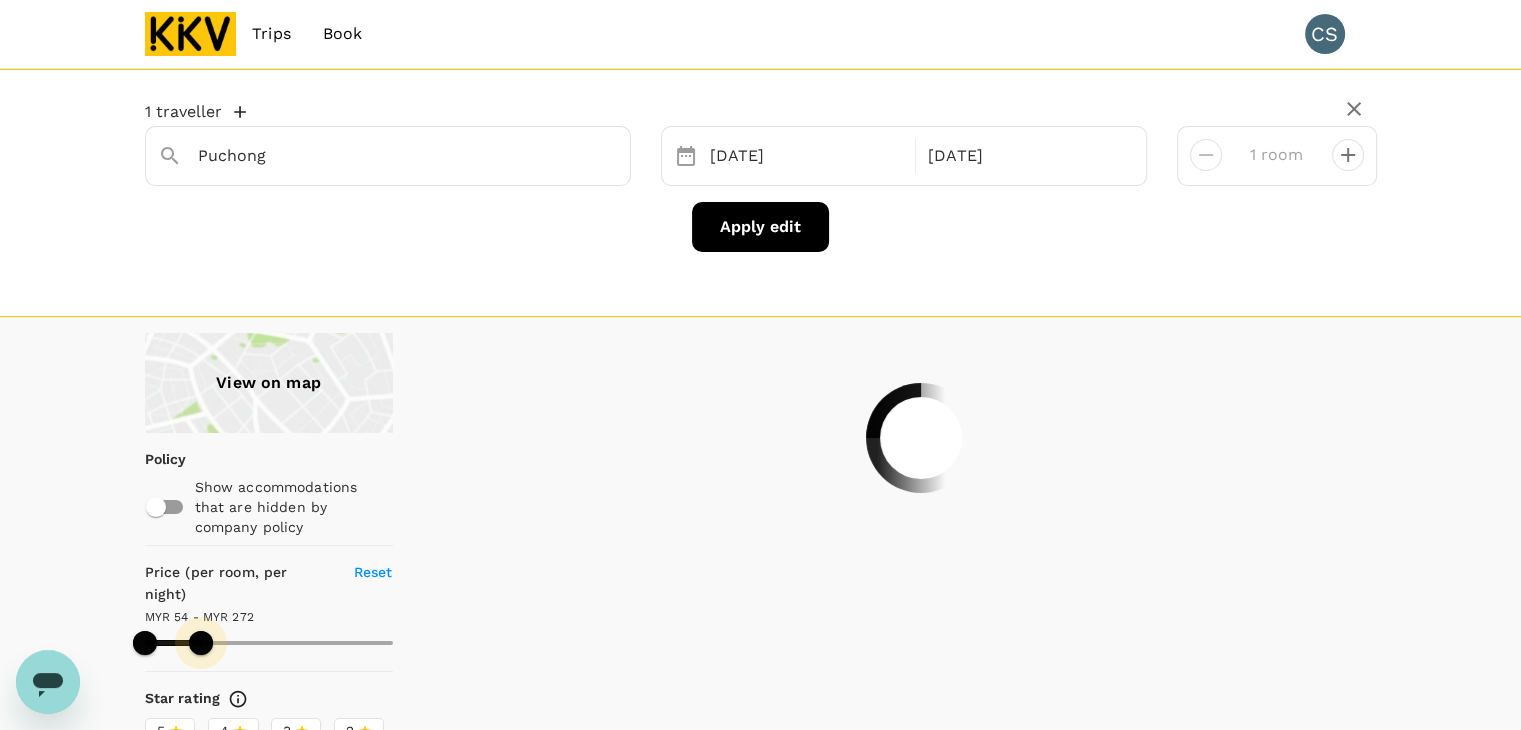 click at bounding box center (201, 643) 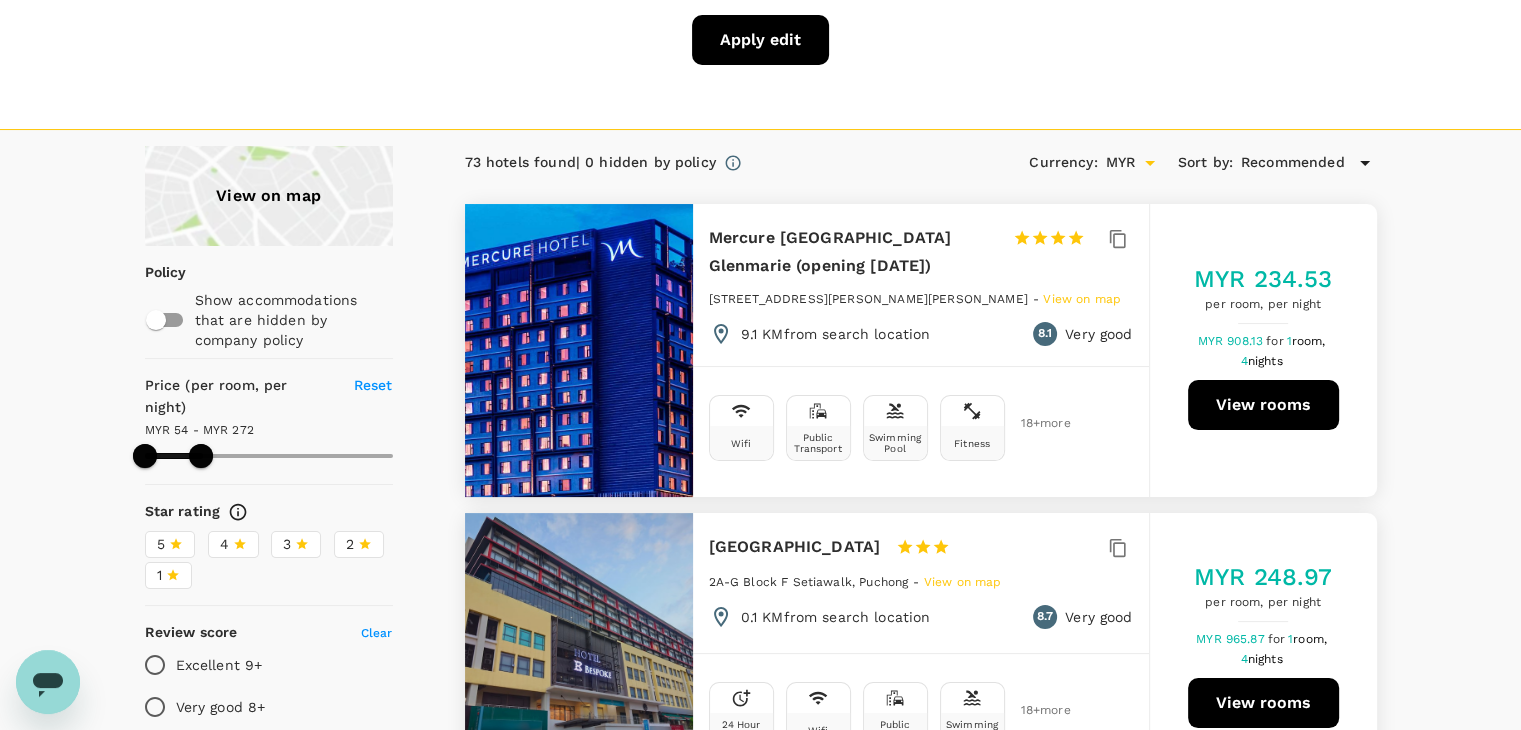 scroll, scrollTop: 200, scrollLeft: 0, axis: vertical 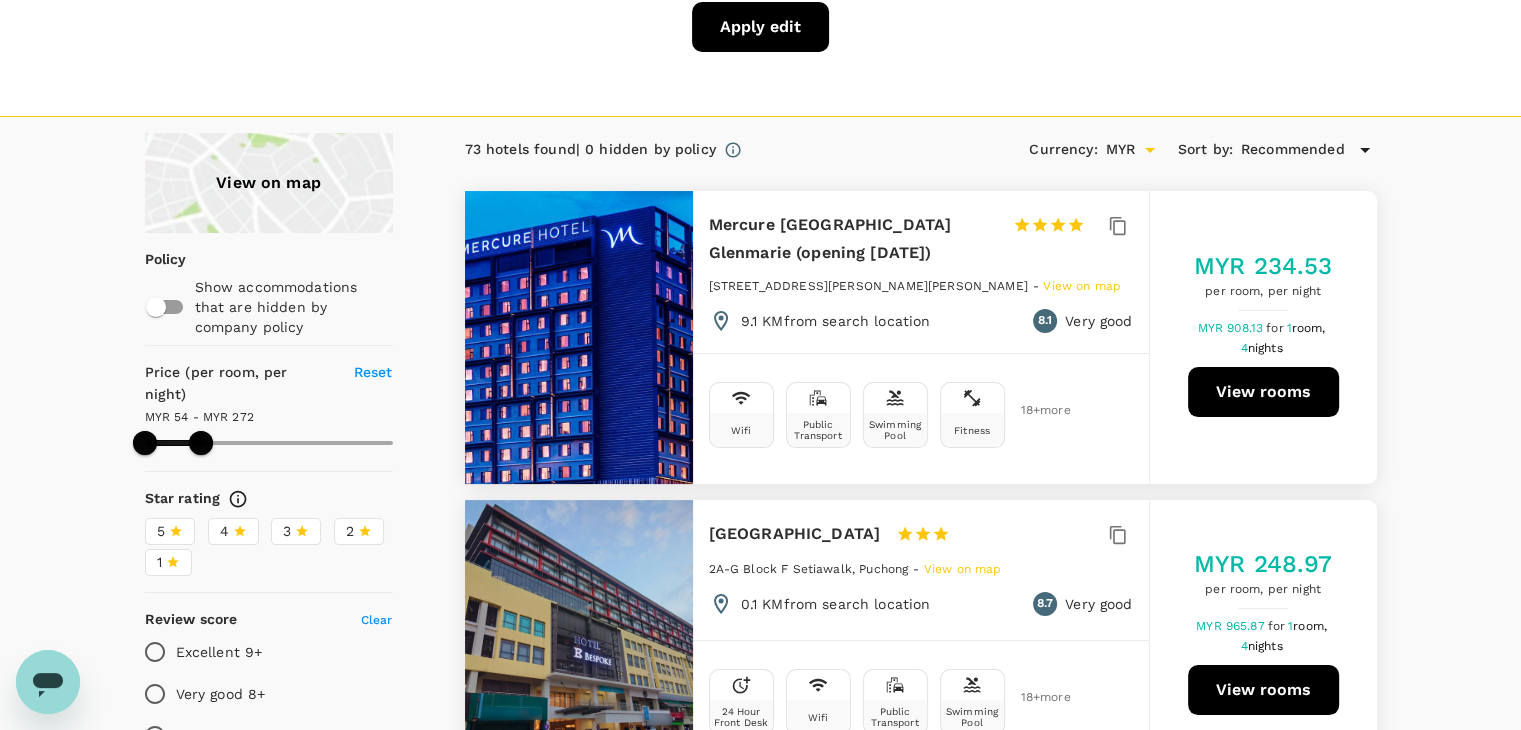 click on "Recommended" at bounding box center [1293, 150] 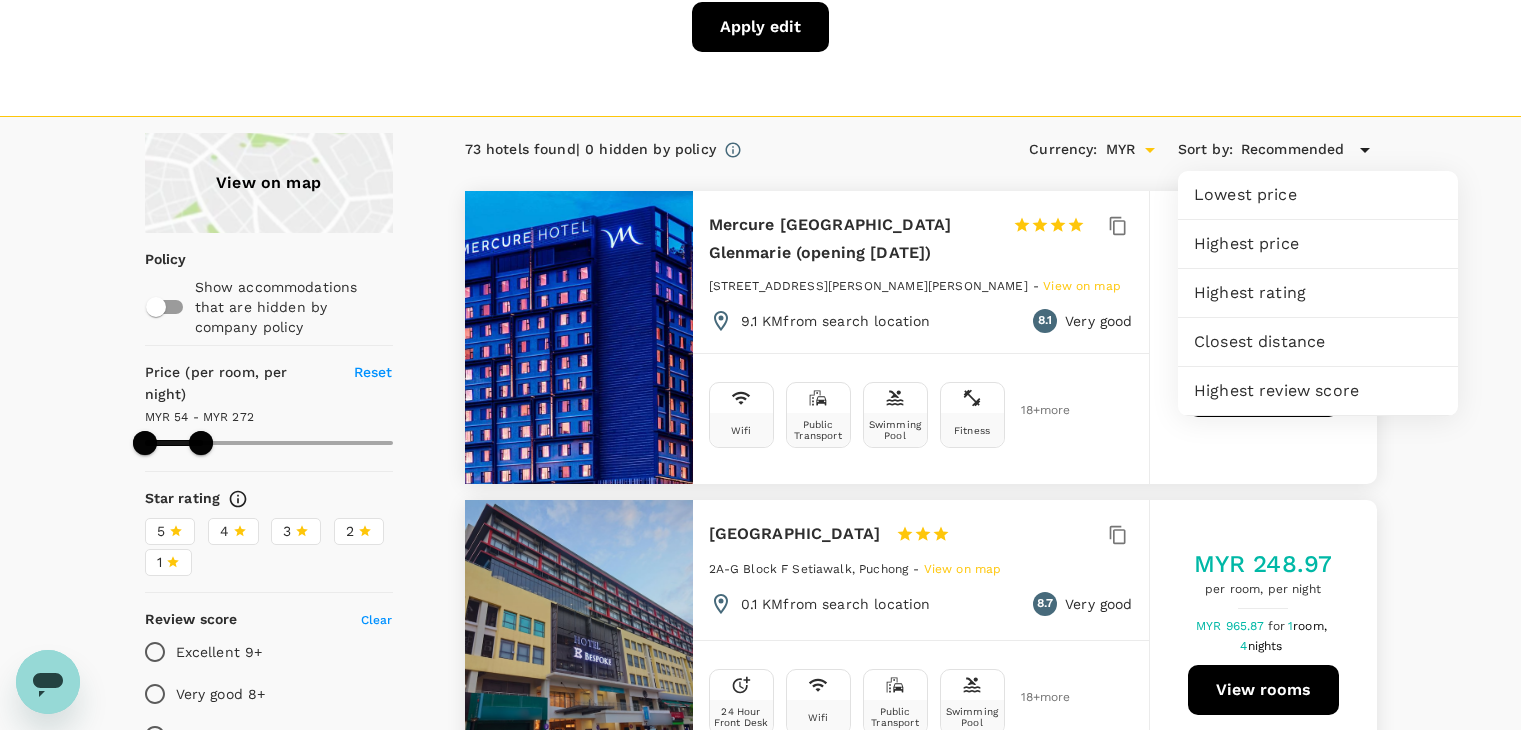 click on "Highest price" at bounding box center [1318, 244] 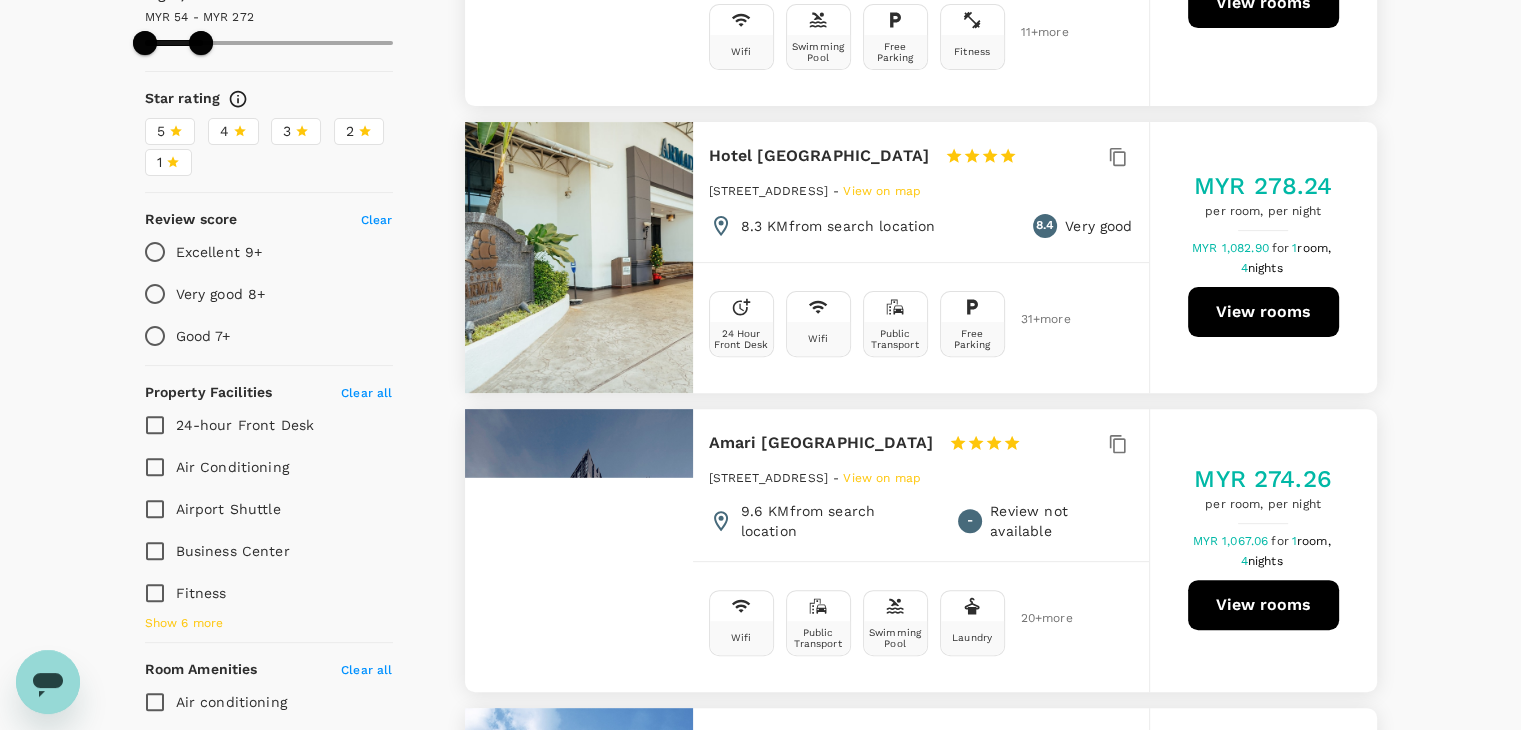 scroll, scrollTop: 700, scrollLeft: 0, axis: vertical 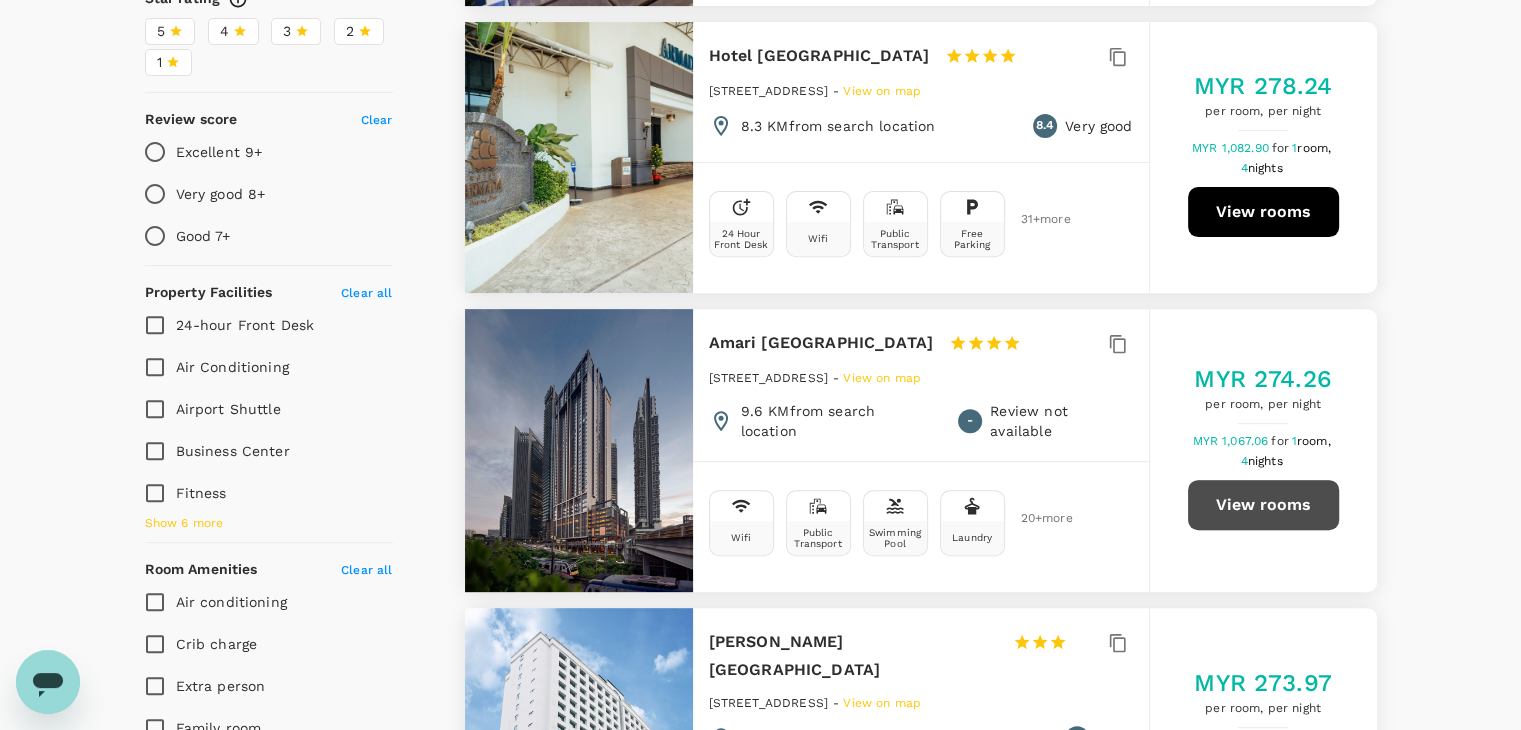click on "View rooms" at bounding box center [1263, 505] 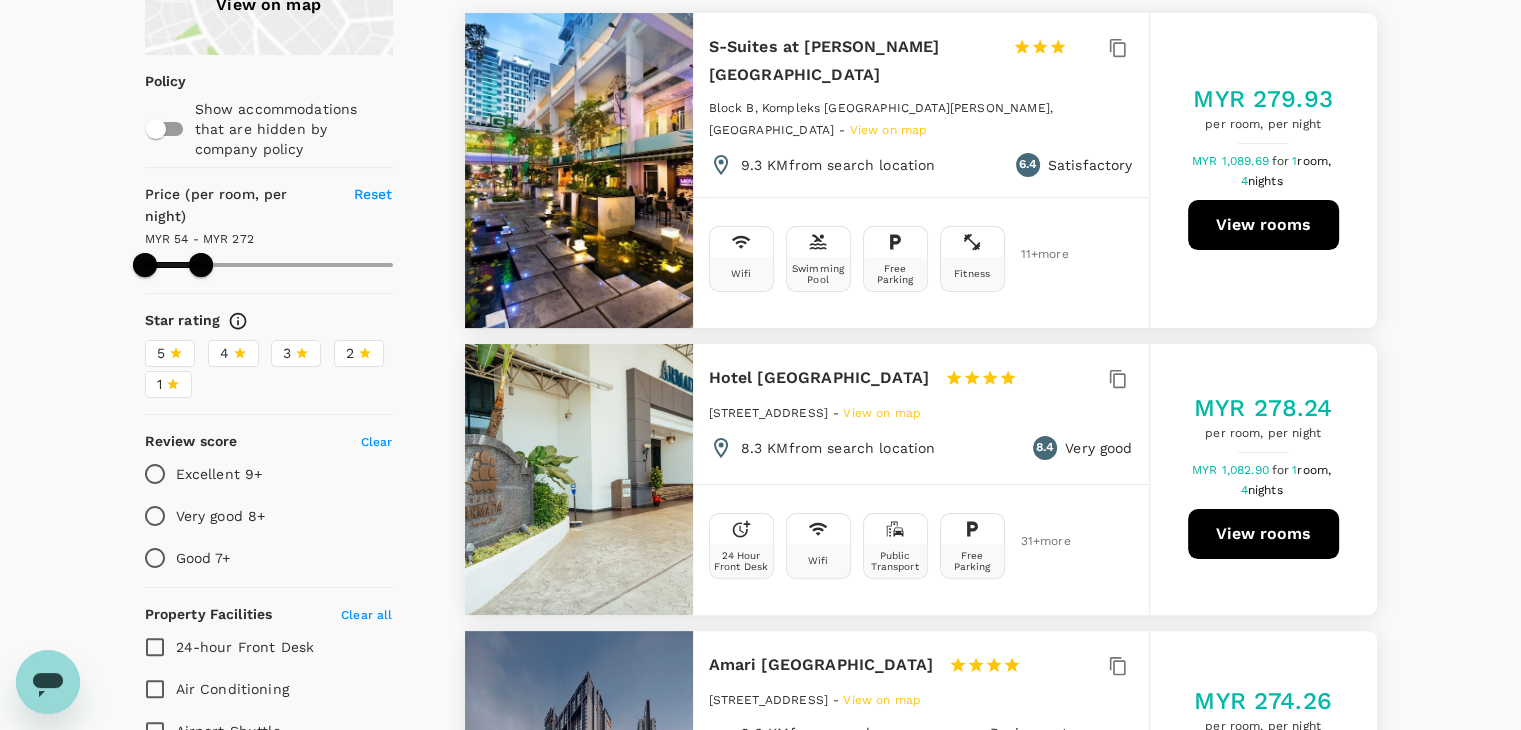 scroll, scrollTop: 400, scrollLeft: 0, axis: vertical 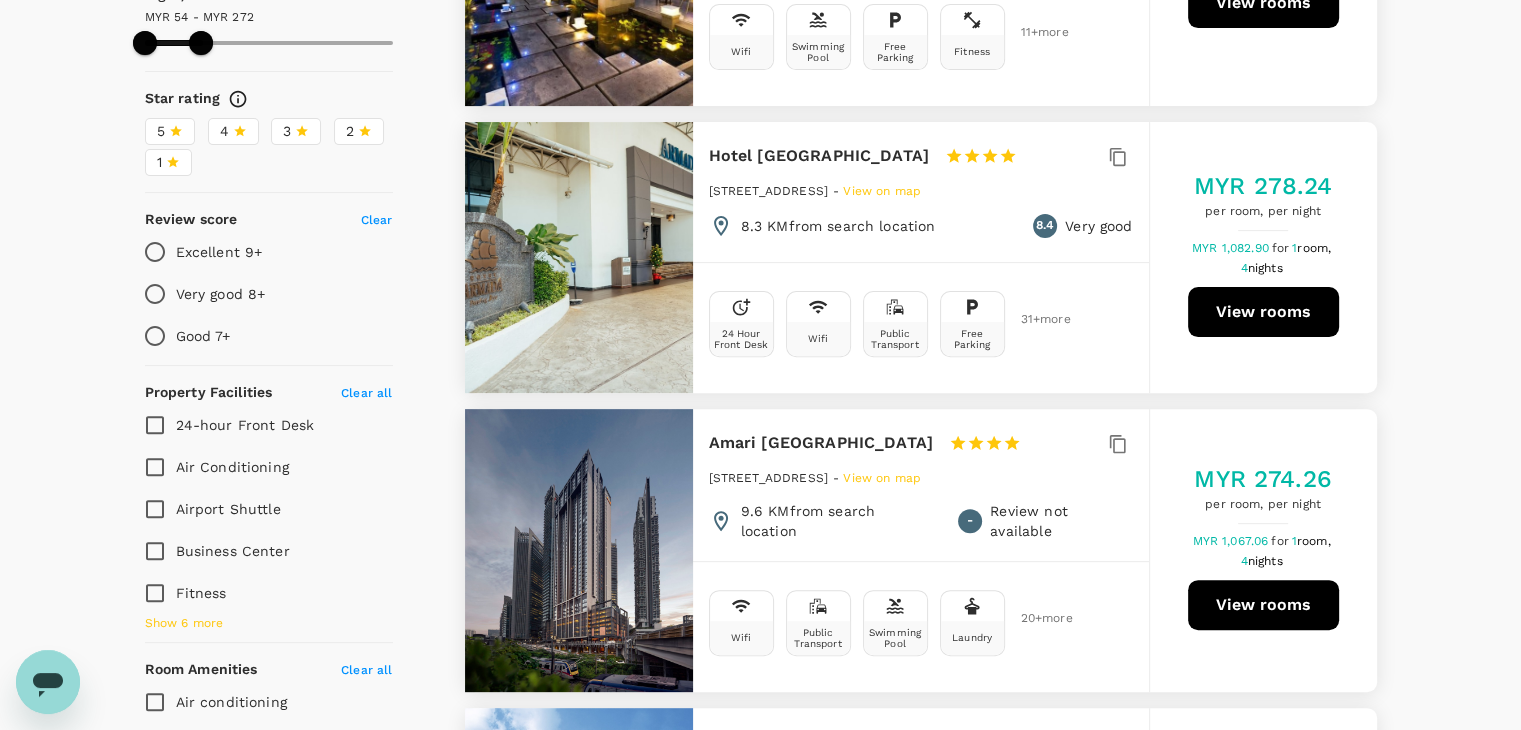 click on "View rooms" at bounding box center (1263, 312) 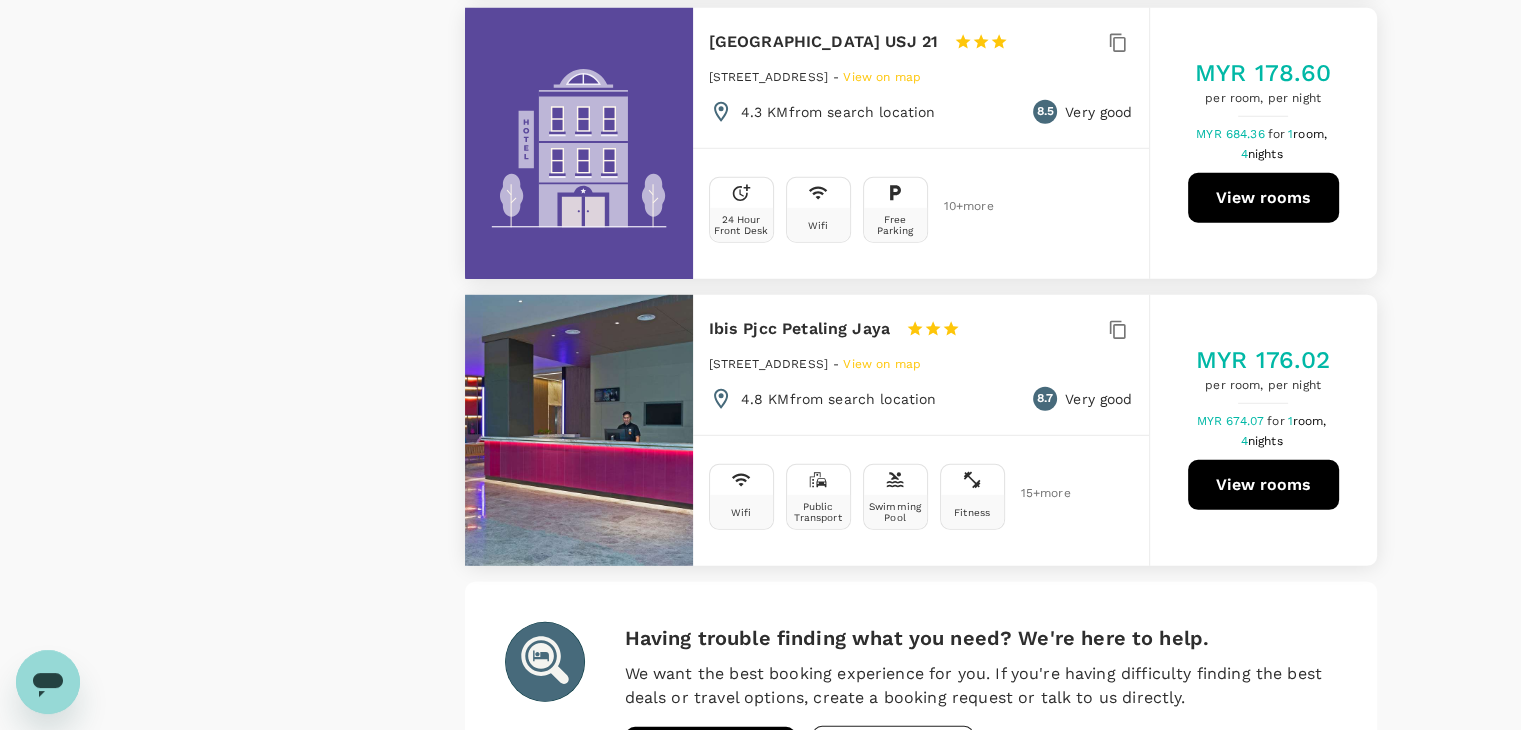 scroll, scrollTop: 5800, scrollLeft: 0, axis: vertical 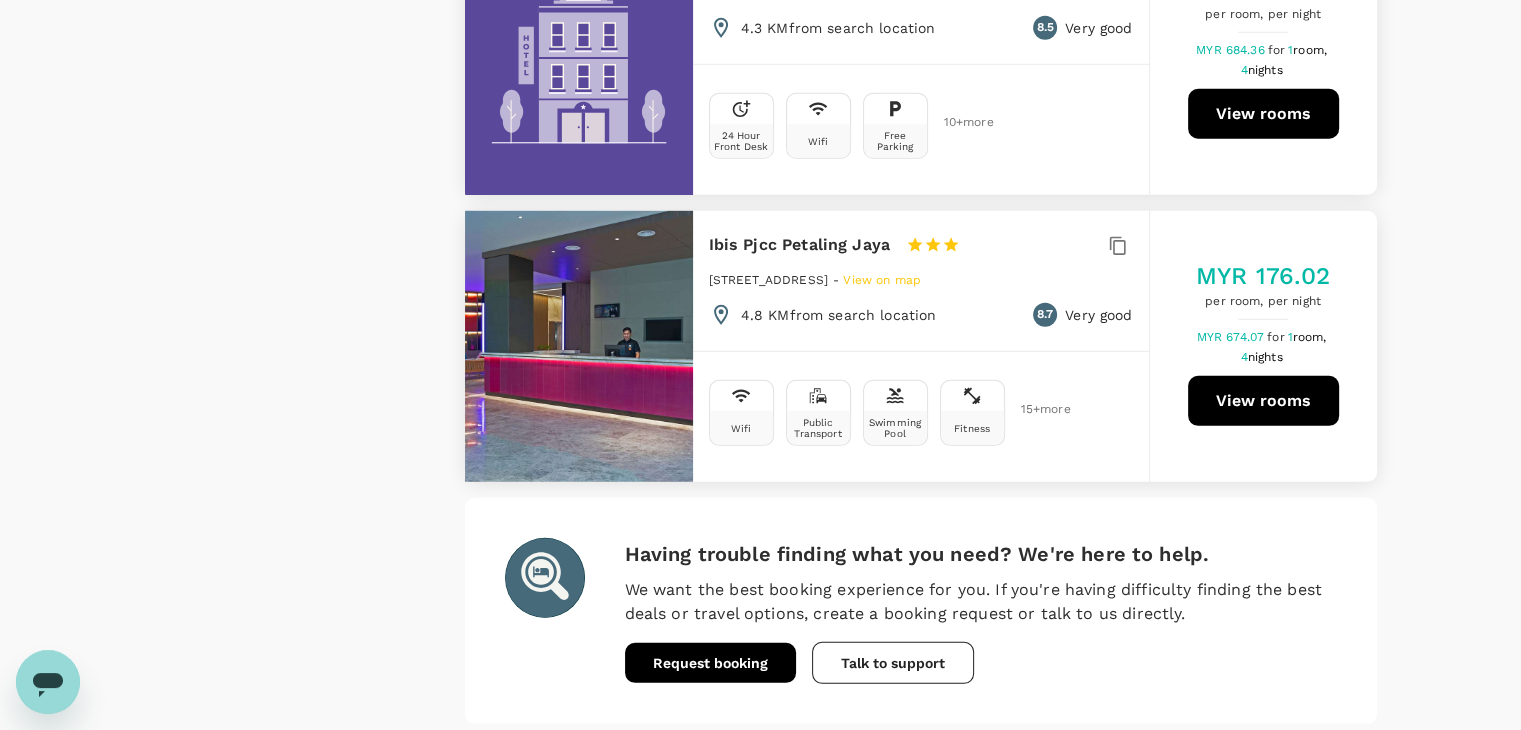 click on "2" at bounding box center (612, 756) 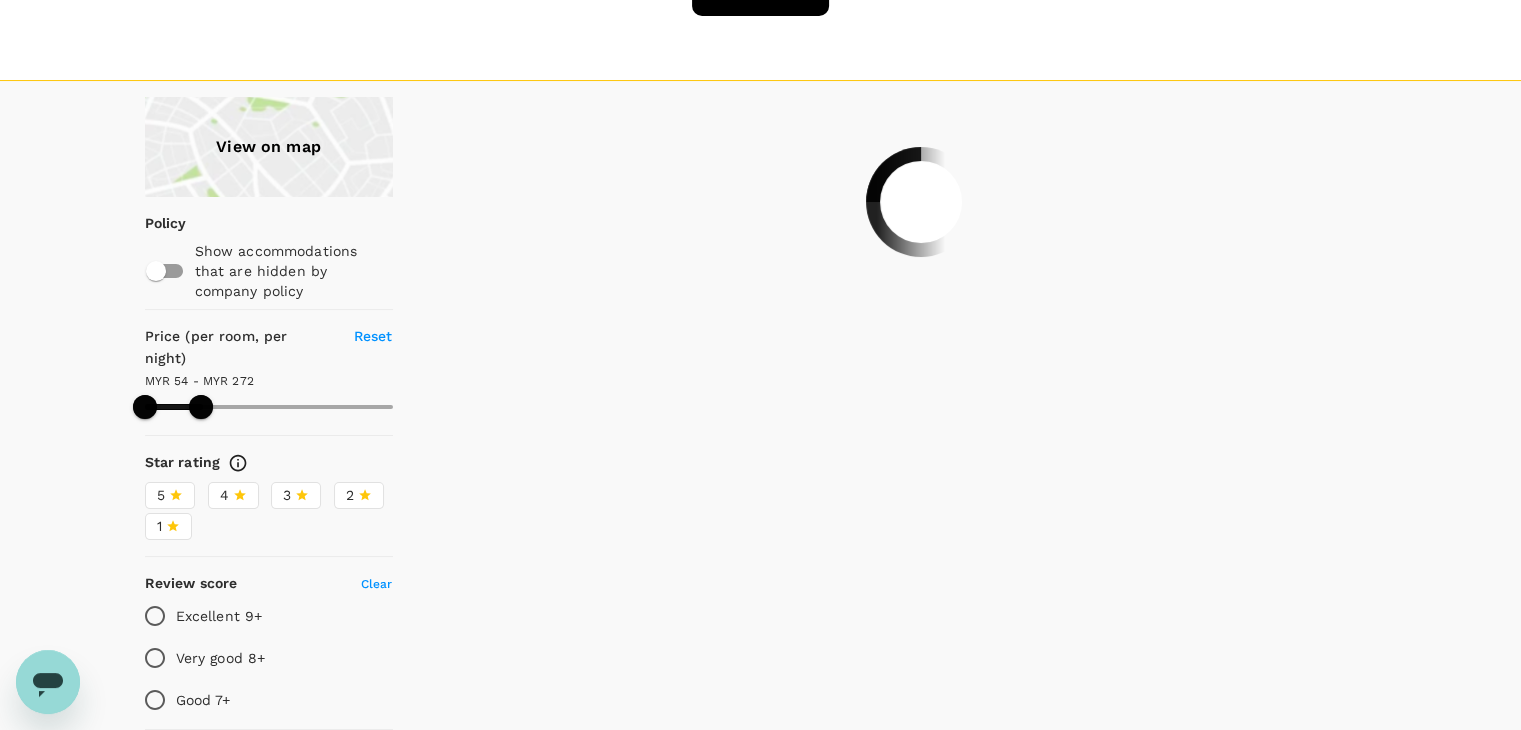 scroll, scrollTop: 0, scrollLeft: 0, axis: both 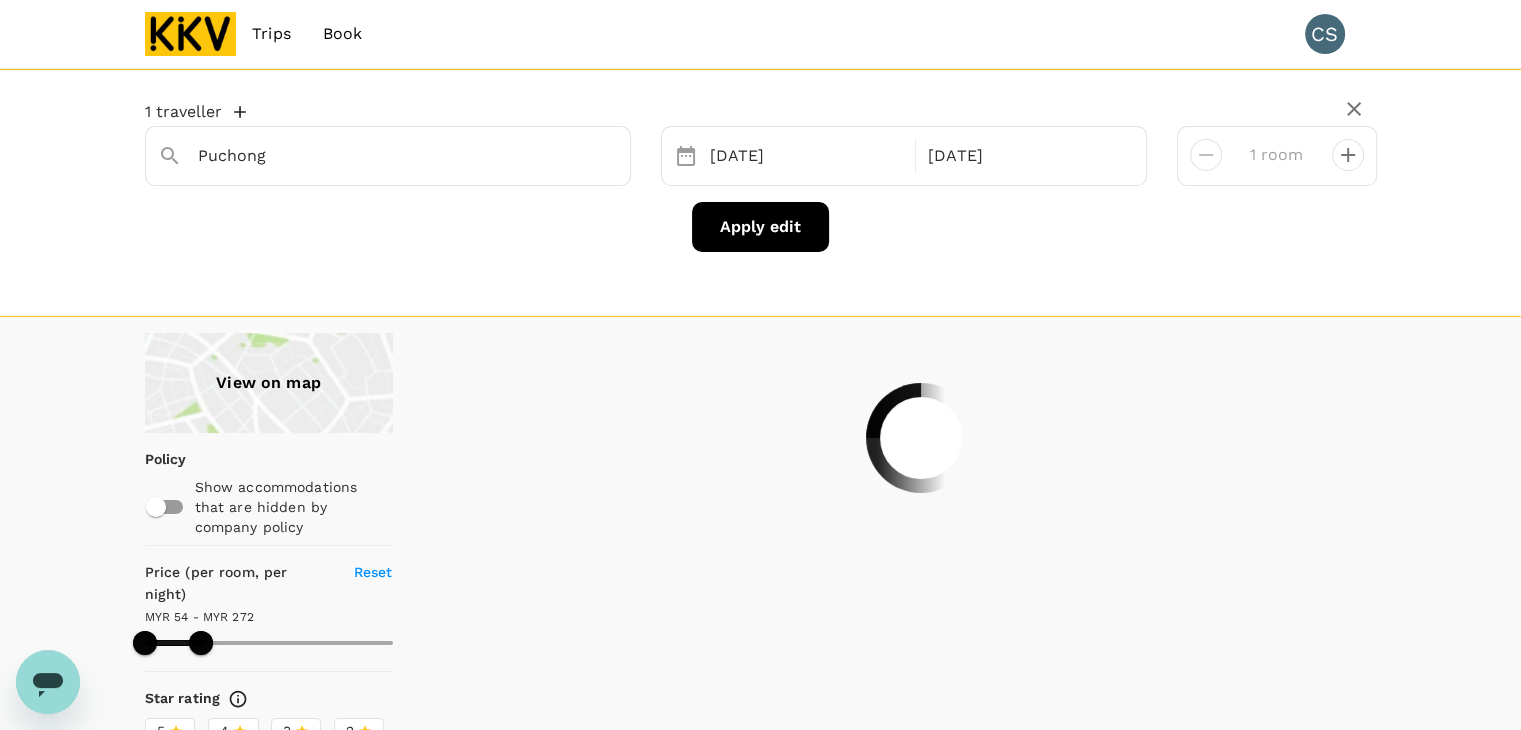 type on "271.96" 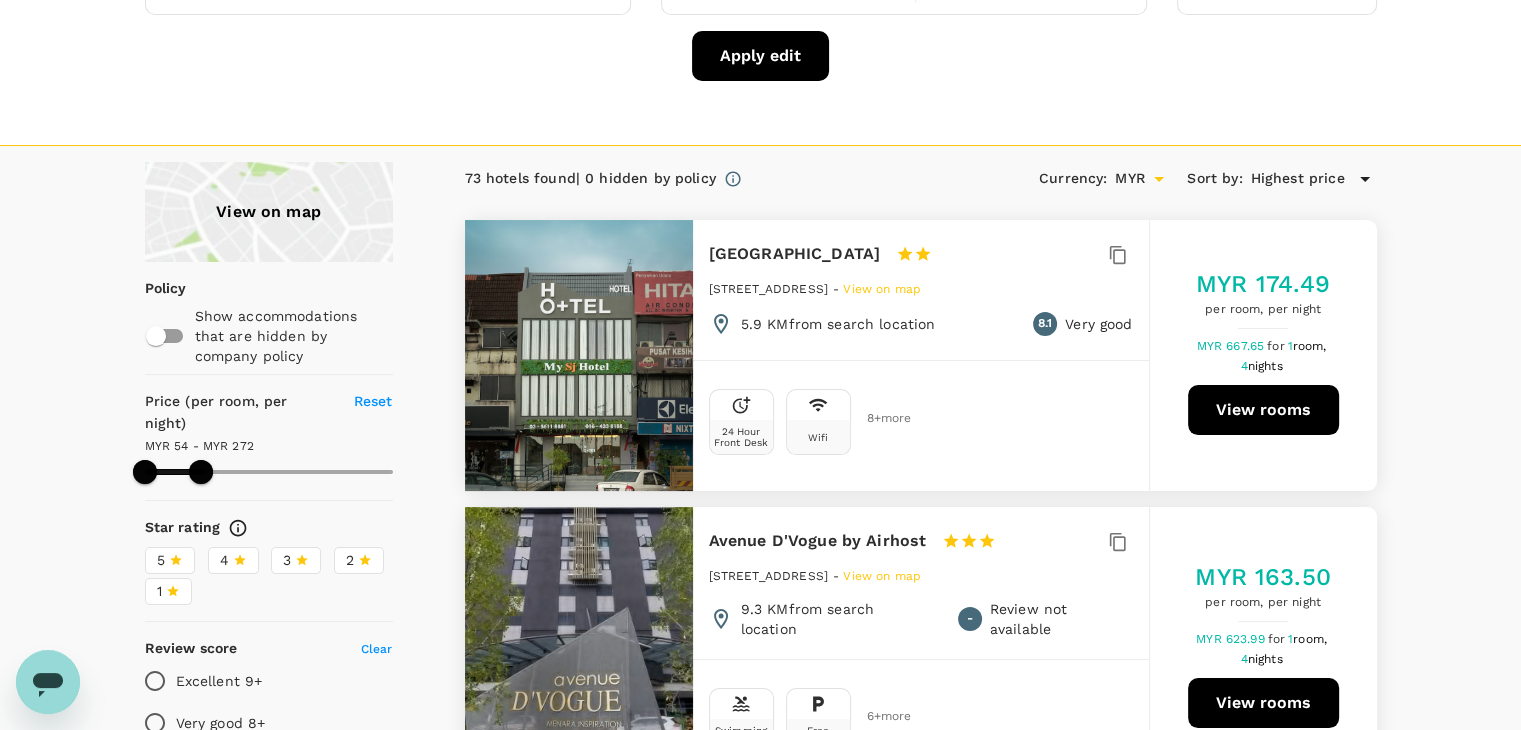 scroll, scrollTop: 0, scrollLeft: 0, axis: both 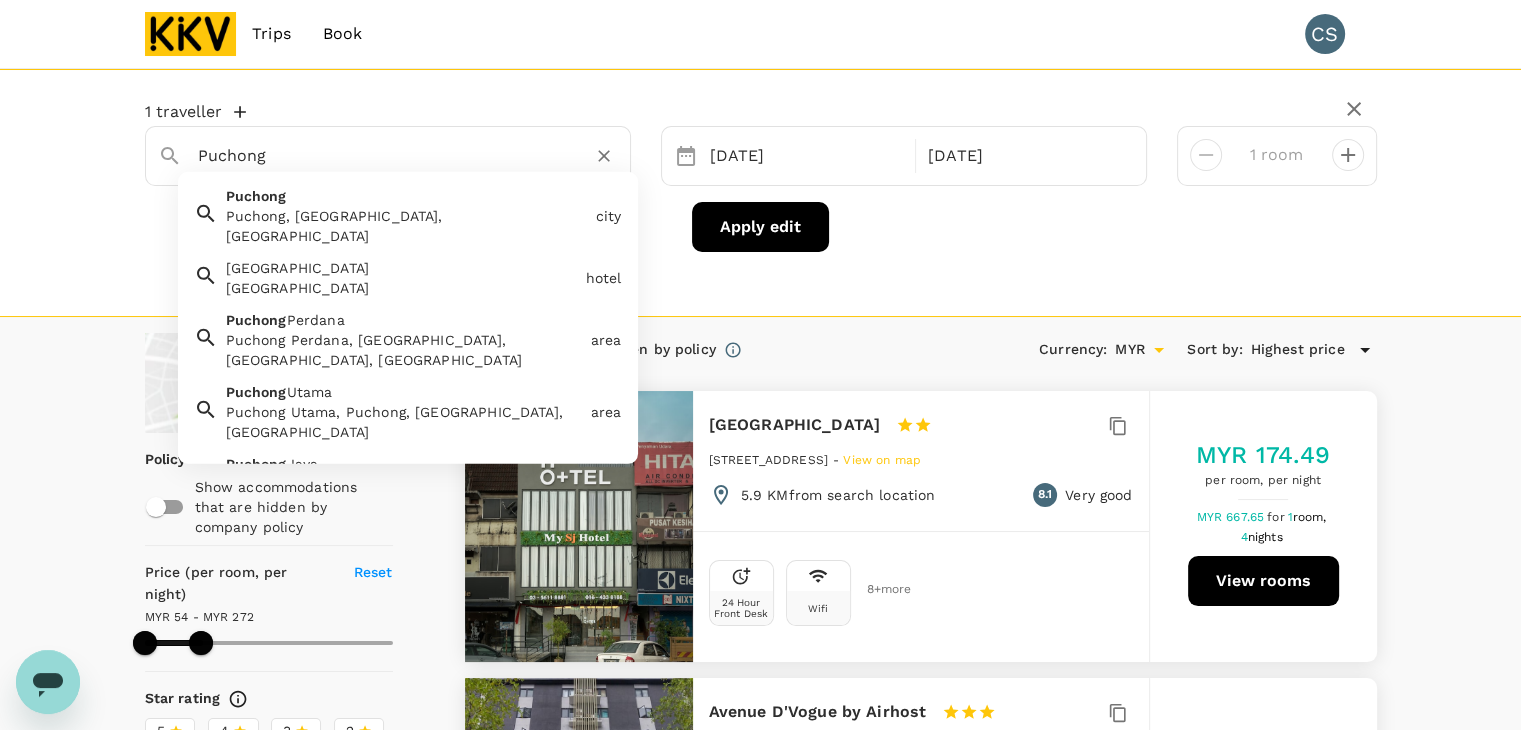 drag, startPoint x: 277, startPoint y: 145, endPoint x: 114, endPoint y: 170, distance: 164.90604 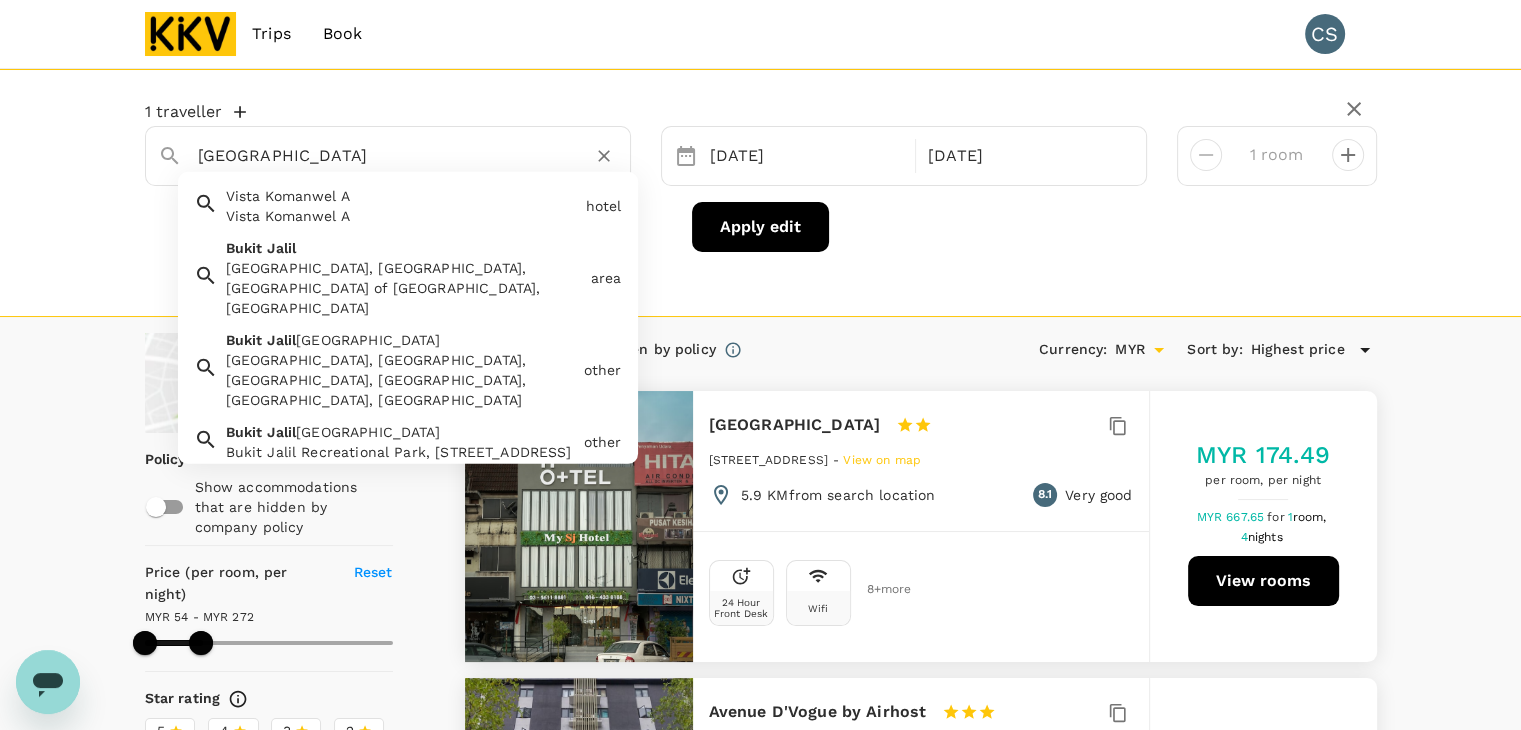 click on "Bukit Jalil, Kuala Lumpur, Federal Territory of Kuala Lumpur, Malaysia" at bounding box center (404, 288) 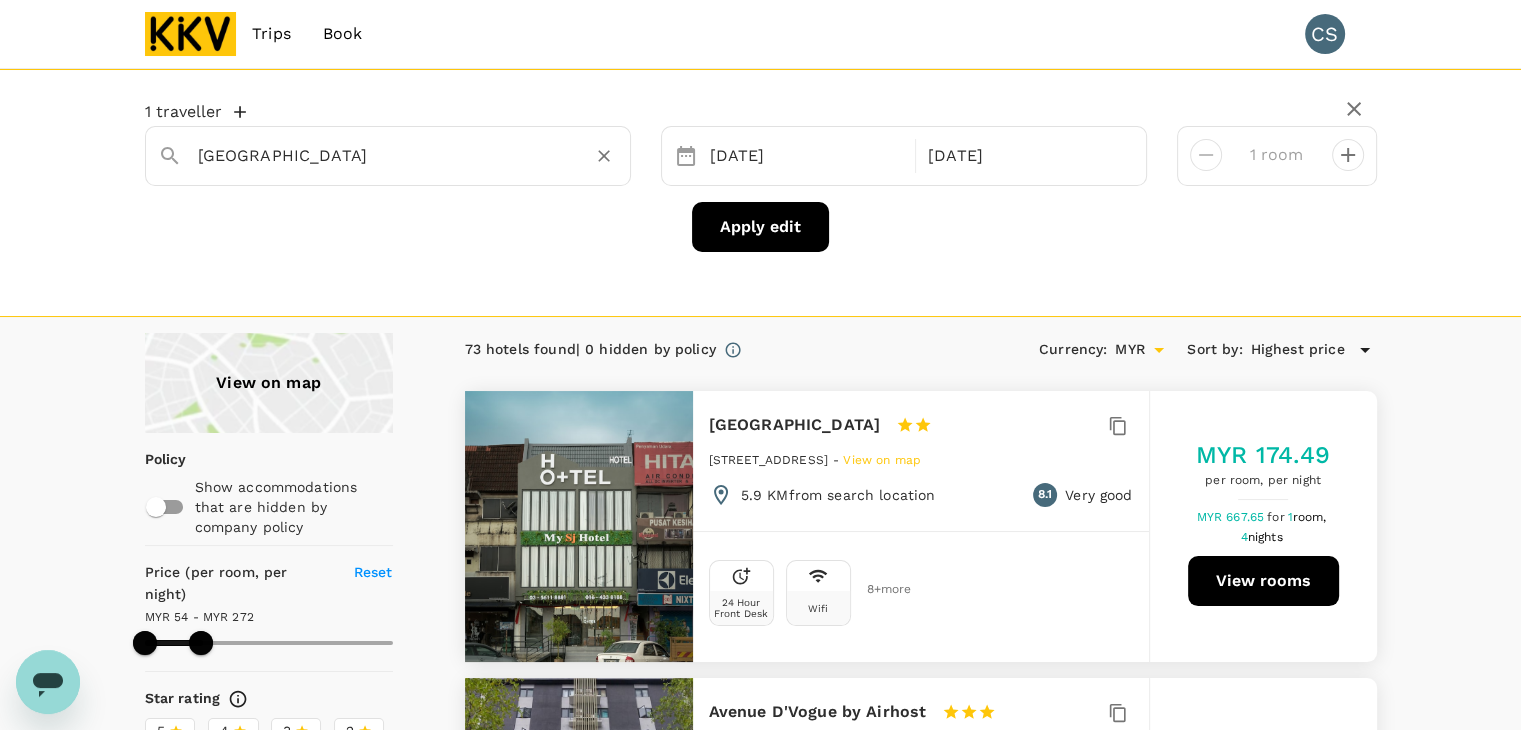 type on "Bukit Jalil" 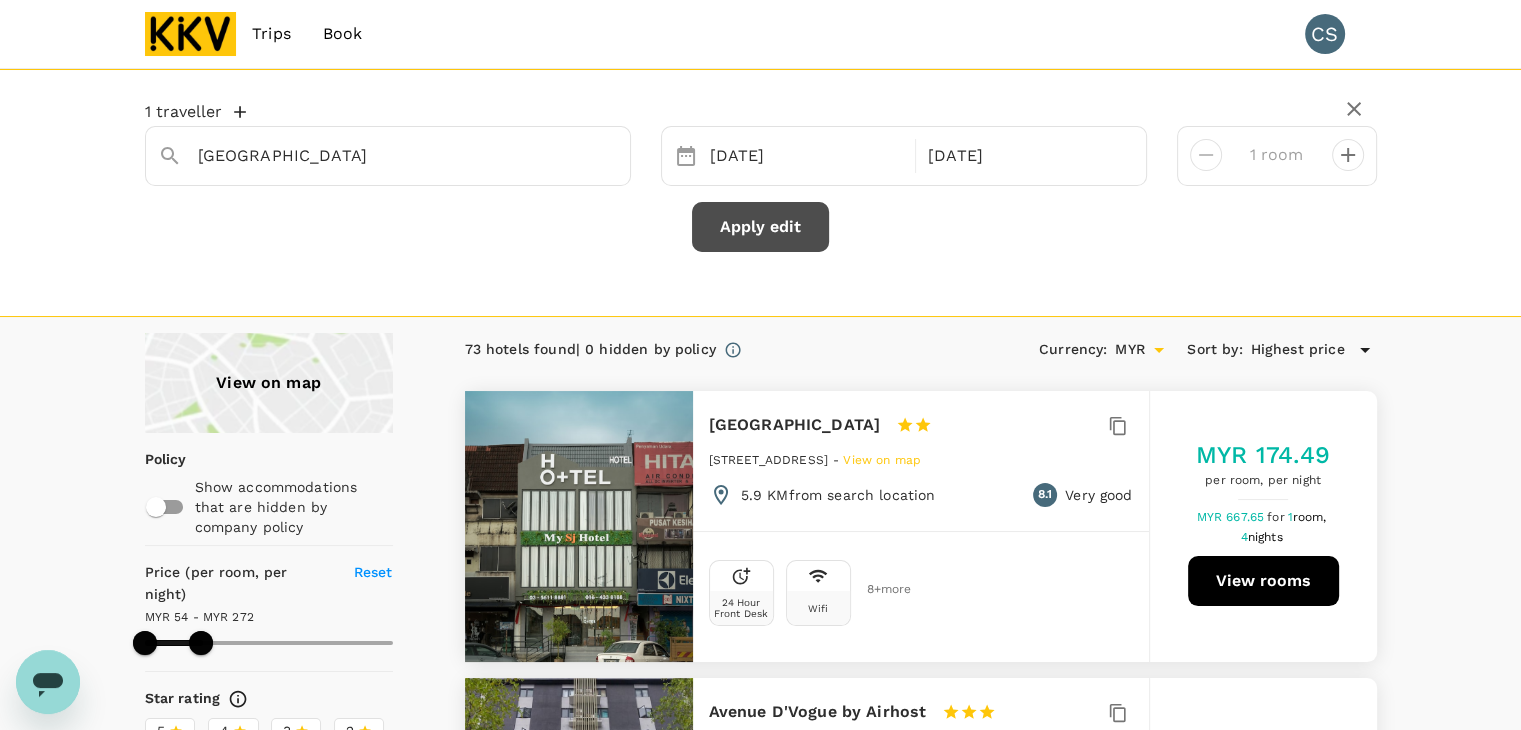 click on "Apply edit" at bounding box center (760, 227) 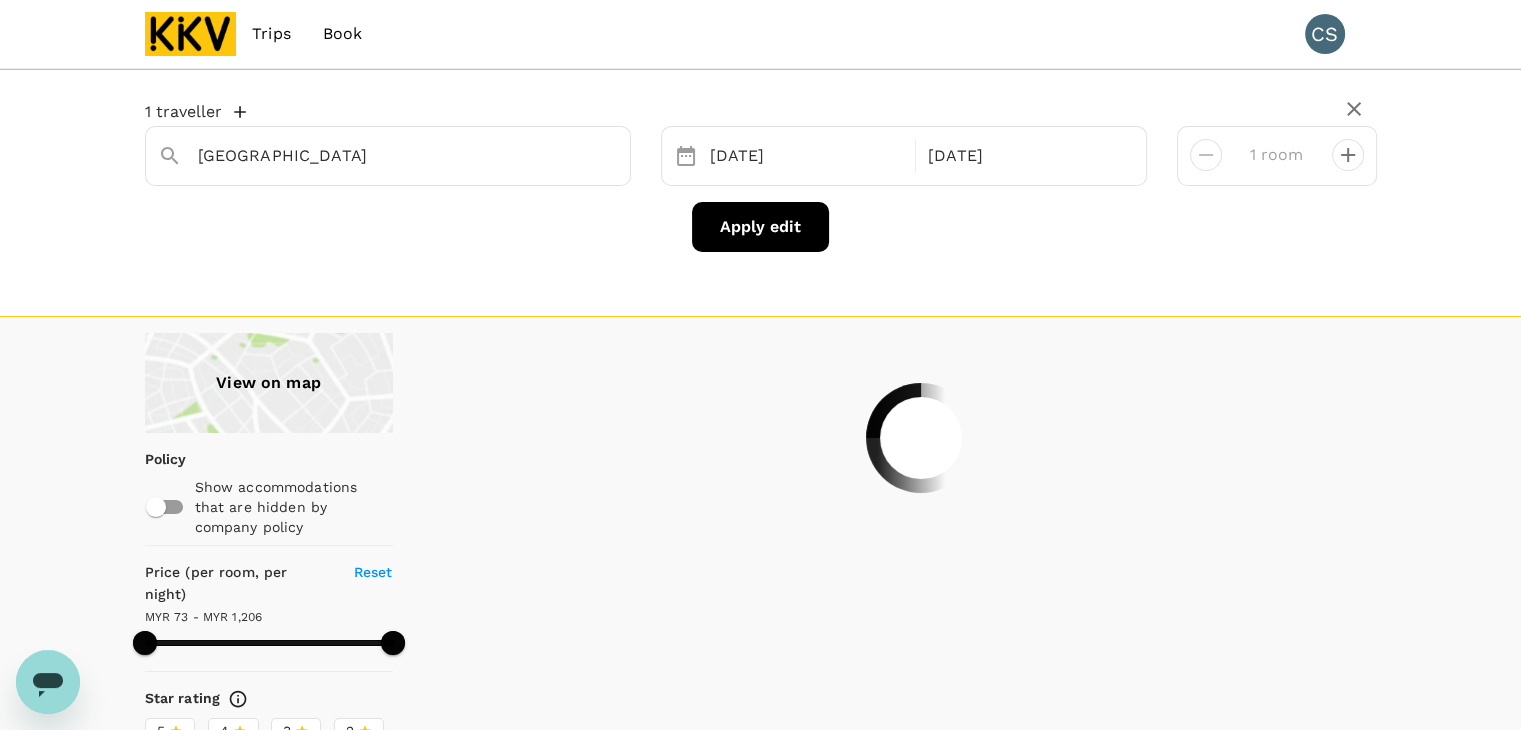 type on "1206.3" 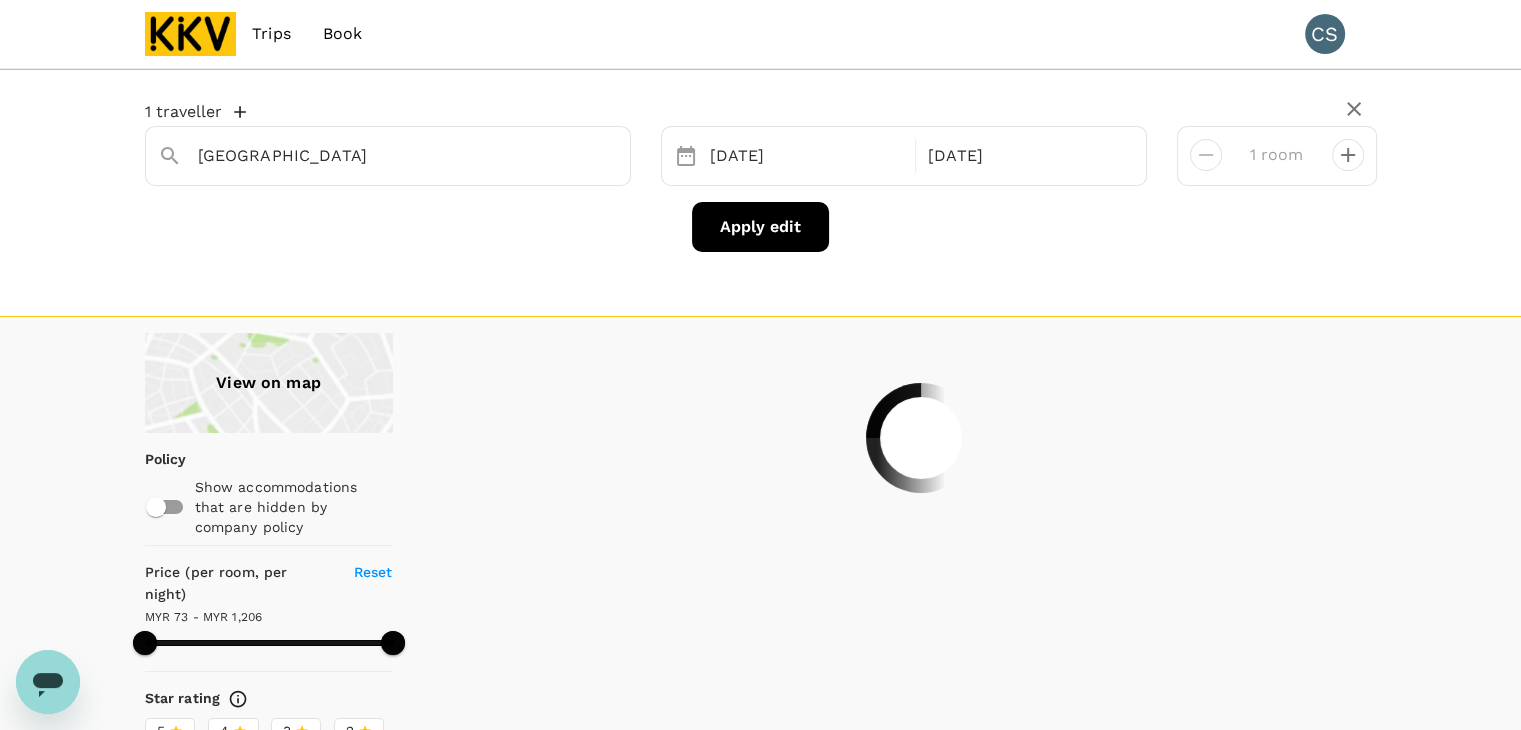 type on "54.3" 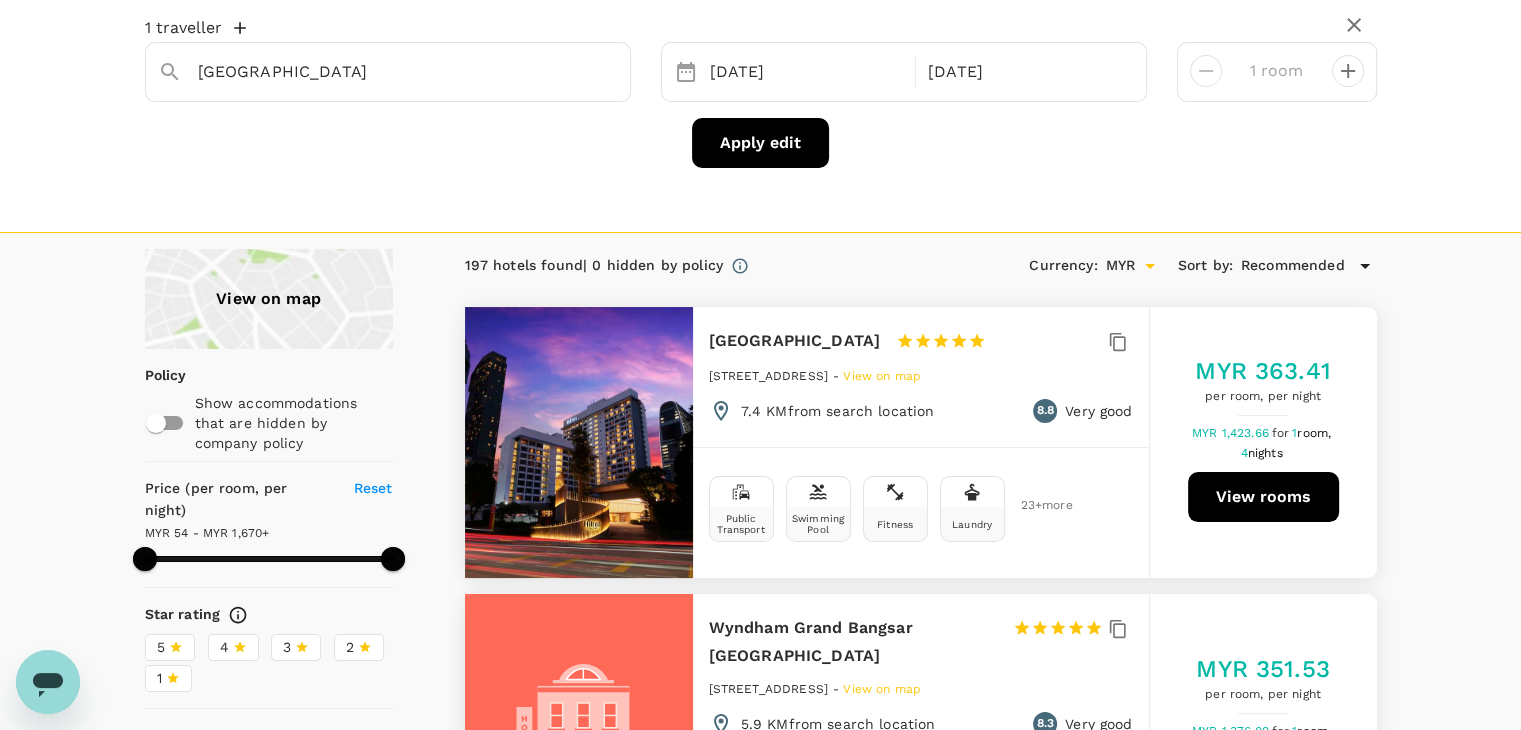 scroll, scrollTop: 200, scrollLeft: 0, axis: vertical 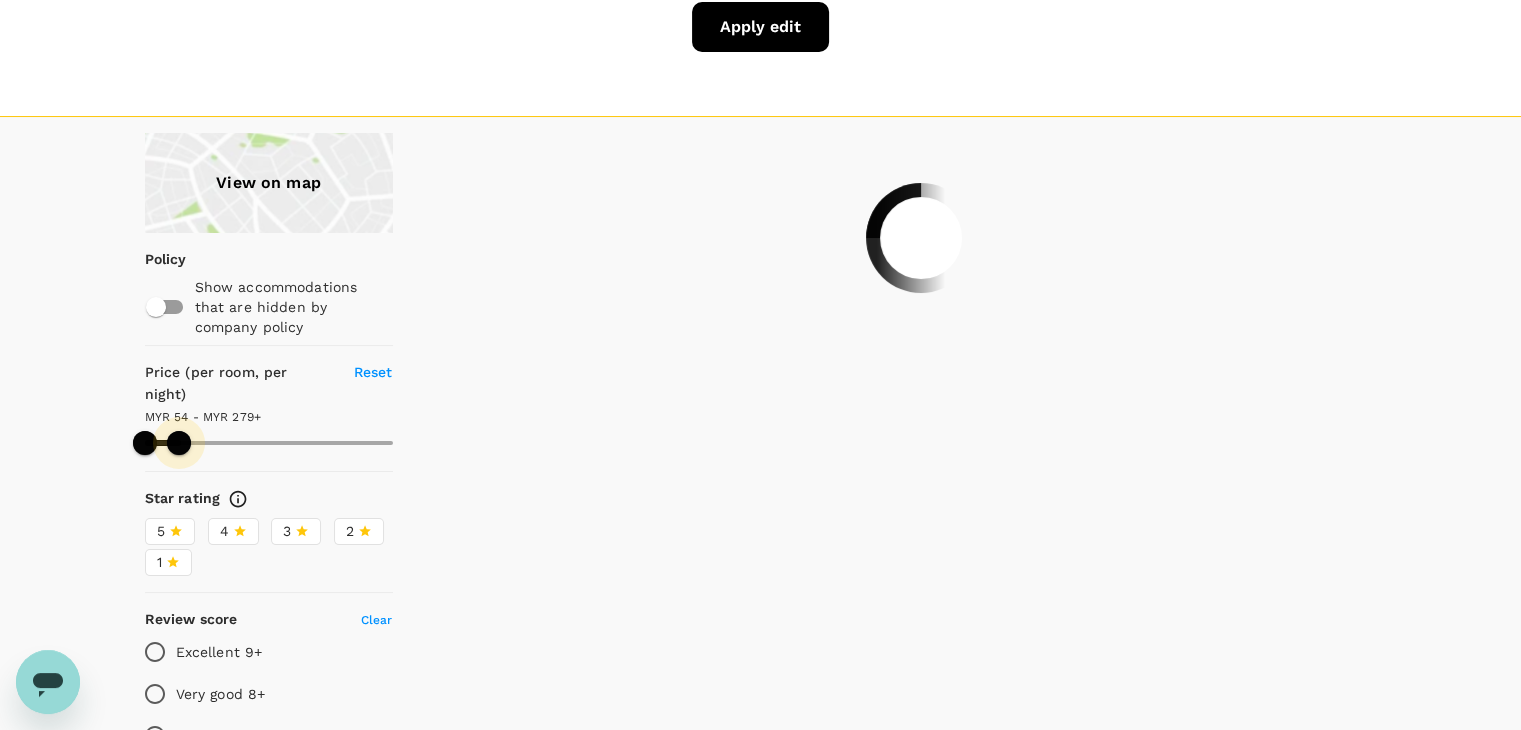 drag, startPoint x: 392, startPoint y: 420, endPoint x: 179, endPoint y: 429, distance: 213.19006 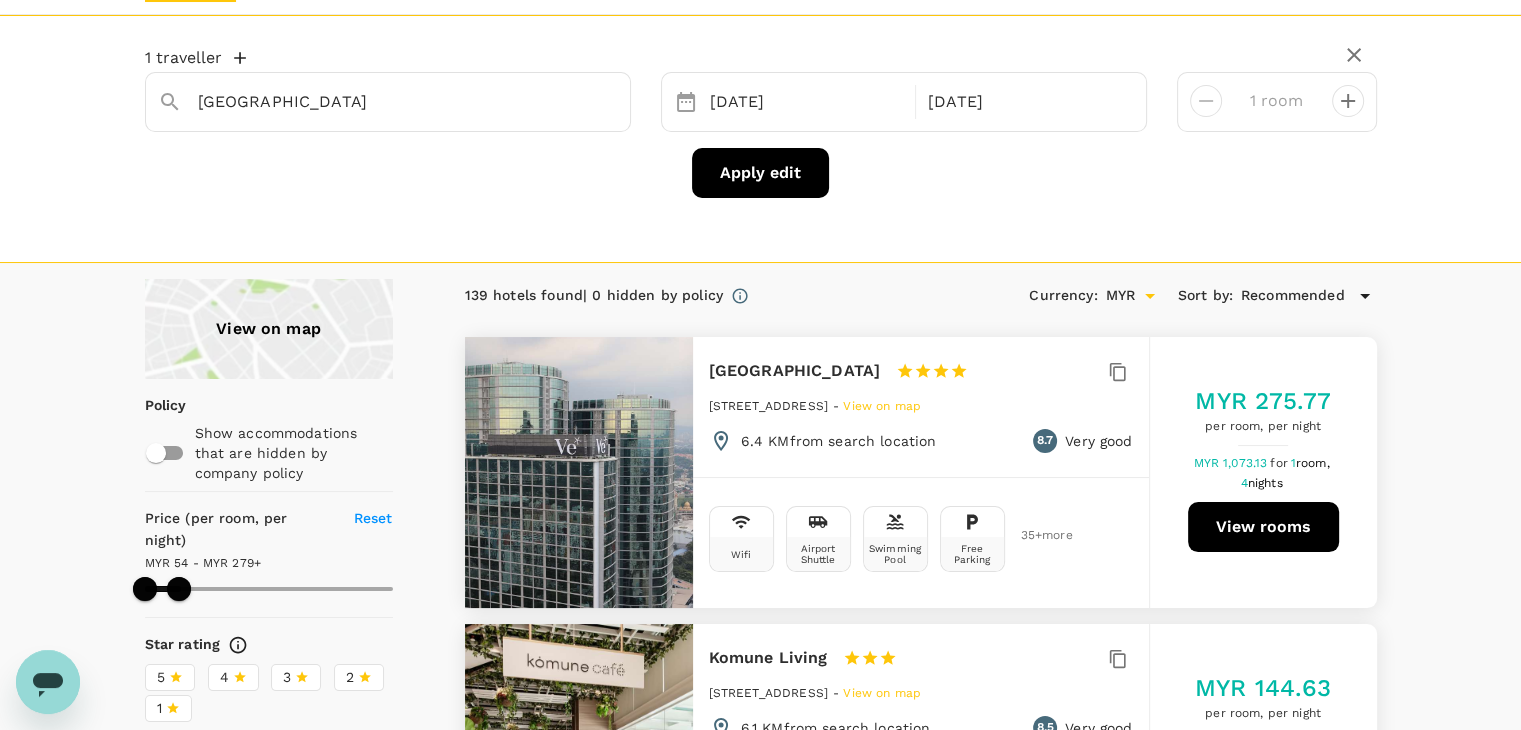 scroll, scrollTop: 0, scrollLeft: 0, axis: both 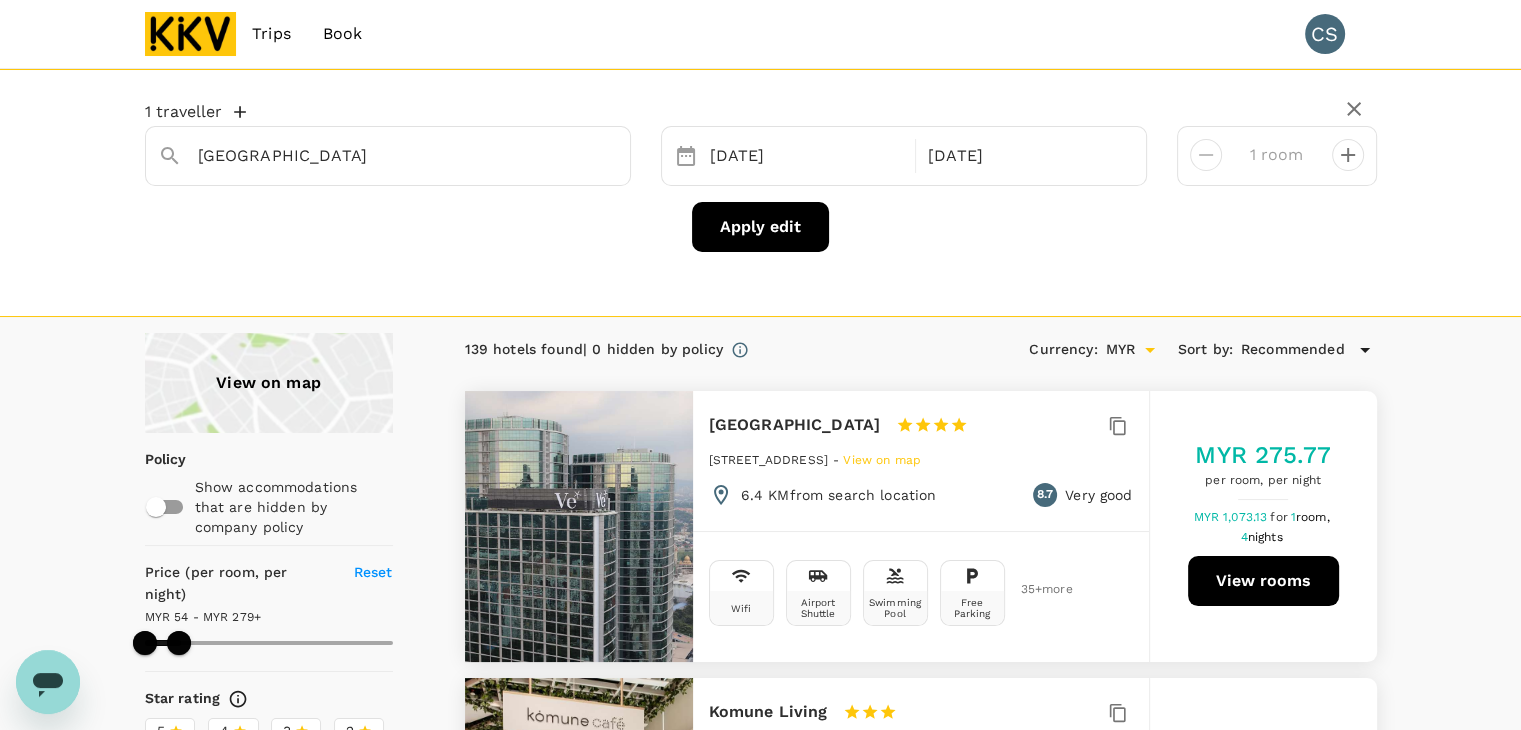 click on "Recommended" at bounding box center (1293, 350) 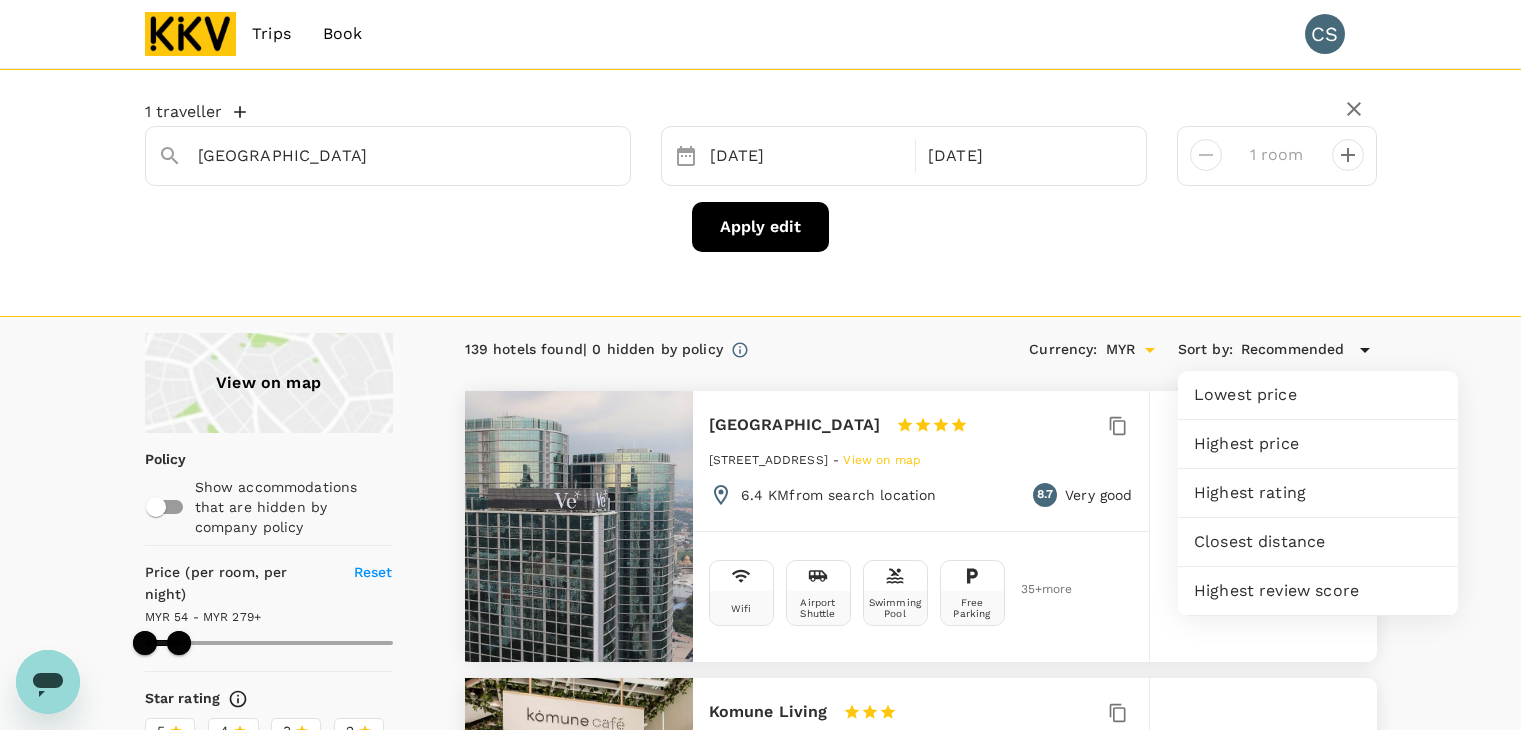 click on "Highest price" at bounding box center (1318, 444) 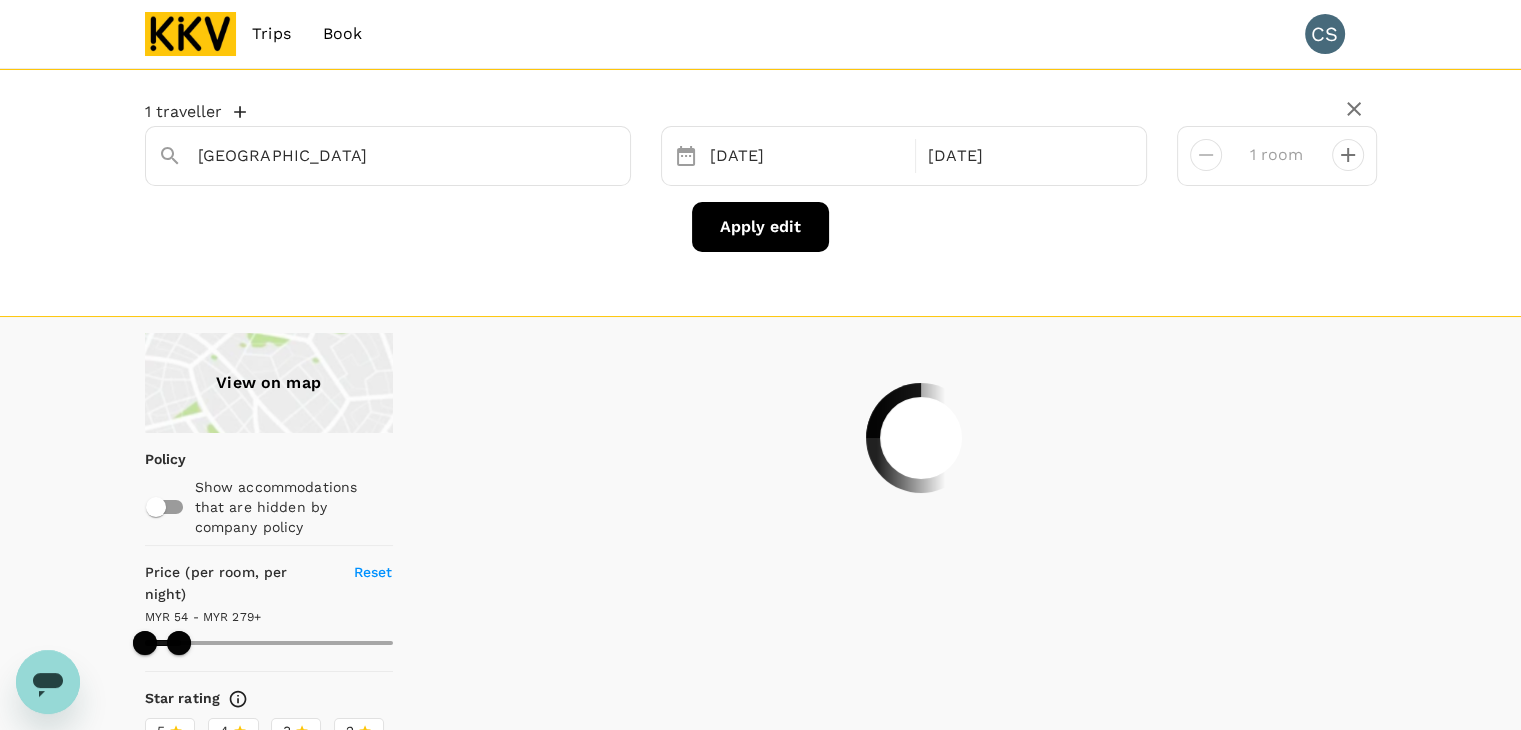 type on "279.3" 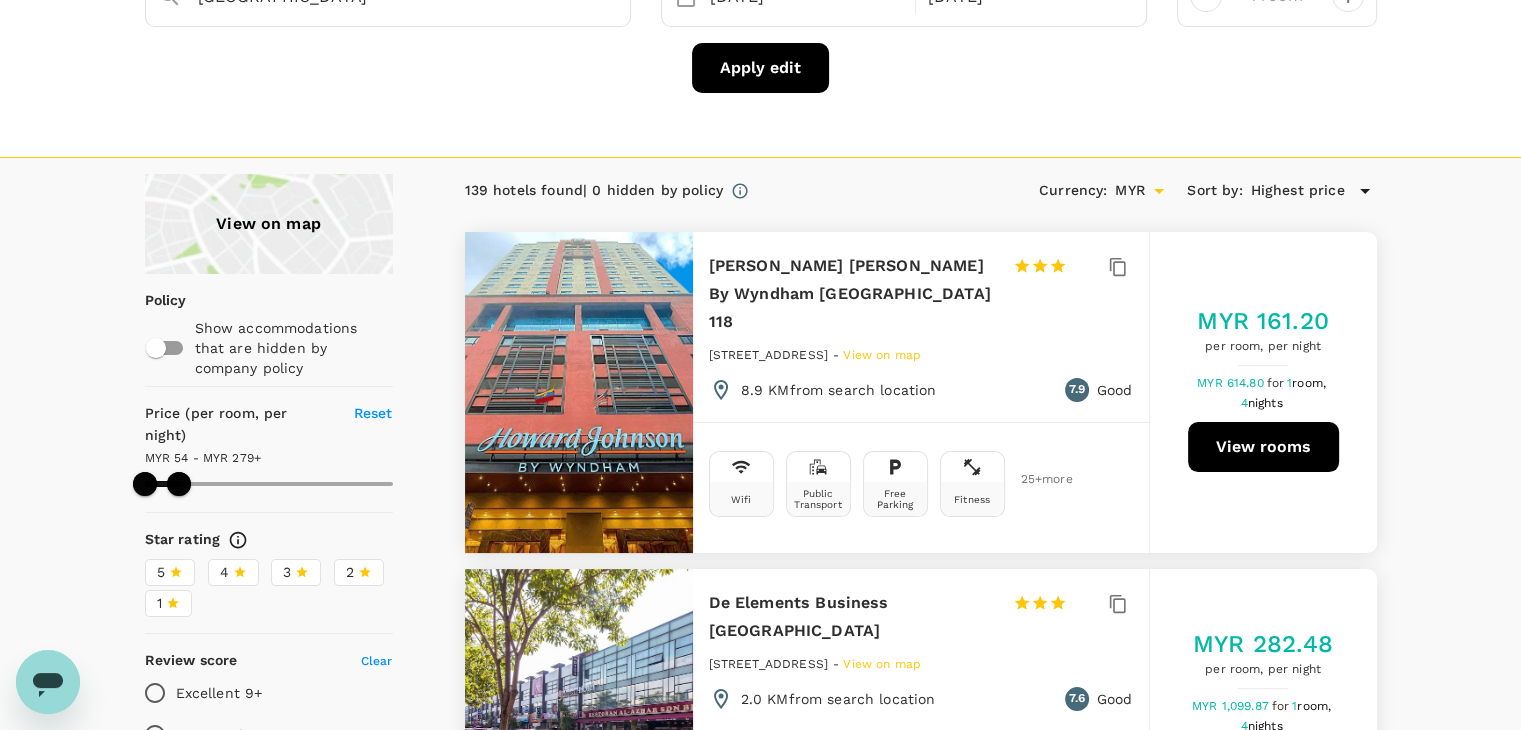 scroll, scrollTop: 0, scrollLeft: 0, axis: both 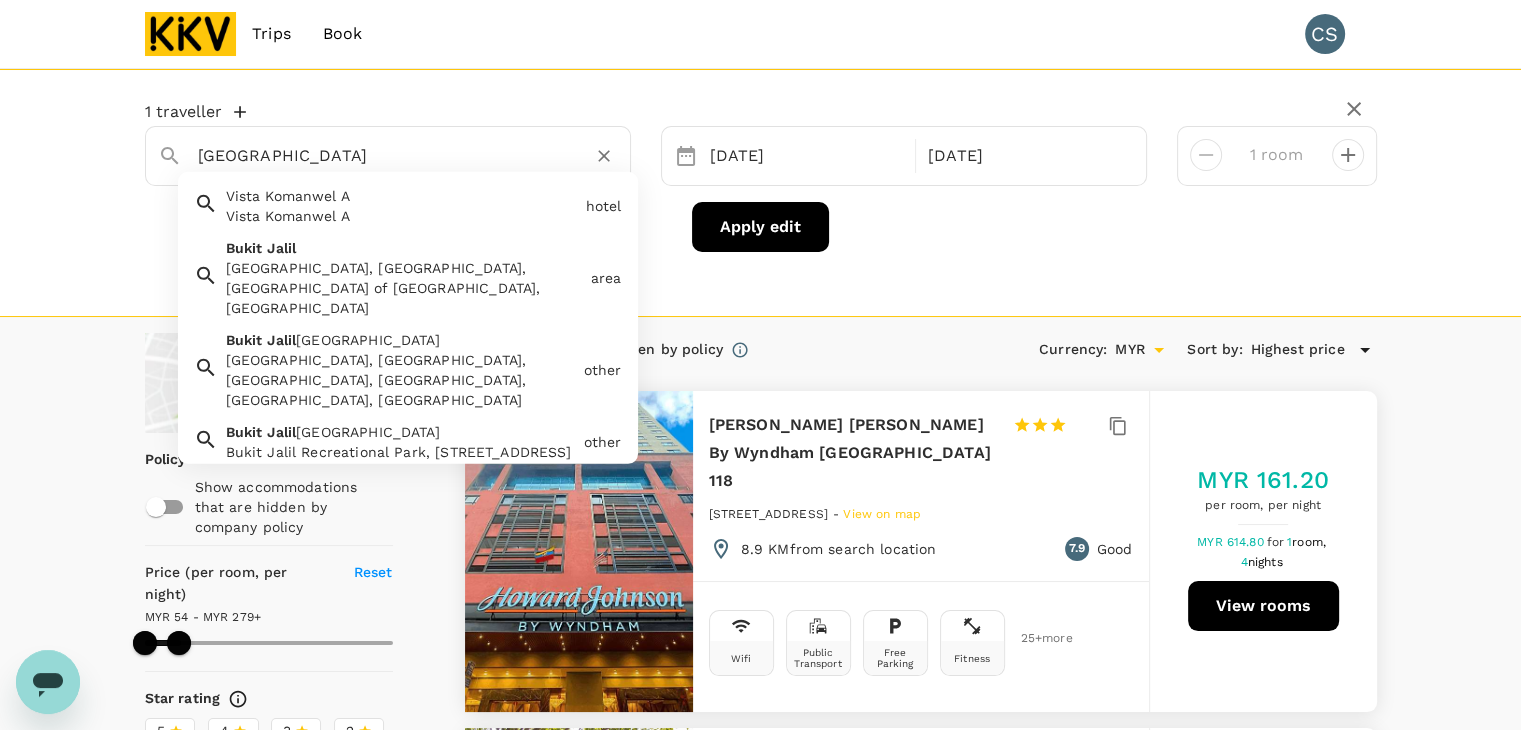click on "Bukit Jalil" at bounding box center (380, 155) 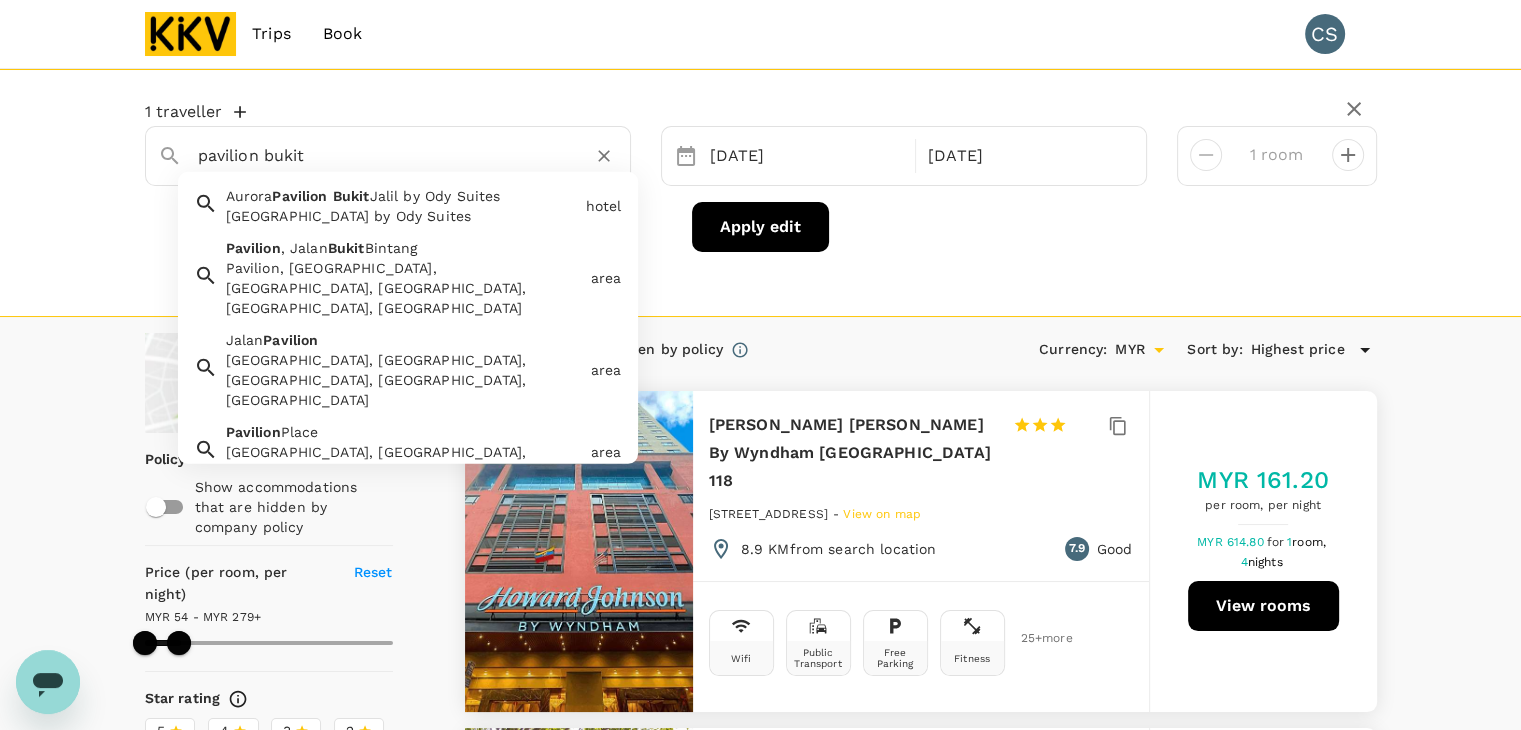 click on "Aurora Pavilion Bukit Jalil by Ody Suites" at bounding box center (402, 216) 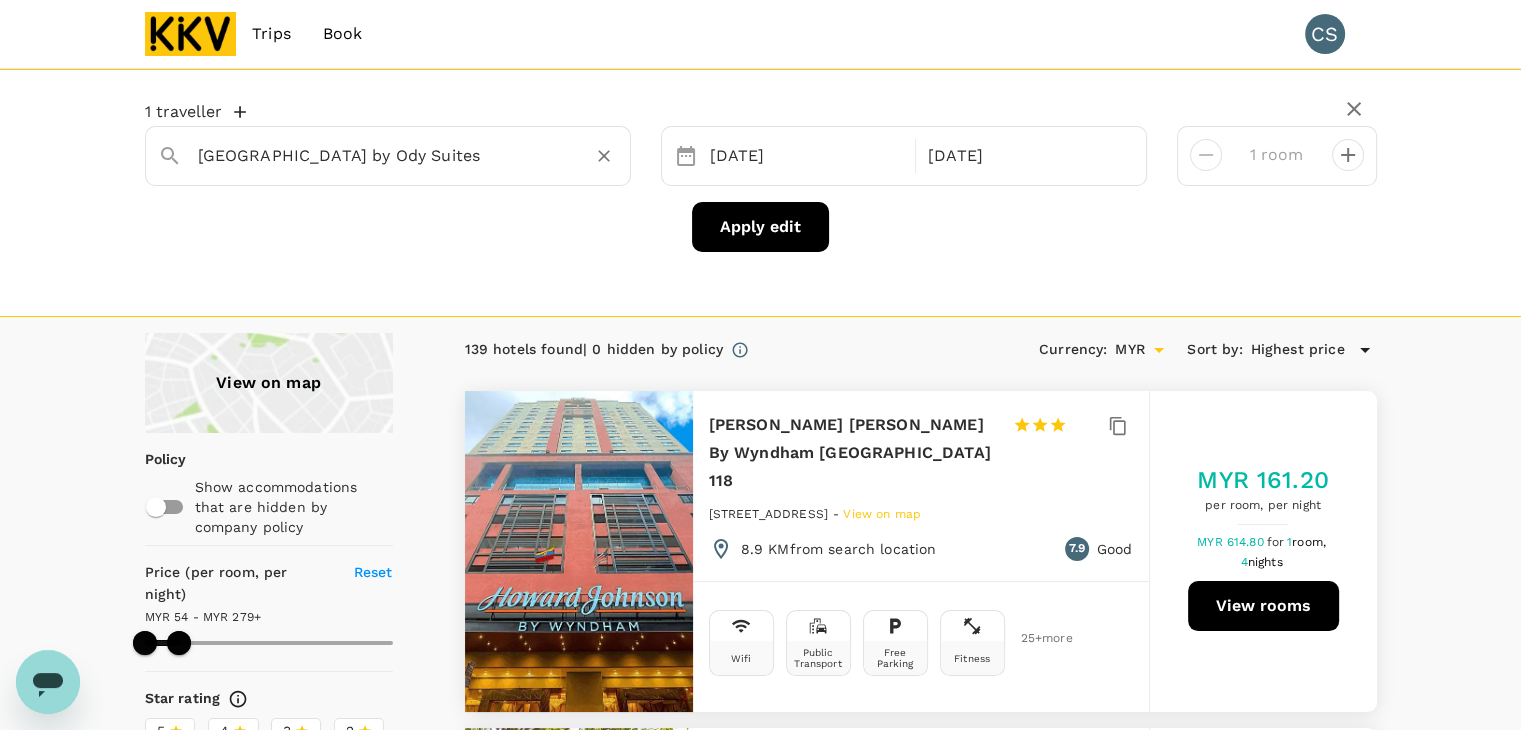 type on "Aurora Pavilion Bukit Jalil by Ody Suites" 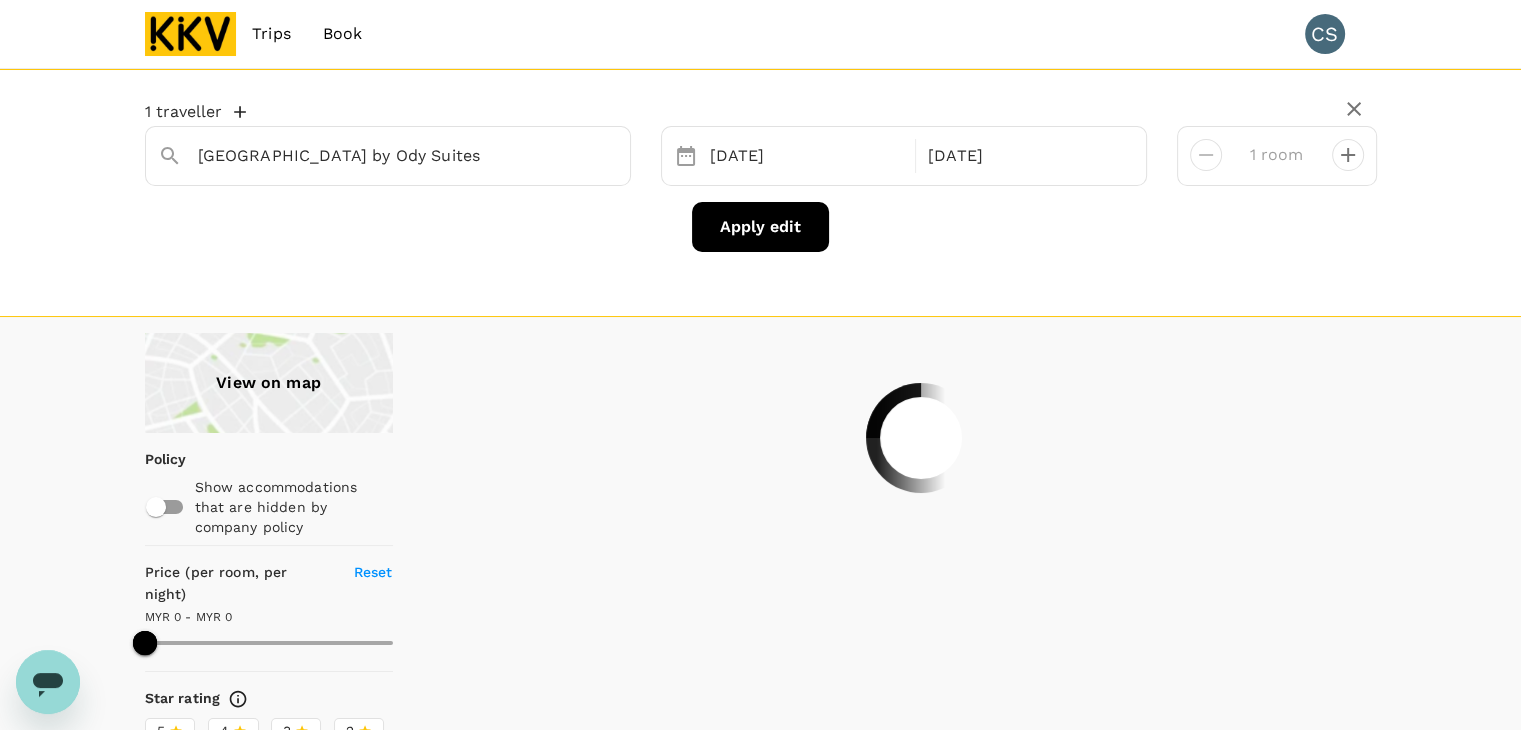 type on "1009.95" 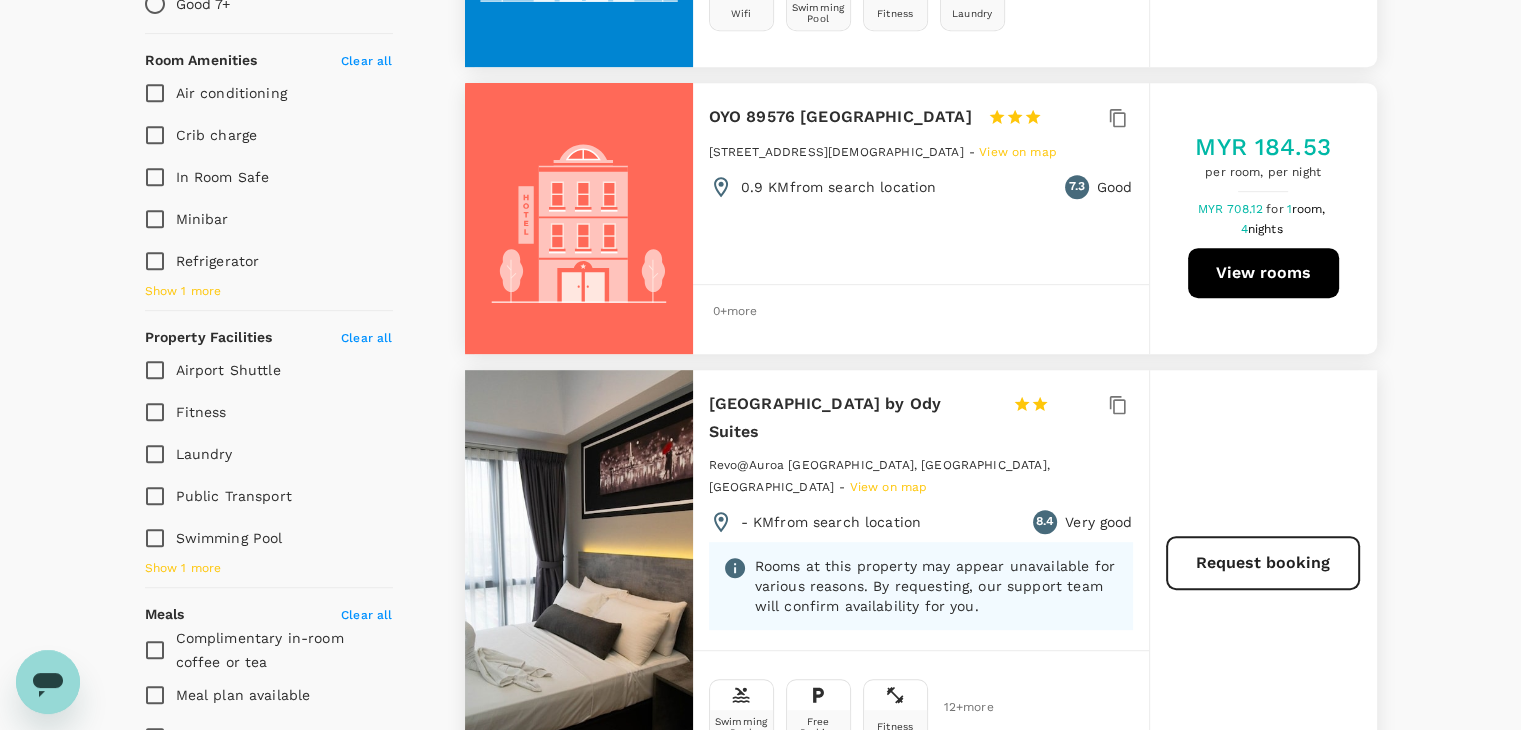 scroll, scrollTop: 920, scrollLeft: 0, axis: vertical 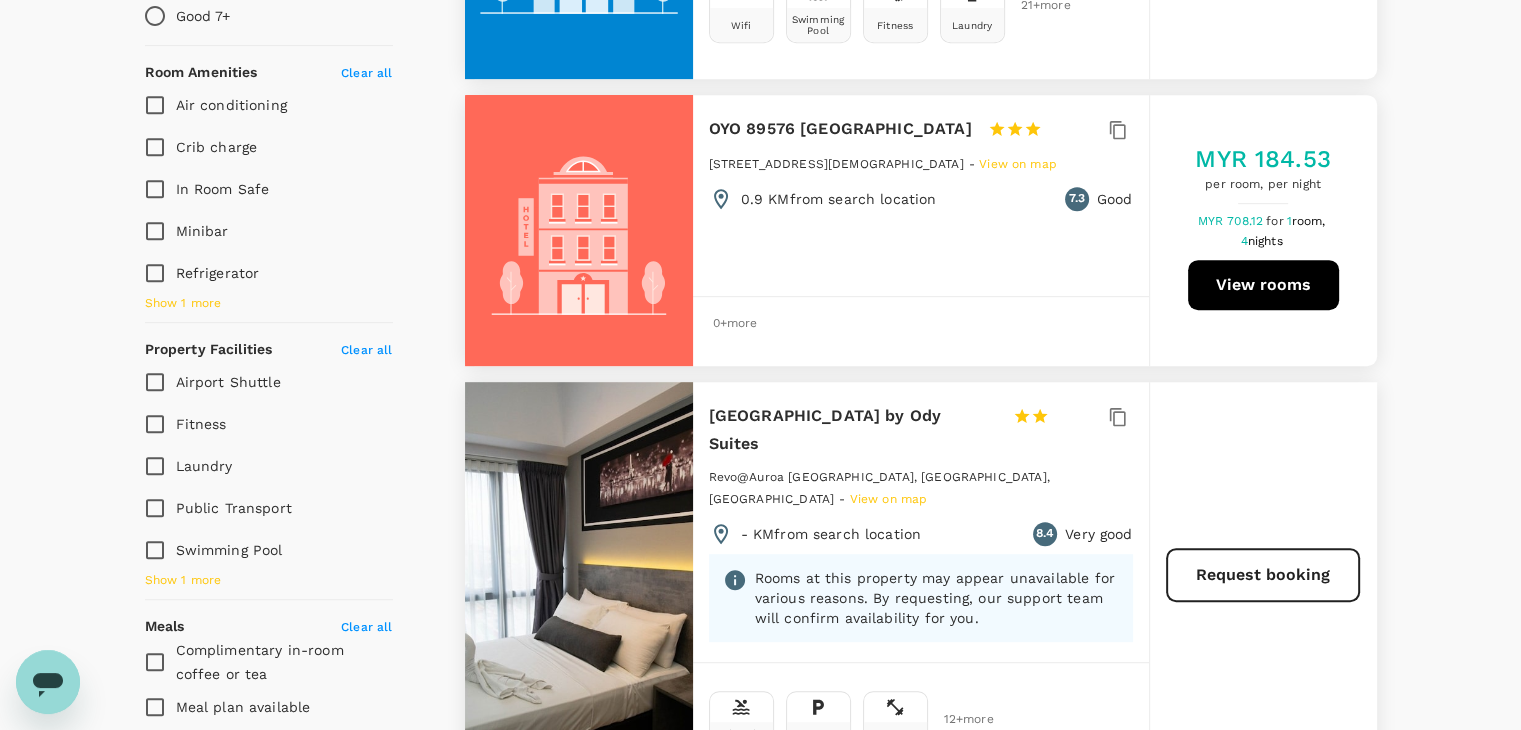 click on "Aurora Pavilion Bukit Jalil by Ody Suites" at bounding box center [853, 430] 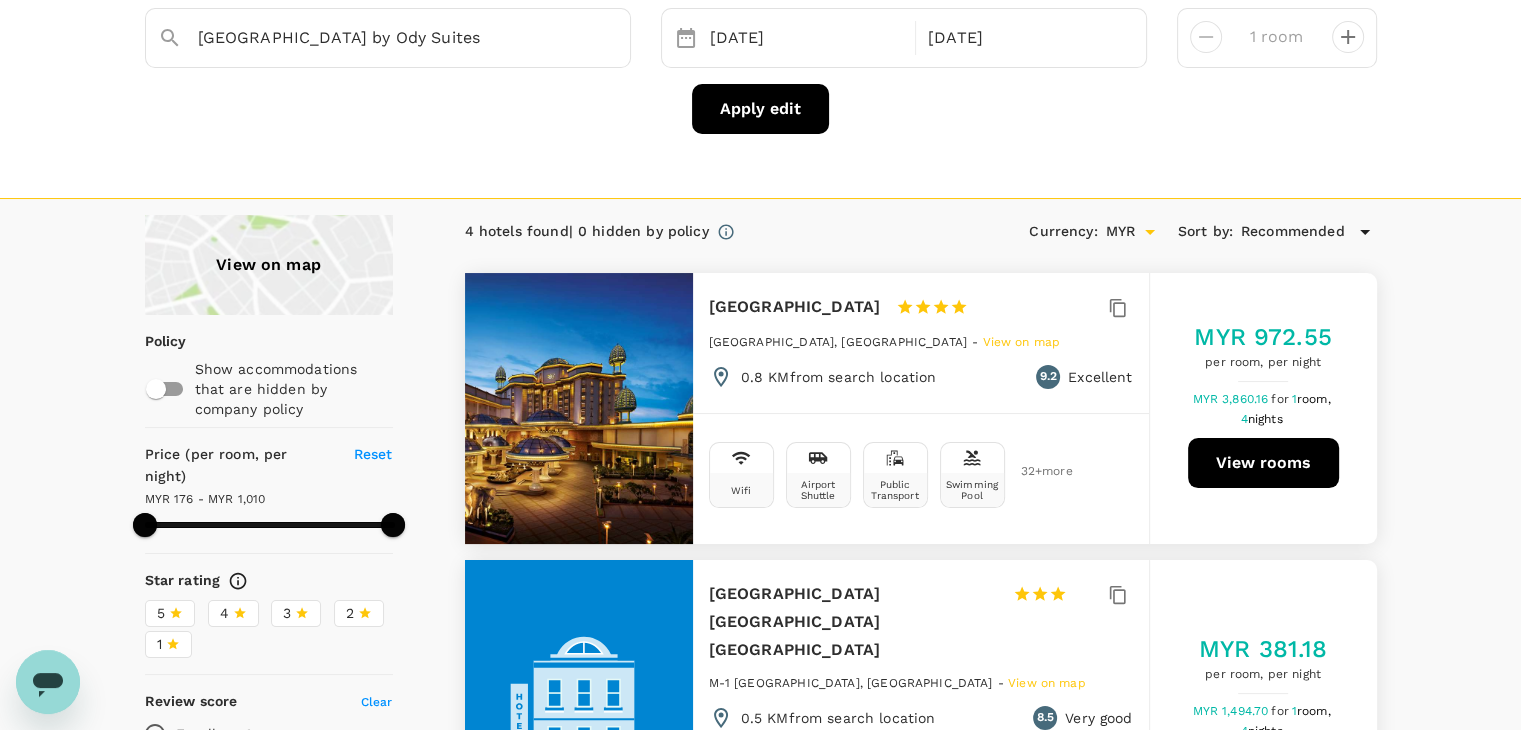 scroll, scrollTop: 0, scrollLeft: 0, axis: both 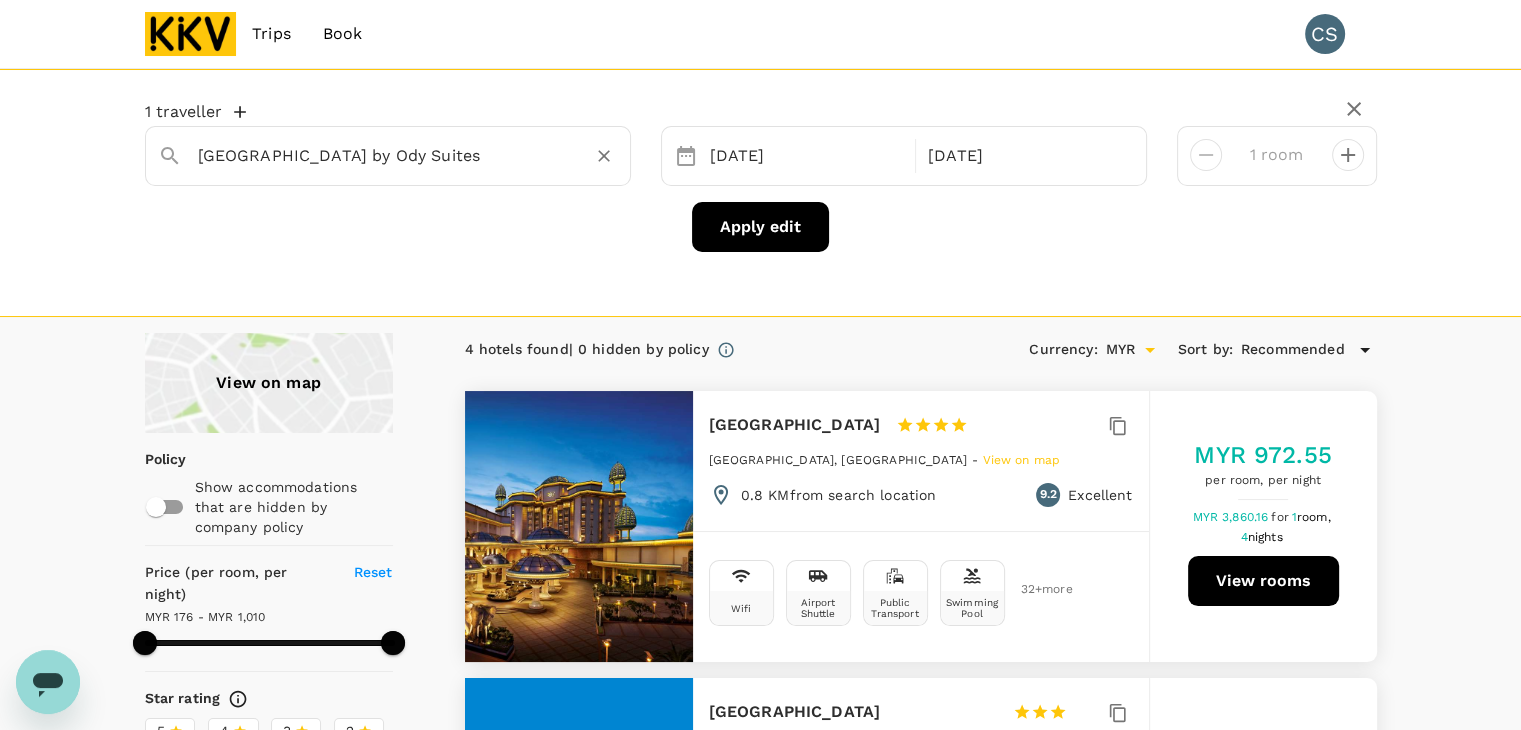 click on "Aurora Pavilion Bukit Jalil by Ody Suites" at bounding box center [380, 155] 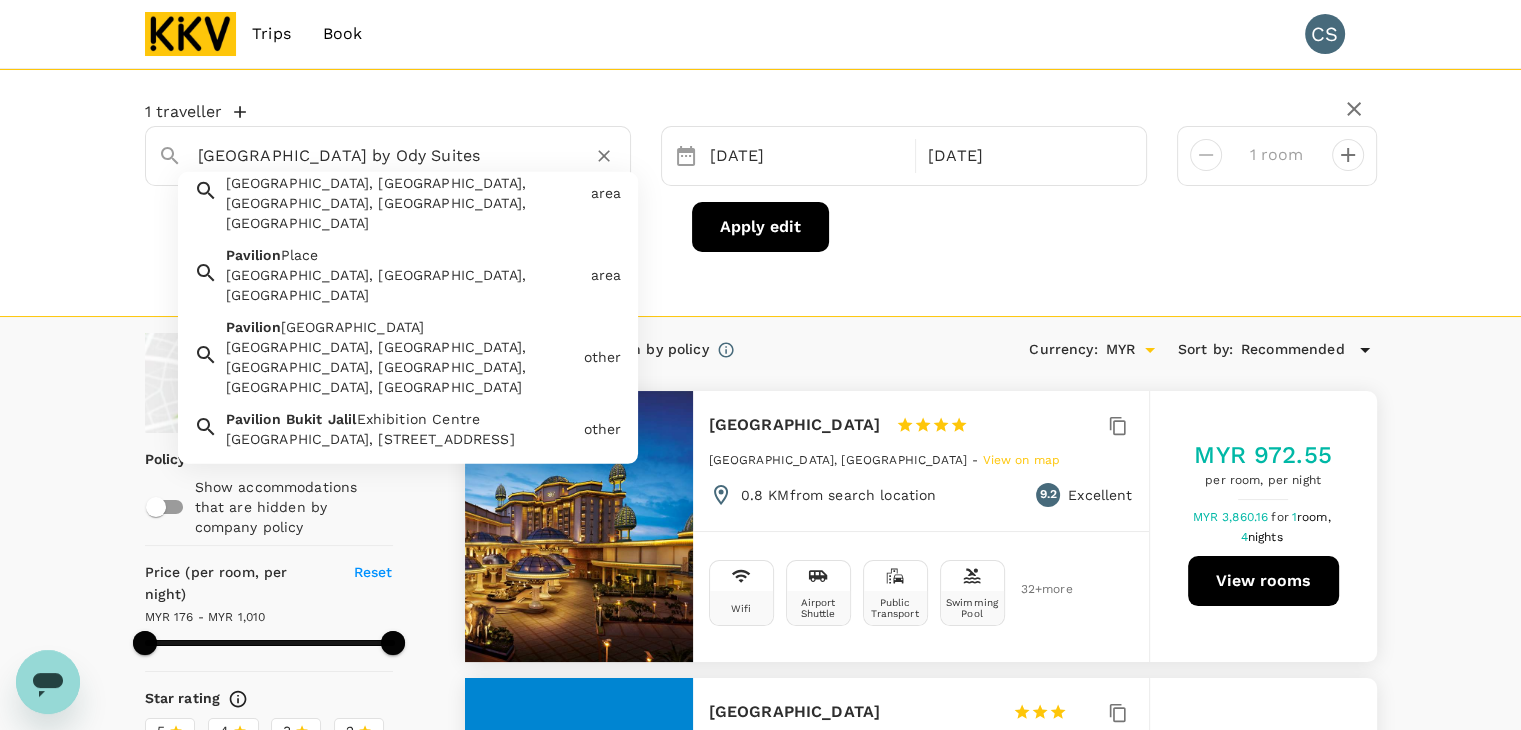 scroll, scrollTop: 200, scrollLeft: 0, axis: vertical 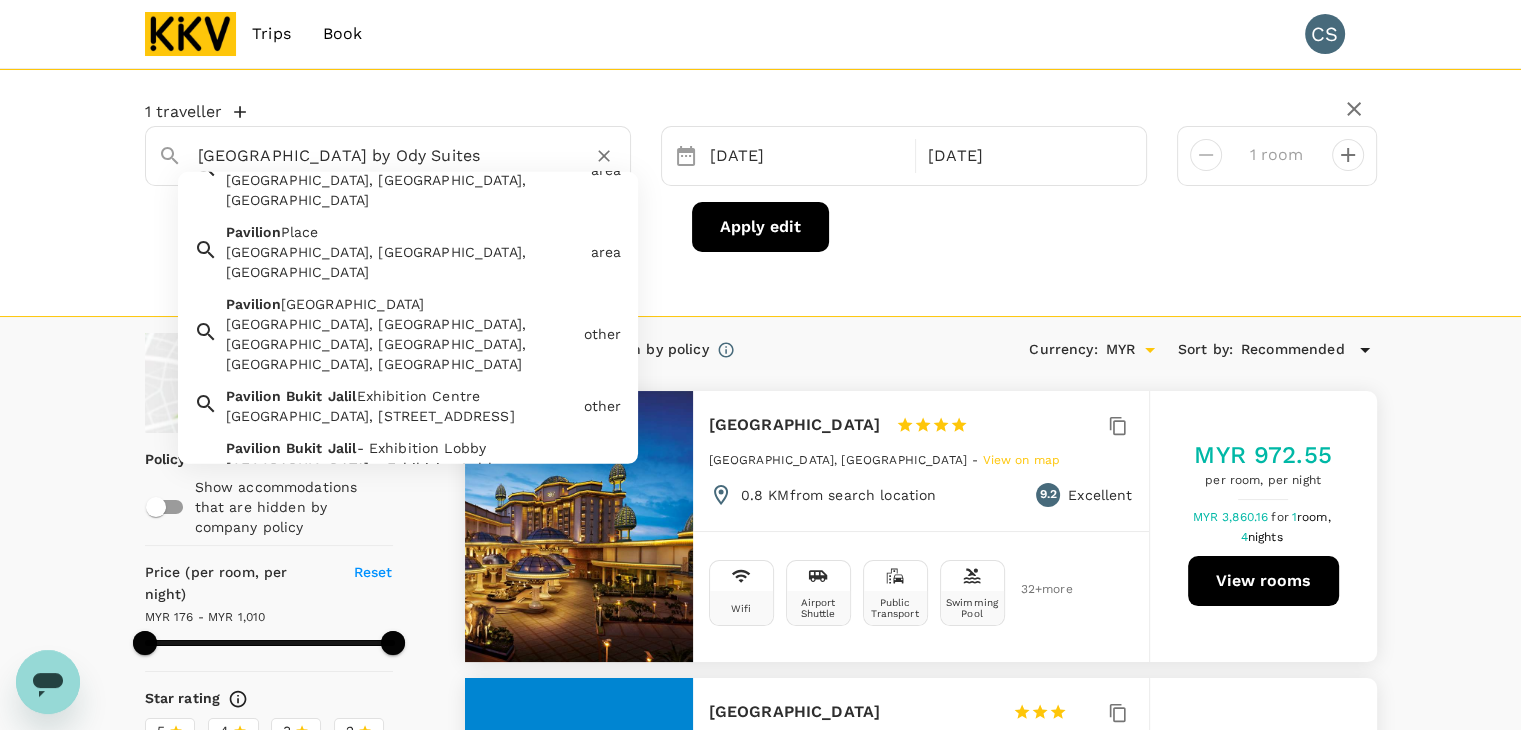 click on "Pavilion Bukit Jalil Exhibition Centre, Persiaran Jalil 8, Bandar Bukit Jalil 8, Kuala Lumpur, Federal Territory of Kuala Lumpur, Malaysia" at bounding box center (401, 416) 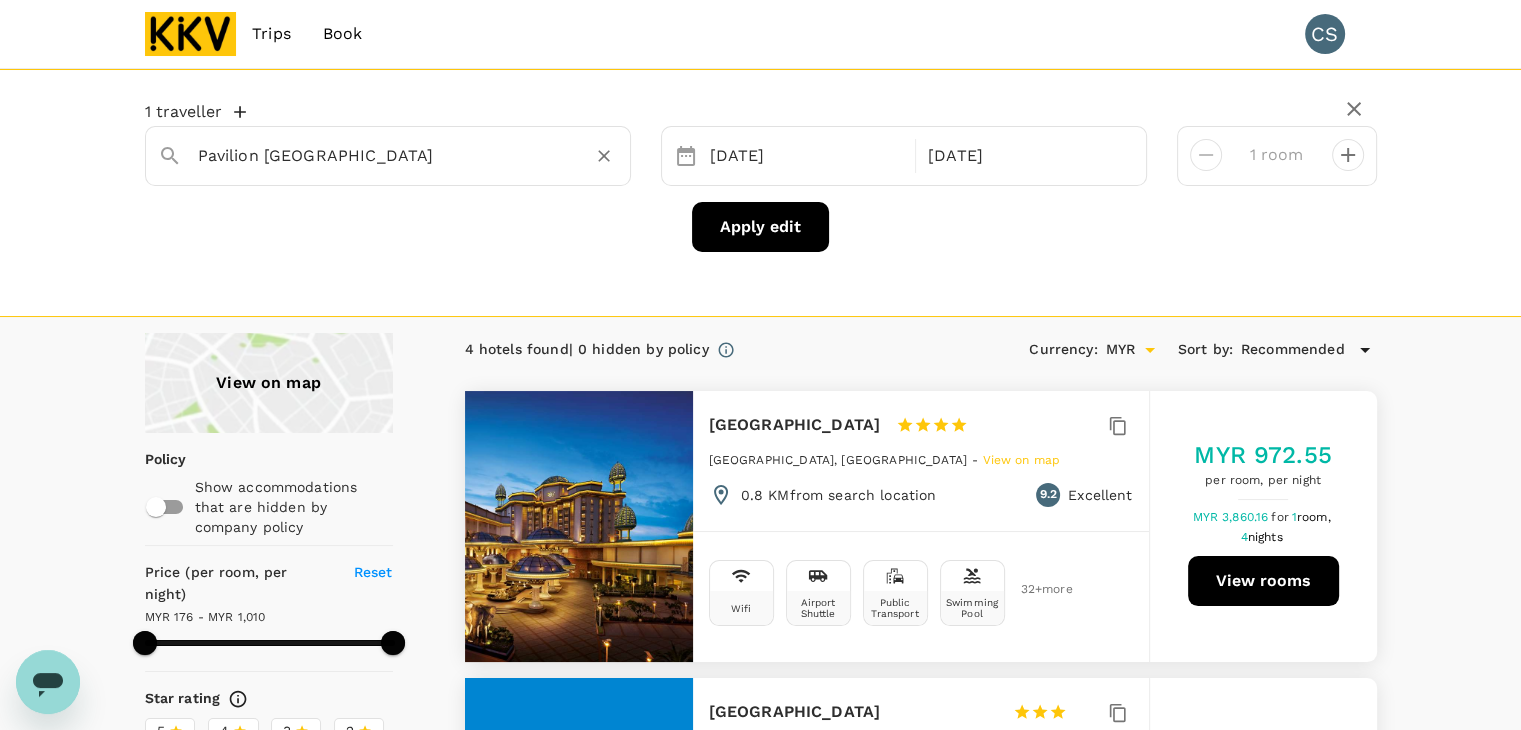 click on "Apply edit" at bounding box center (760, 227) 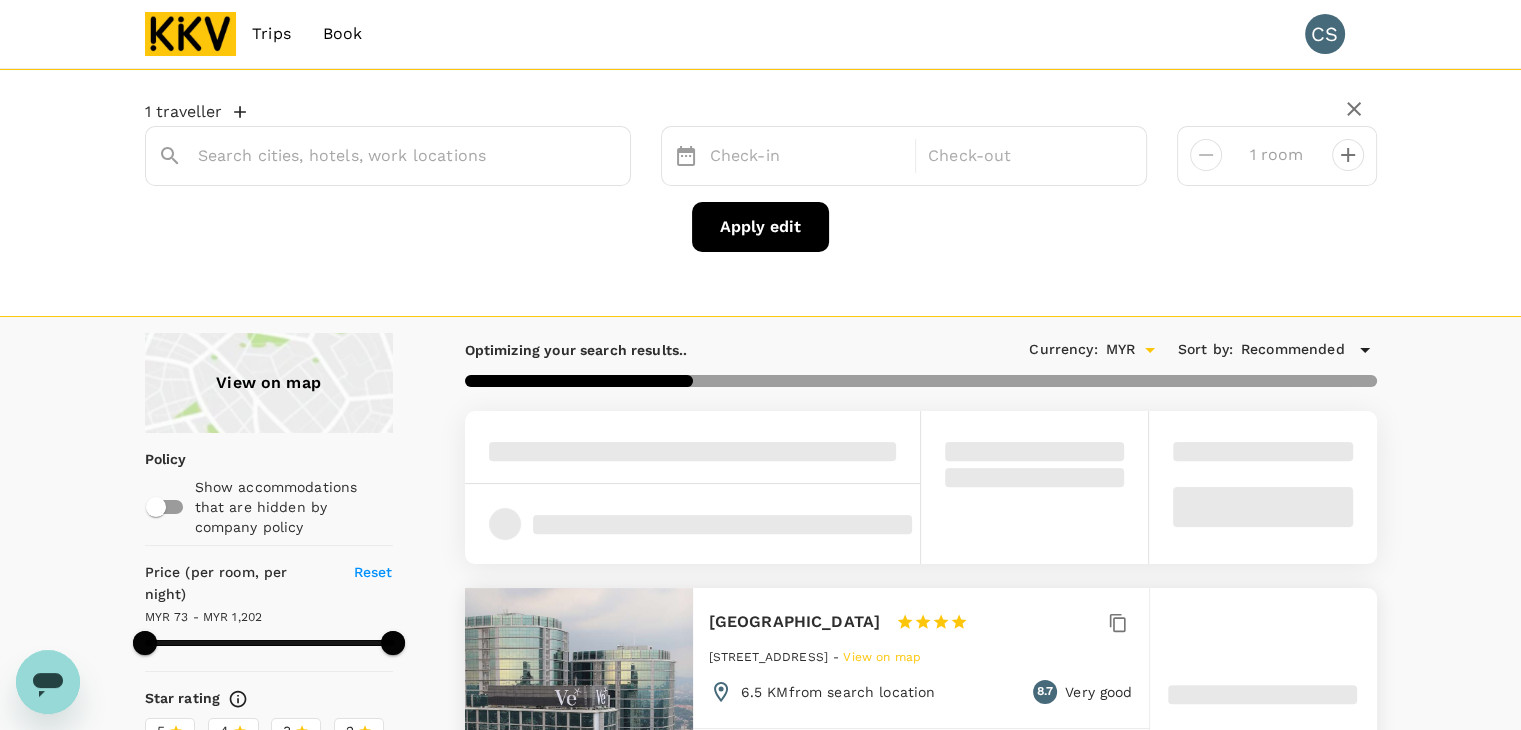 type on "Pavilion Bukit Jalil Exhibition Centre" 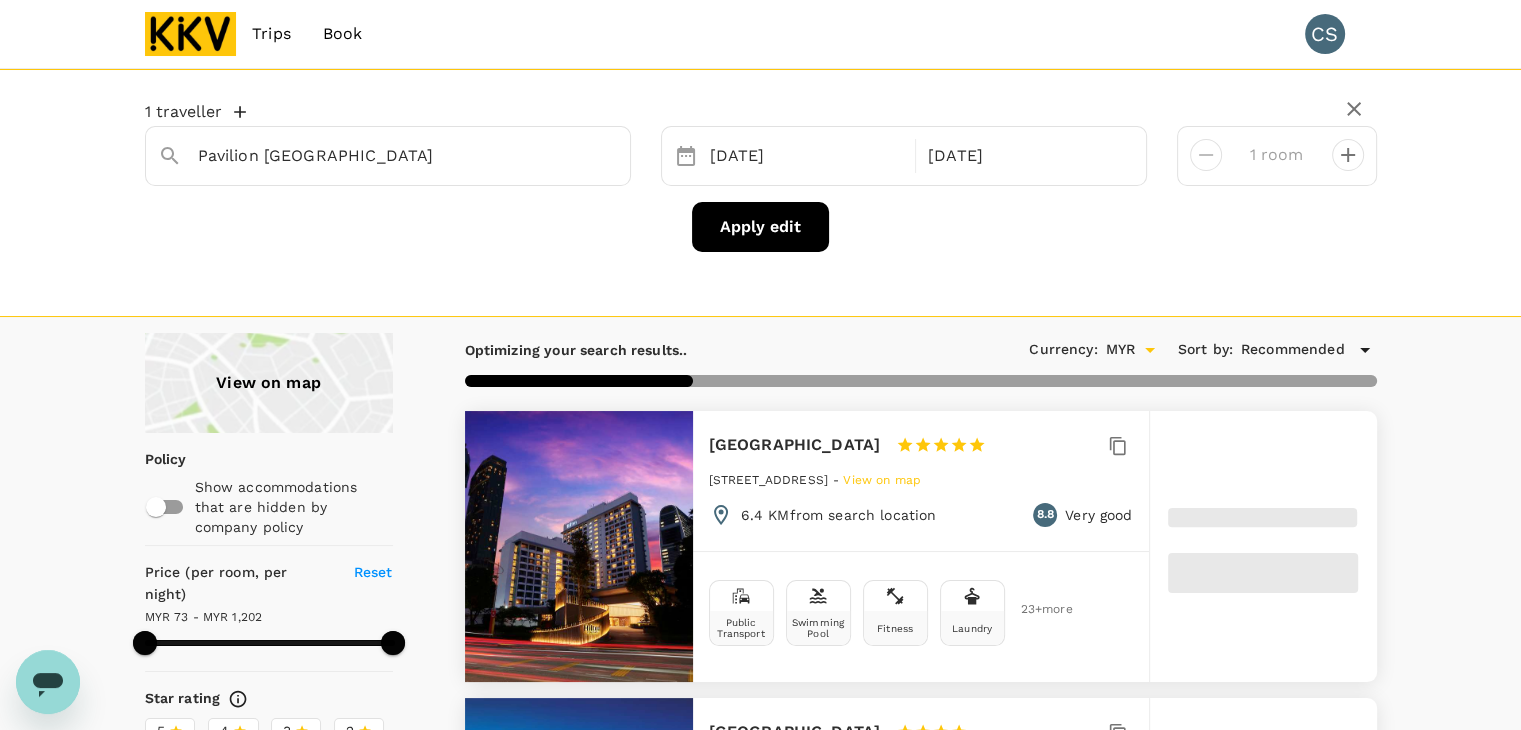 type on "1202.06" 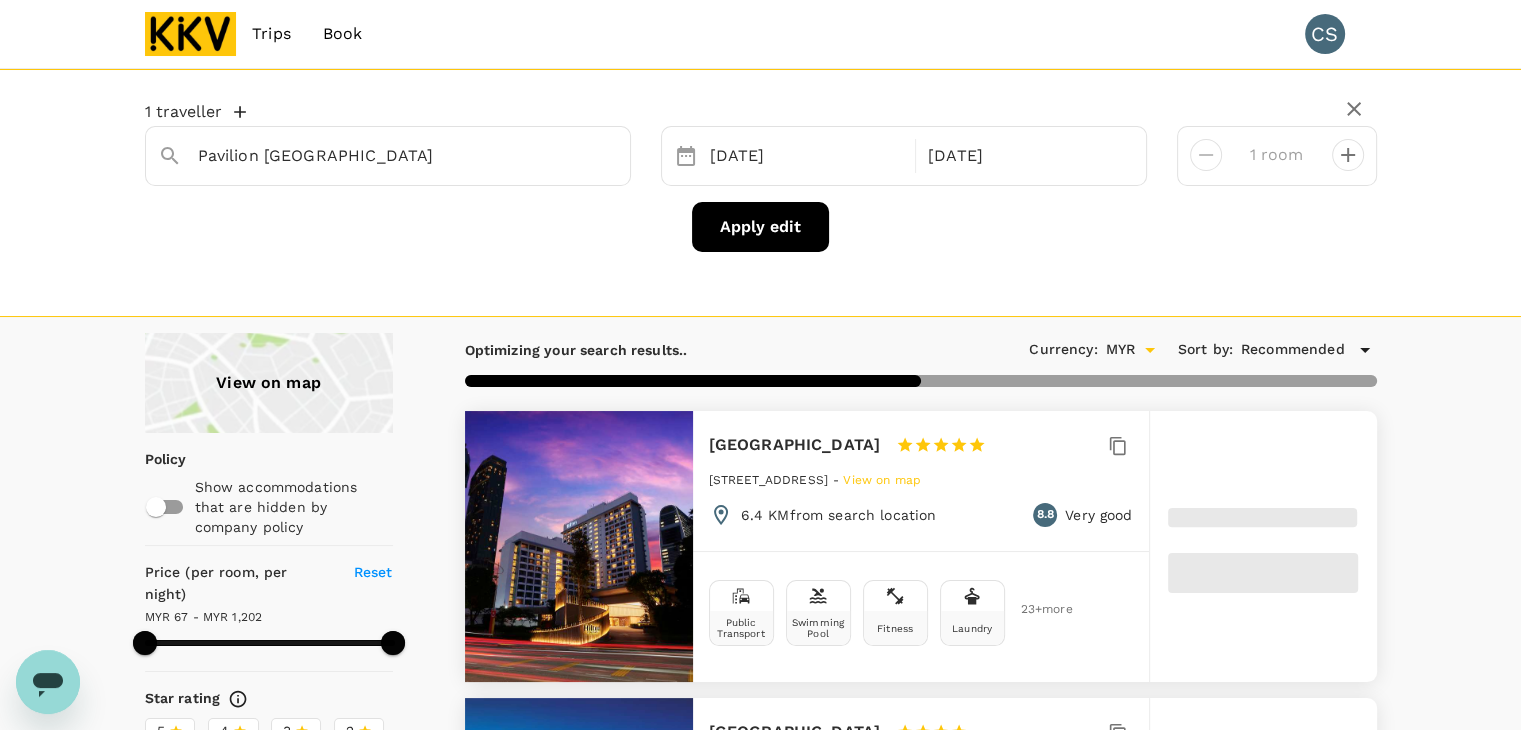 type on "1201.3" 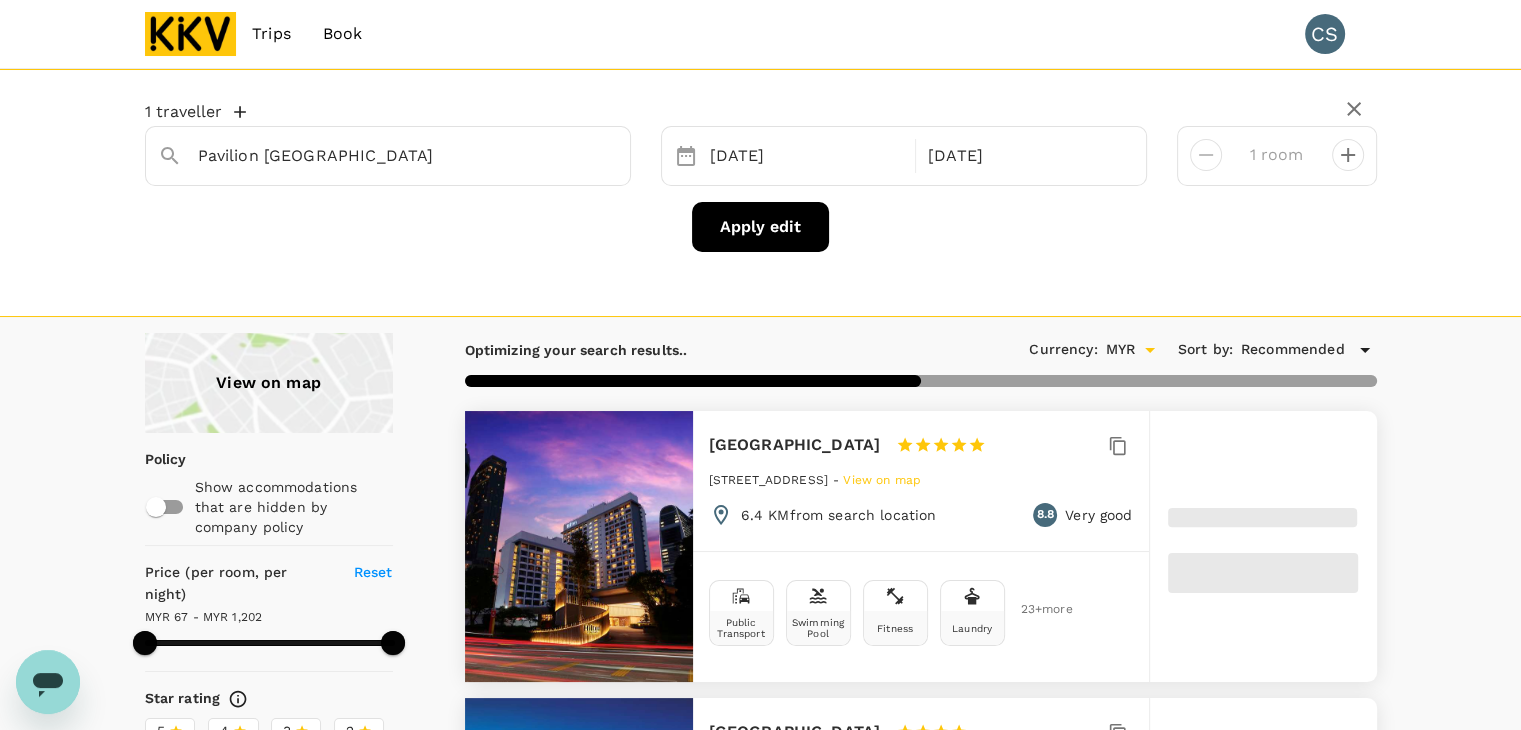 type on "54.3" 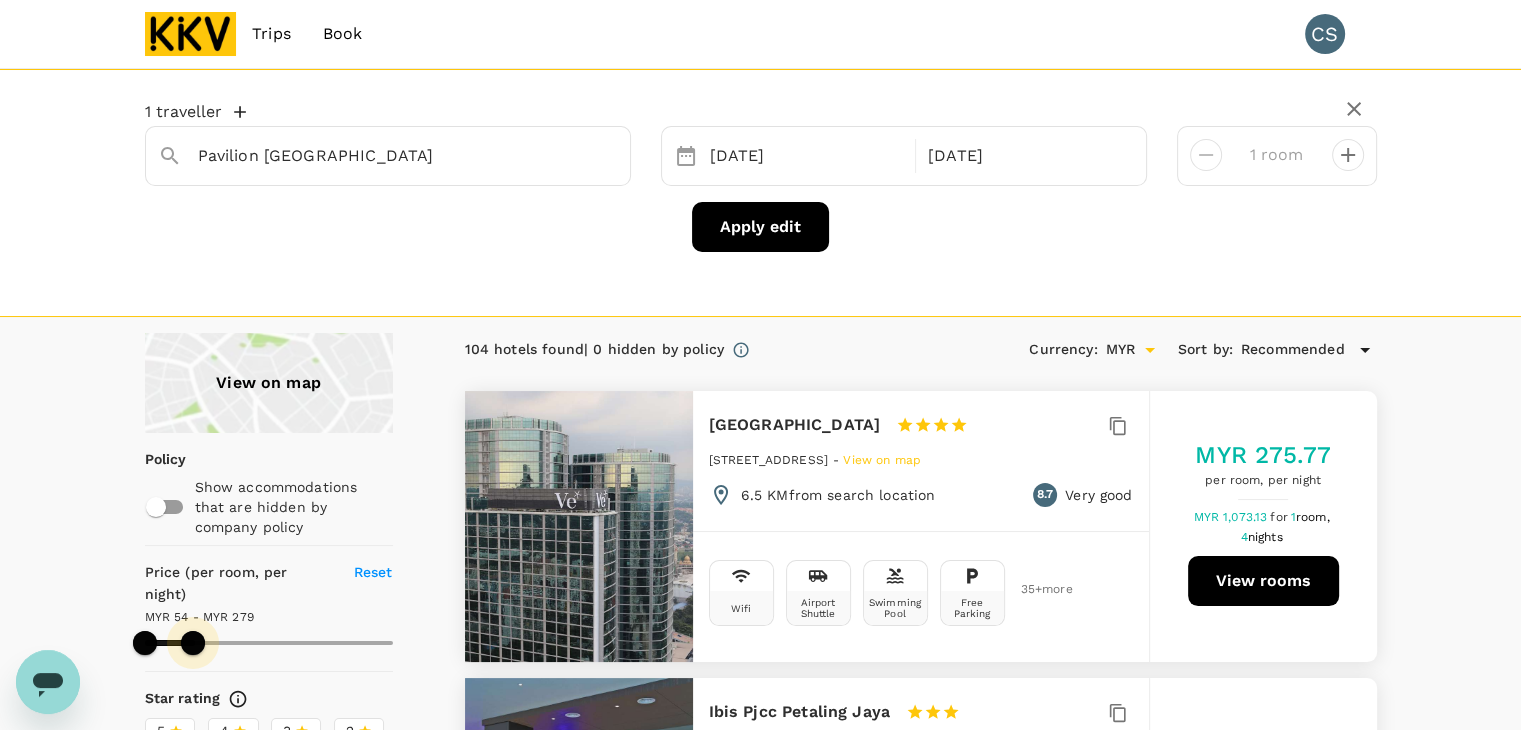 type on "279.3" 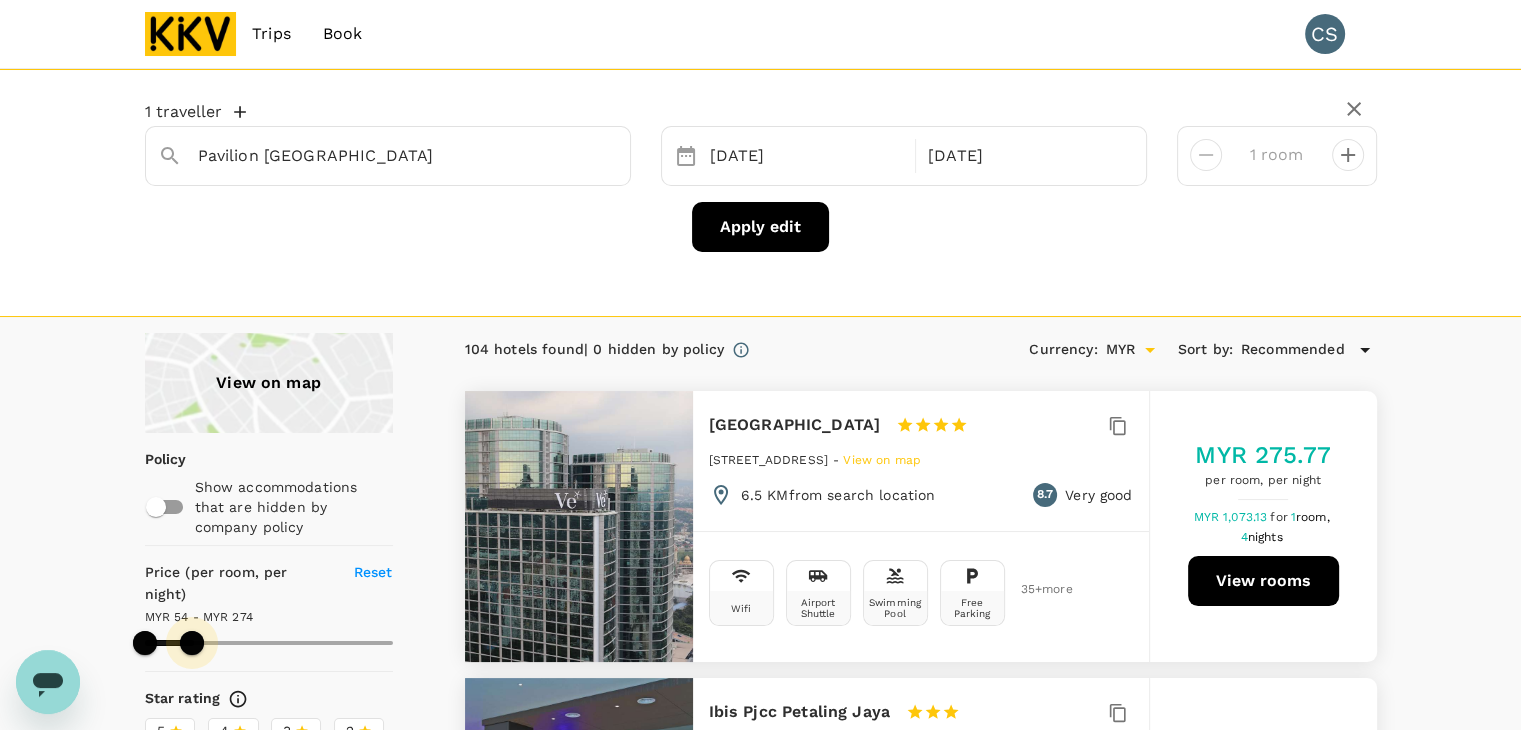 drag, startPoint x: 390, startPoint y: 625, endPoint x: 192, endPoint y: 624, distance: 198.00252 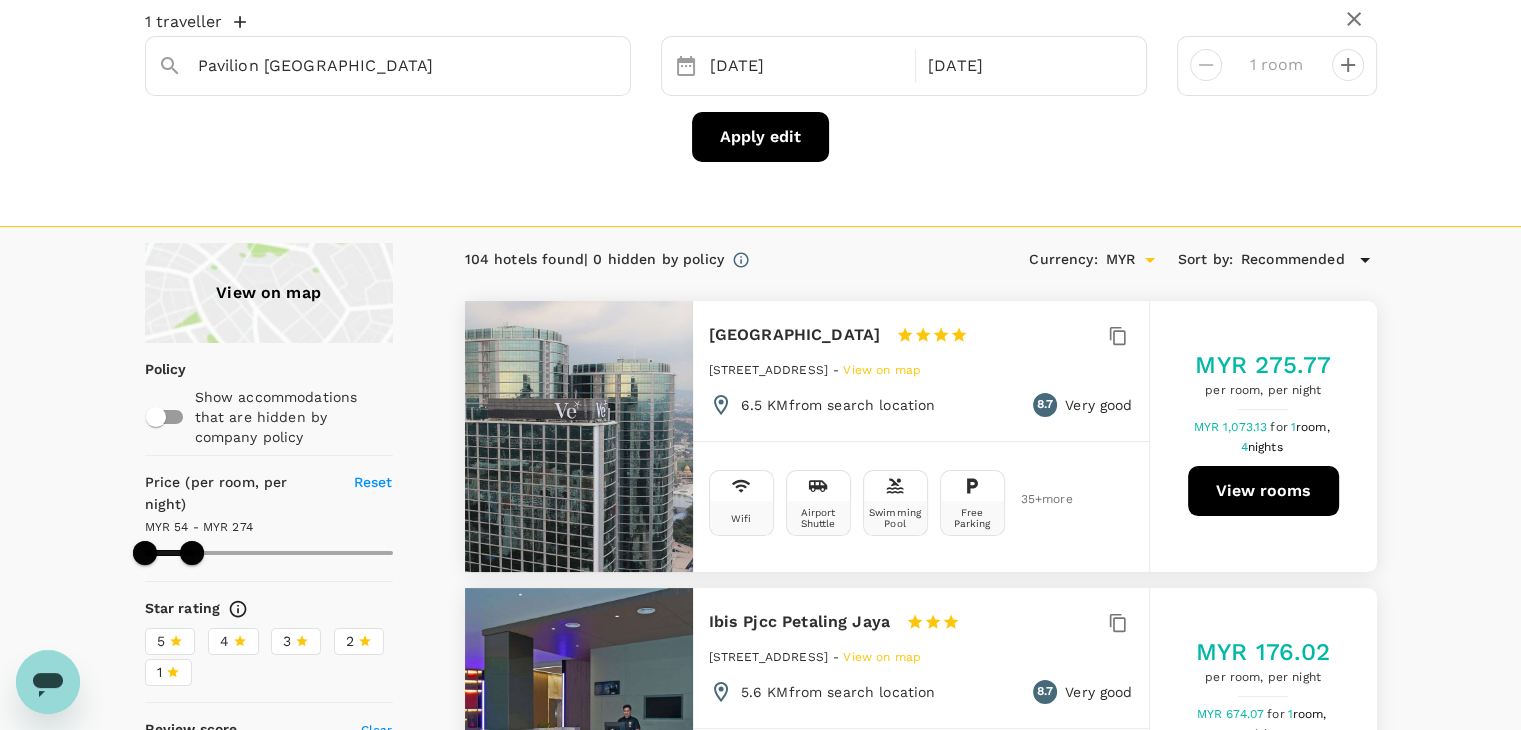 scroll, scrollTop: 0, scrollLeft: 0, axis: both 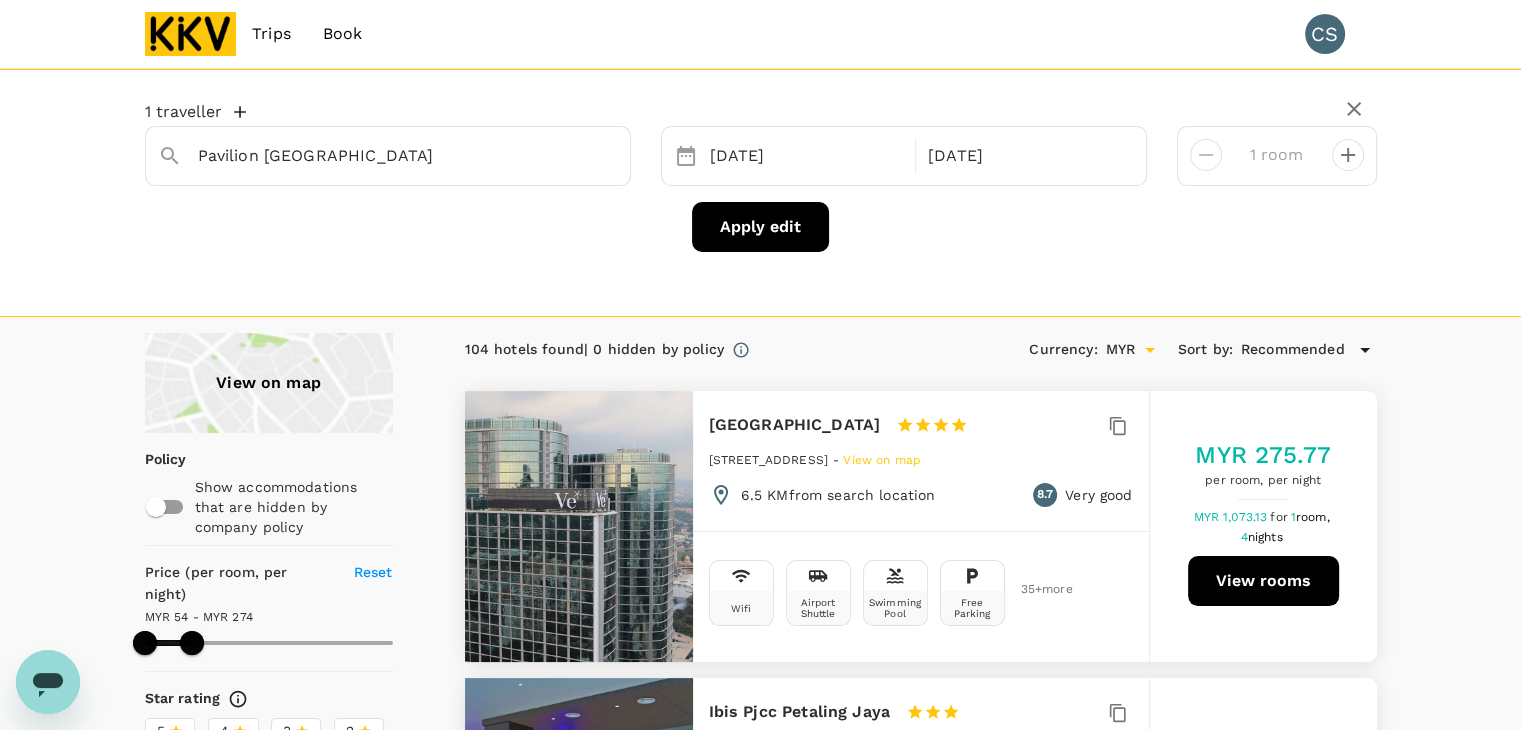 click on "Recommended" at bounding box center (1293, 350) 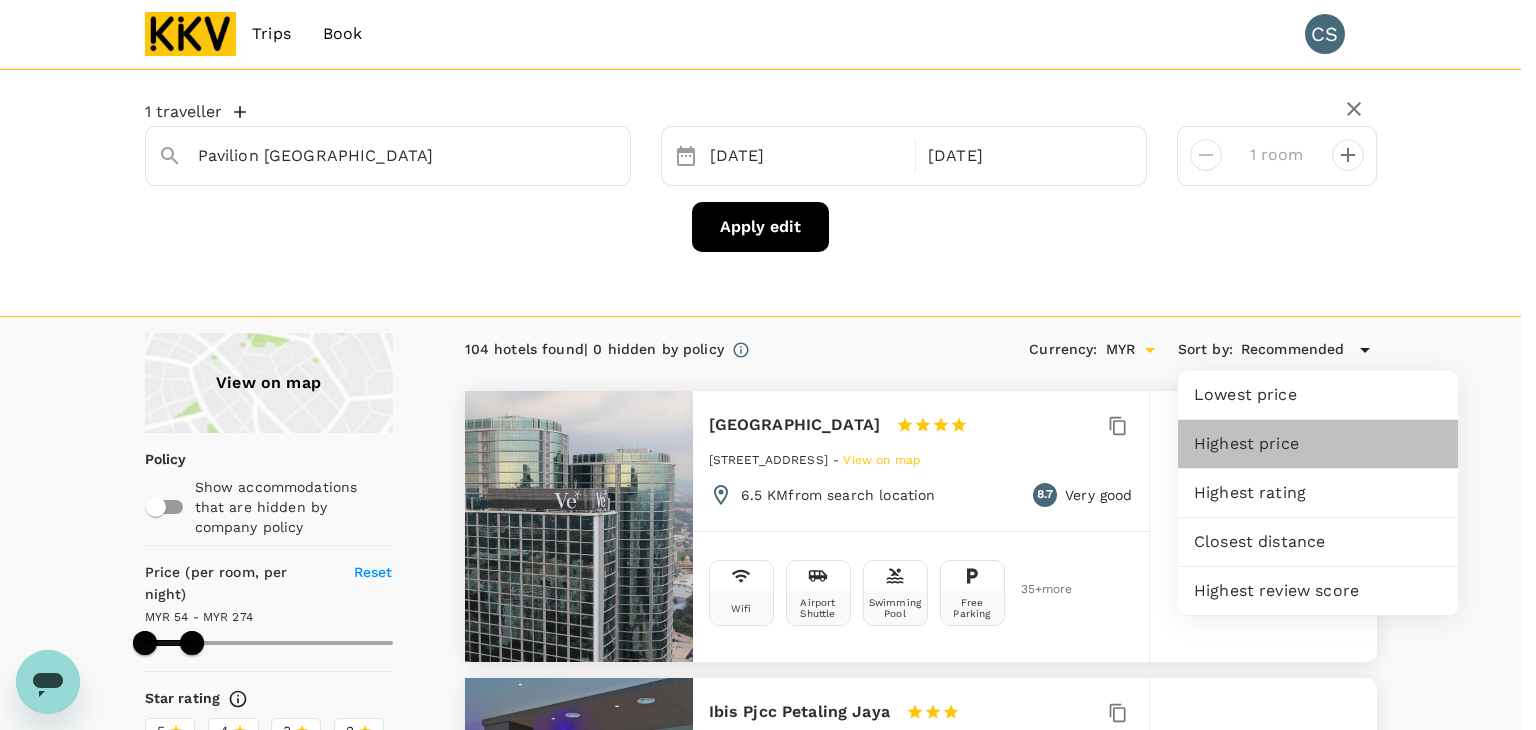 click on "Highest price" at bounding box center [1318, 444] 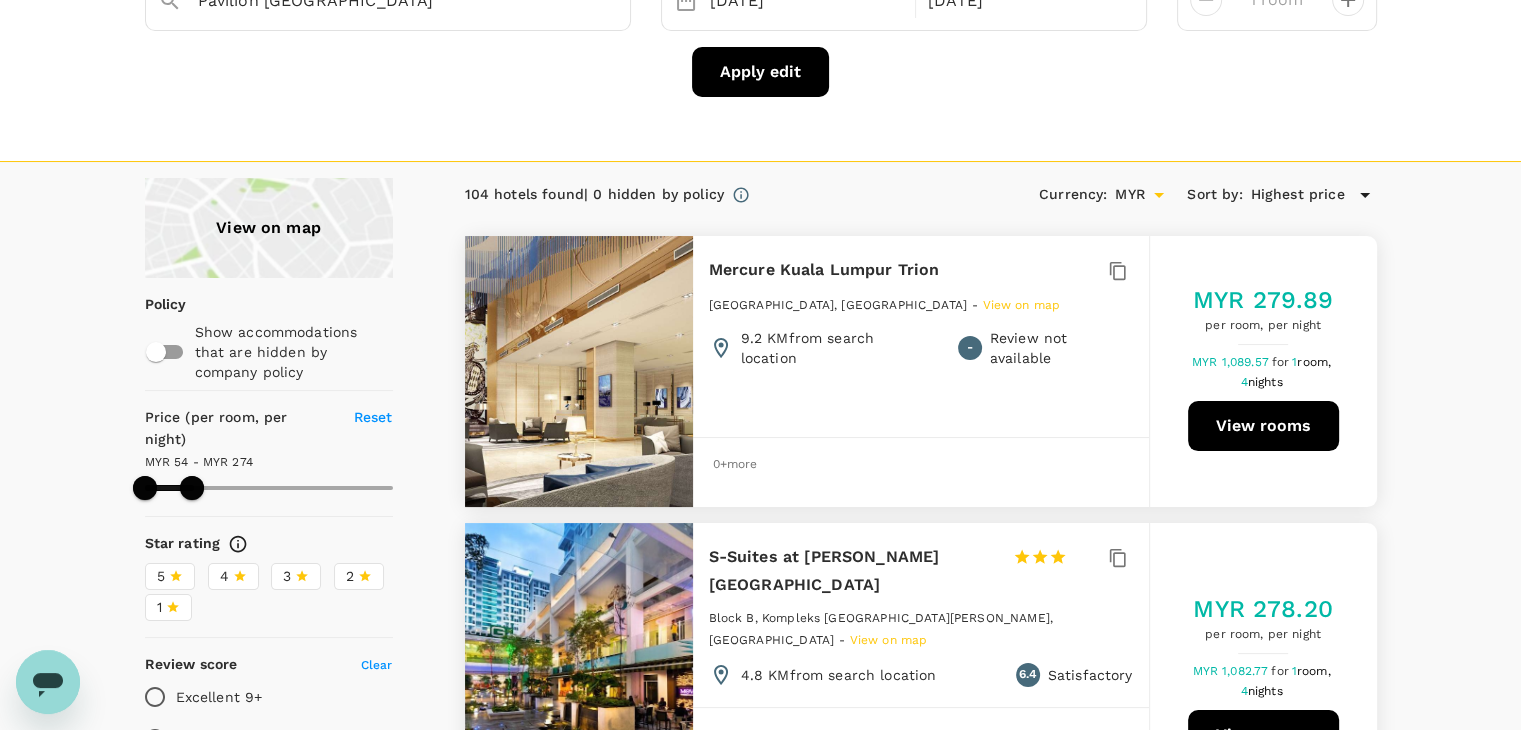 scroll, scrollTop: 200, scrollLeft: 0, axis: vertical 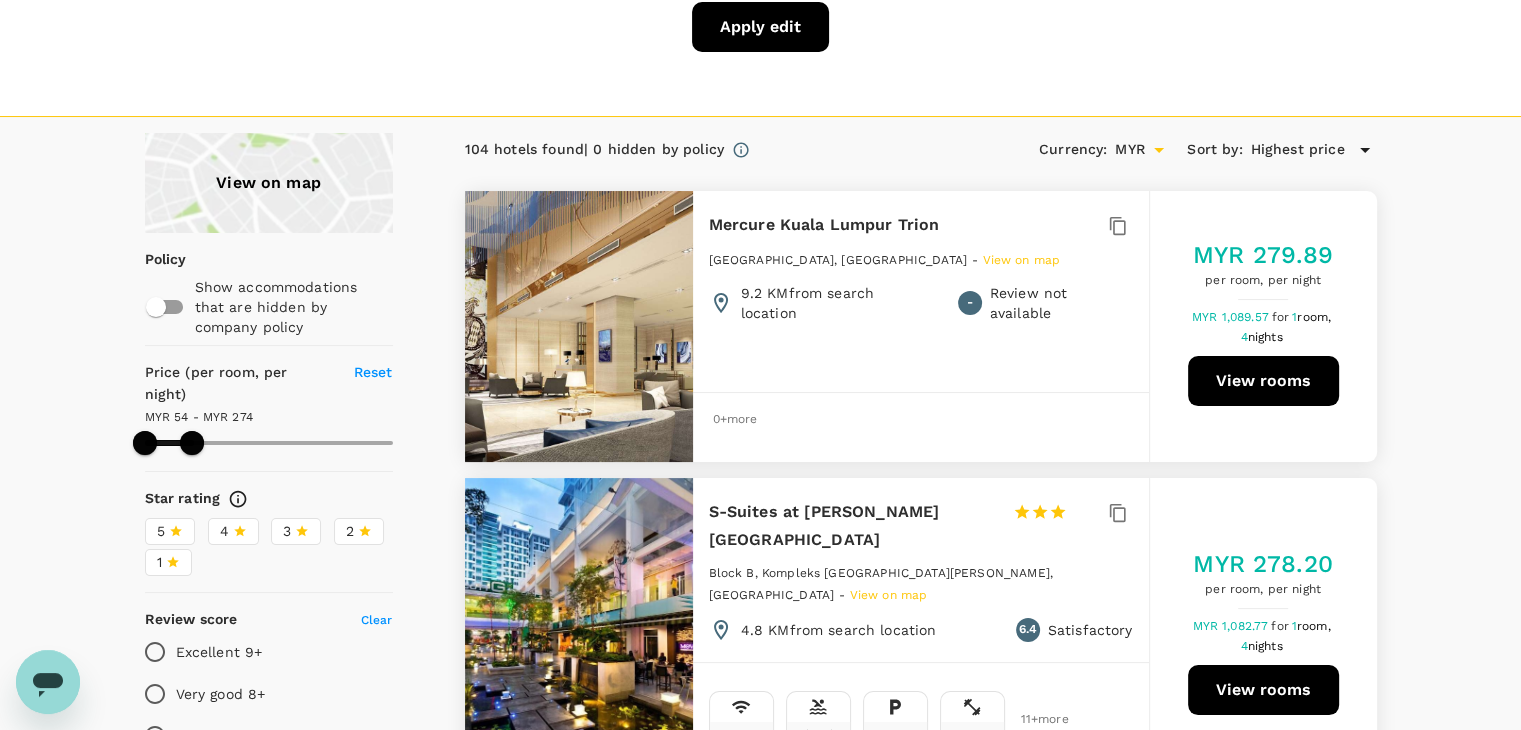 click on "View rooms" at bounding box center [1263, 381] 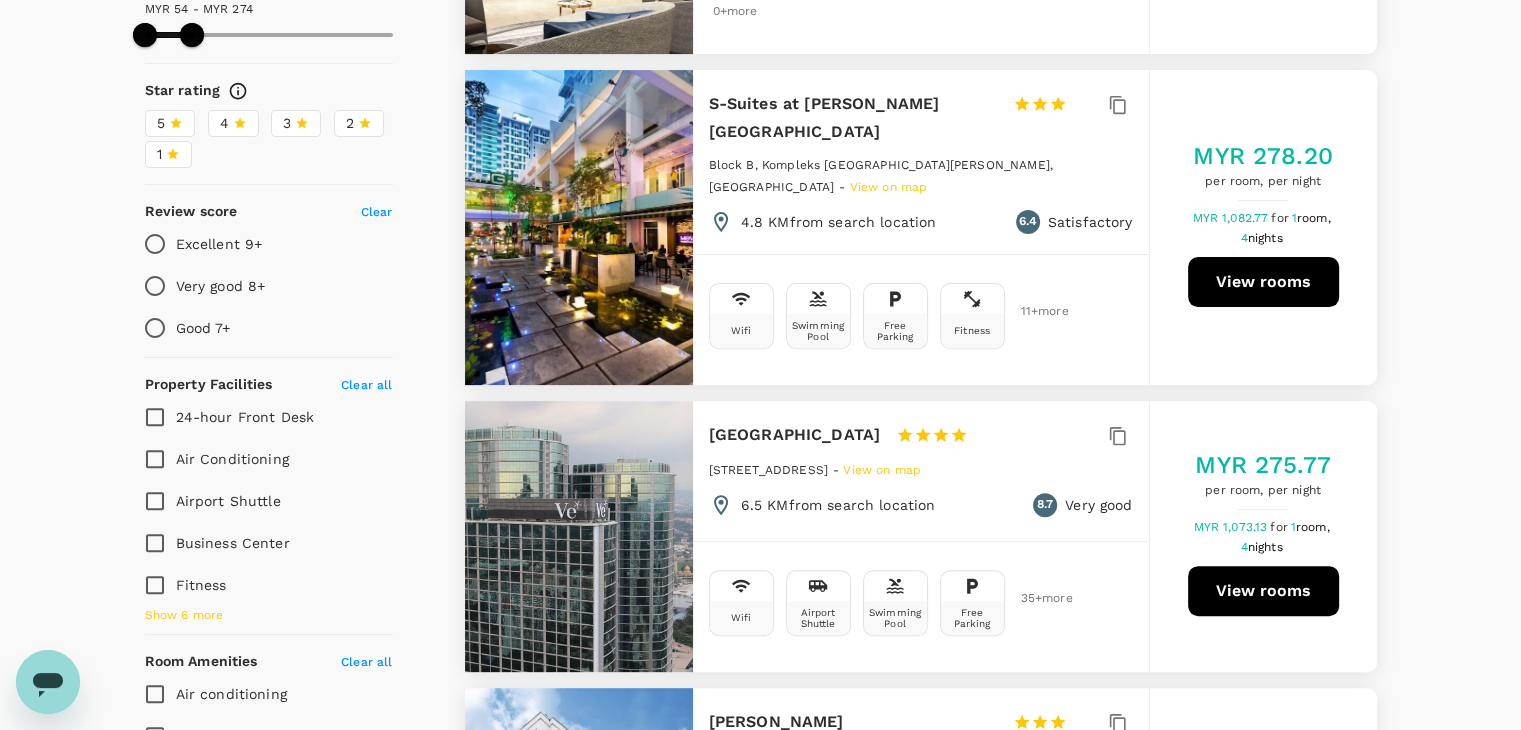 scroll, scrollTop: 800, scrollLeft: 0, axis: vertical 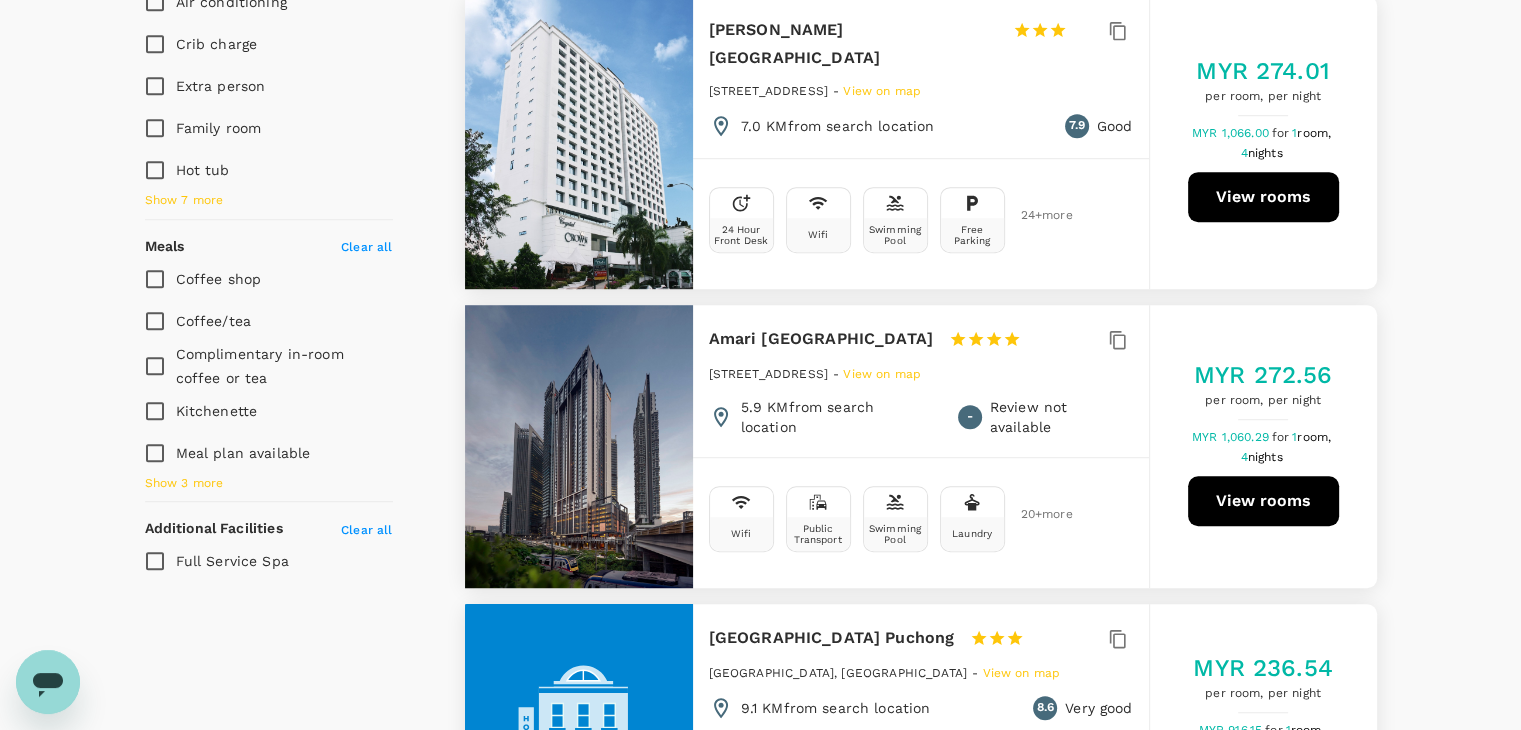 click on "View rooms" at bounding box center (1263, 501) 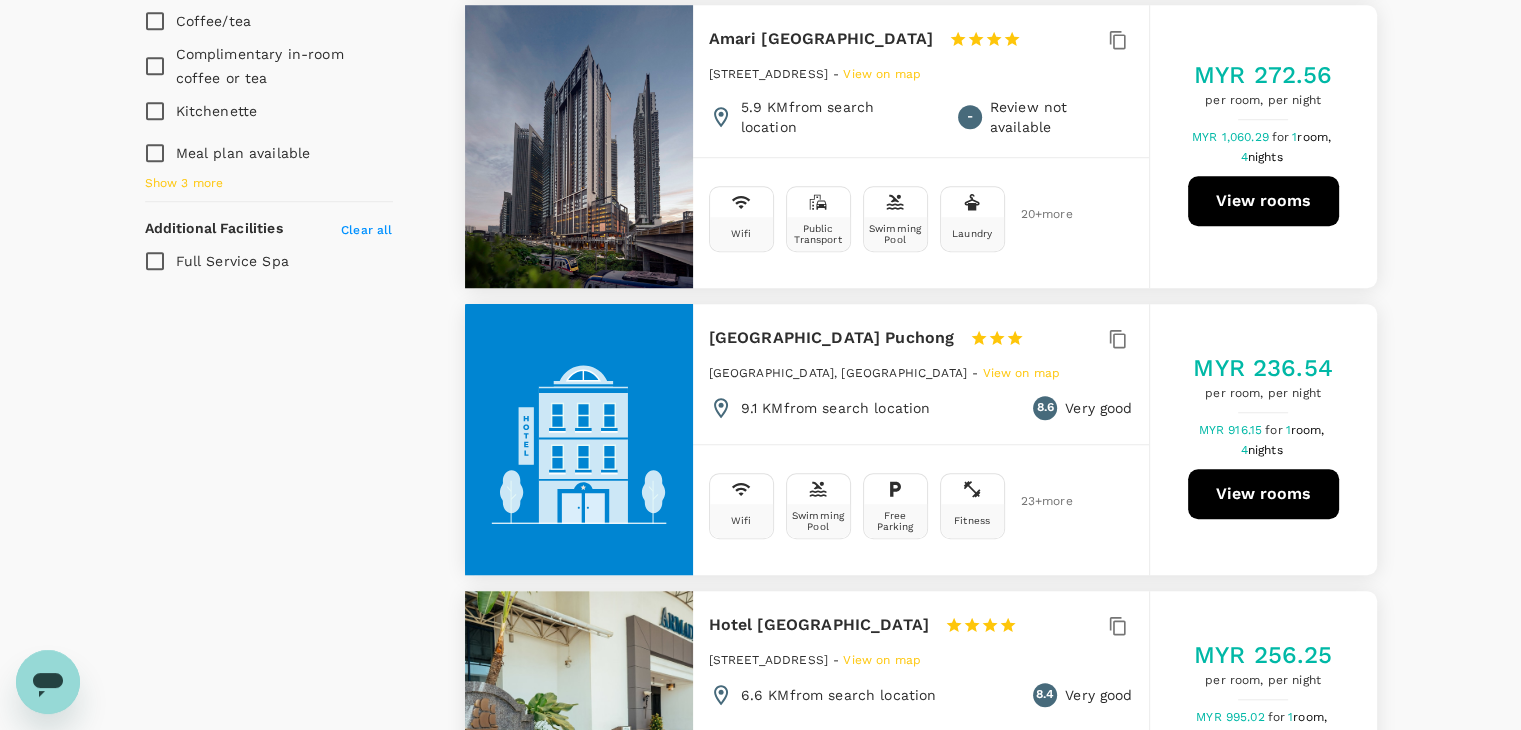 scroll, scrollTop: 1800, scrollLeft: 0, axis: vertical 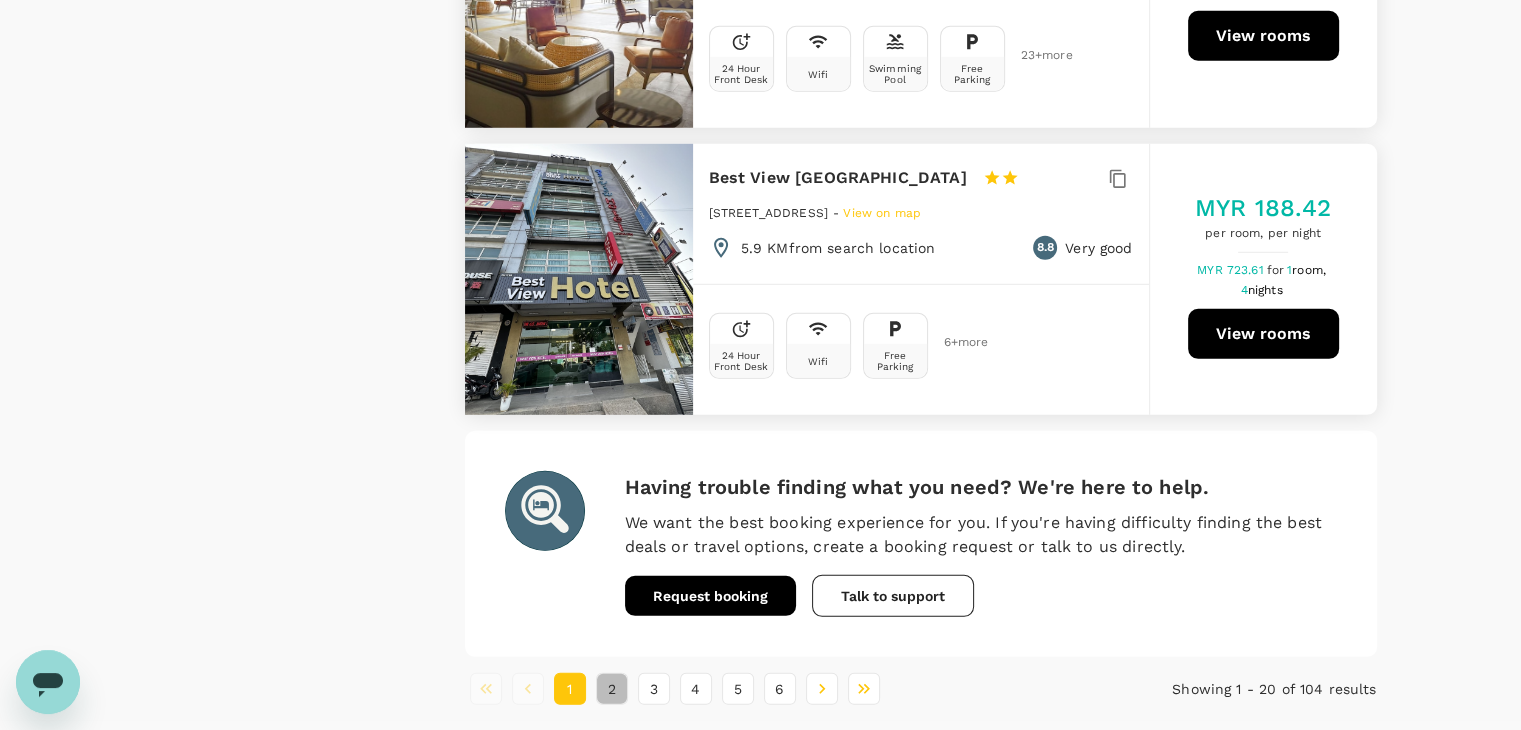 click on "2" at bounding box center [612, 689] 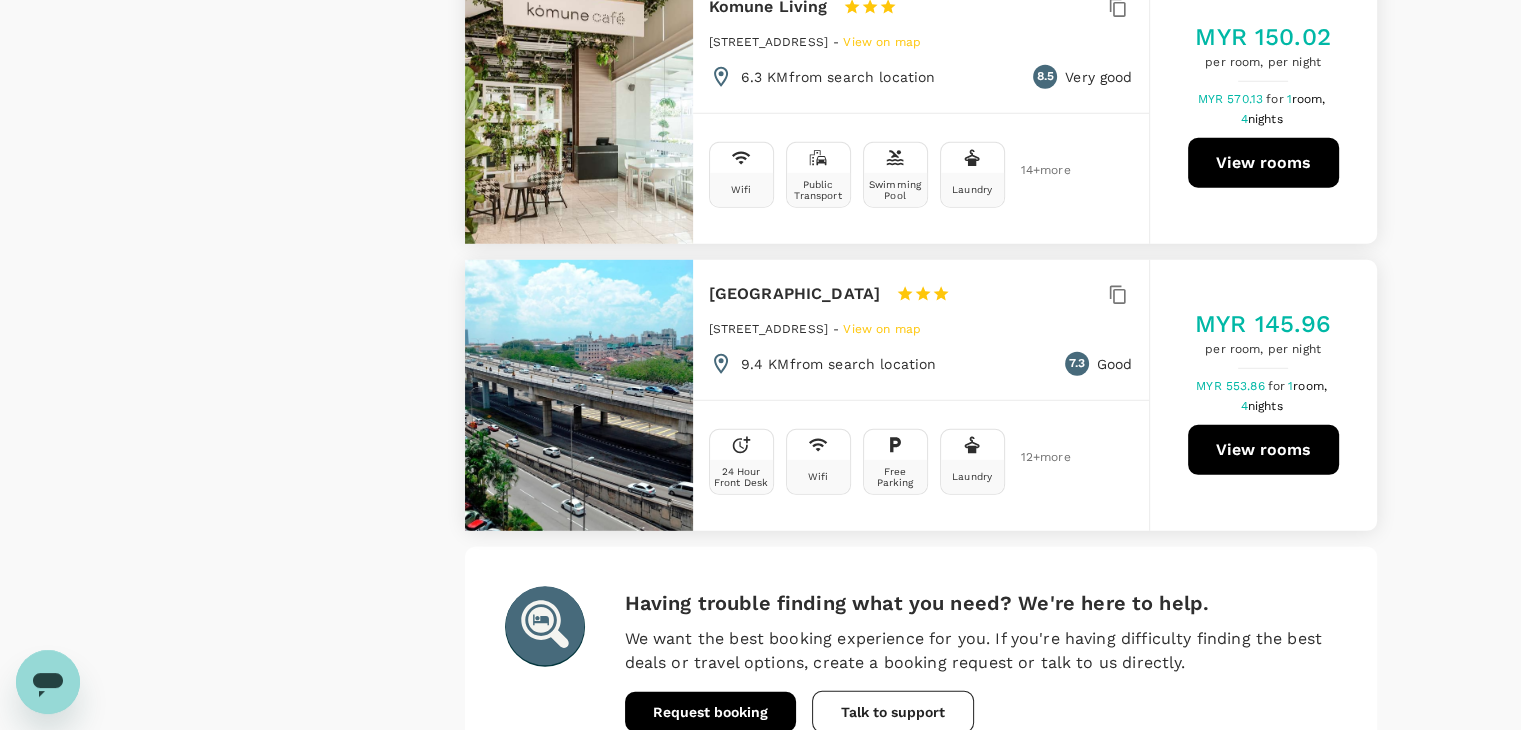 scroll, scrollTop: 5878, scrollLeft: 0, axis: vertical 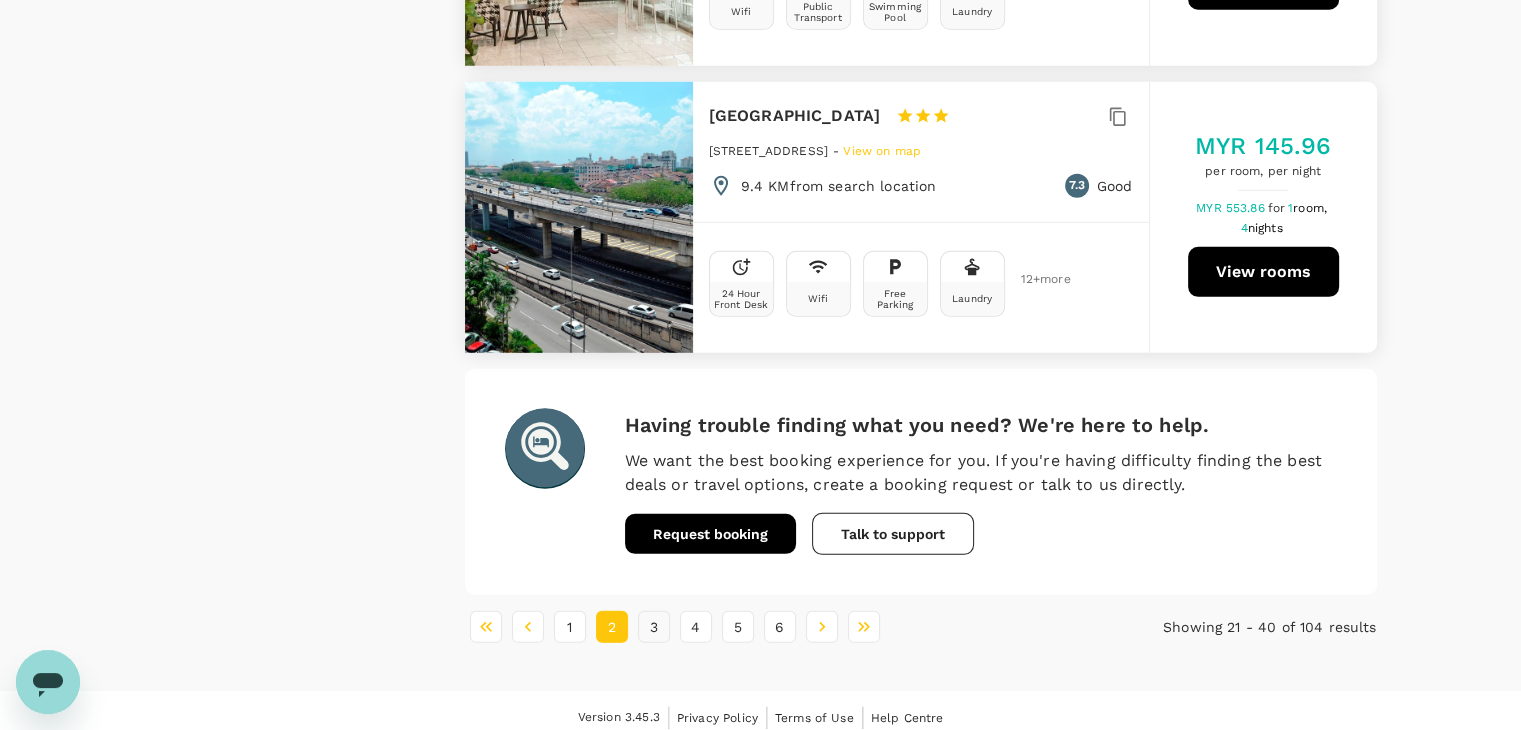 click on "3" at bounding box center [654, 627] 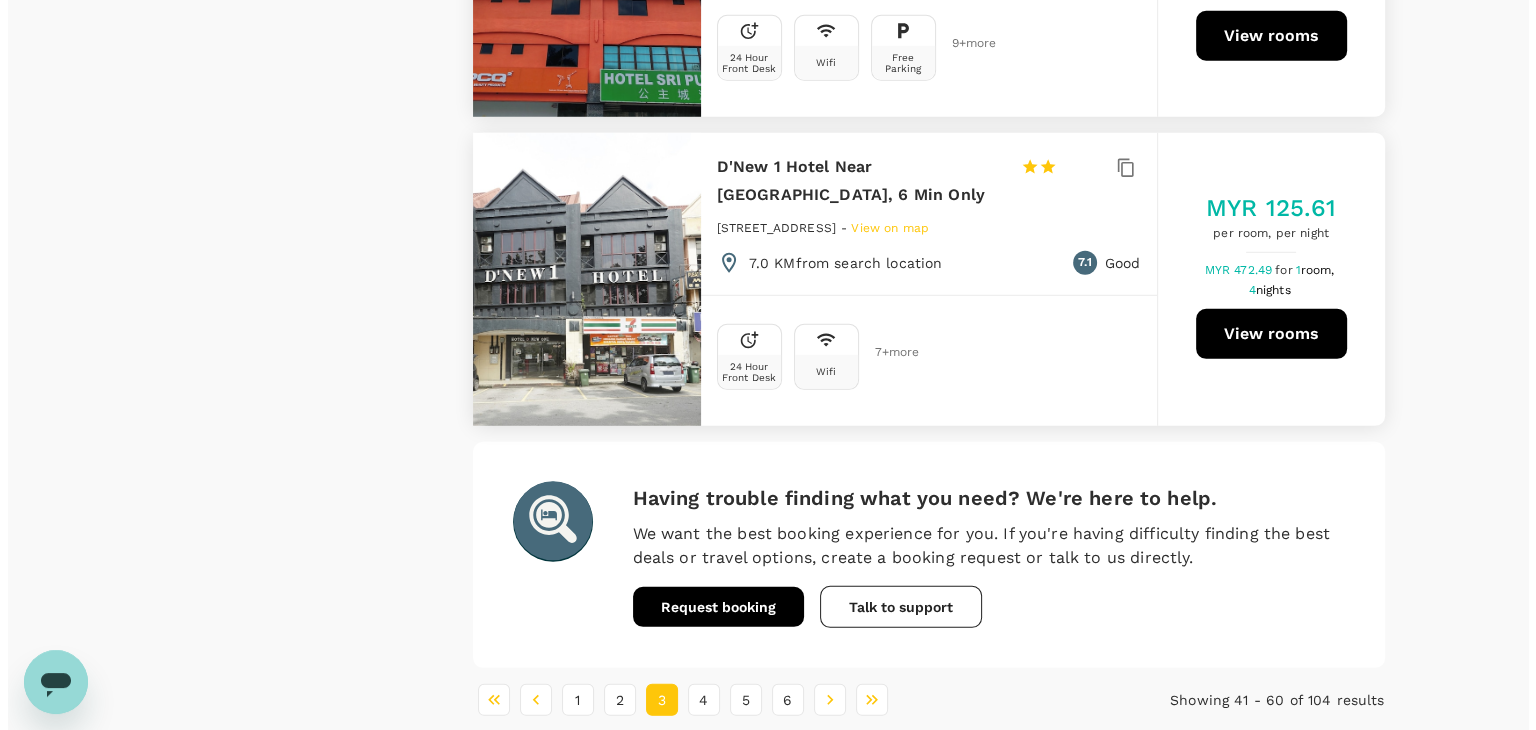 scroll, scrollTop: 5172, scrollLeft: 0, axis: vertical 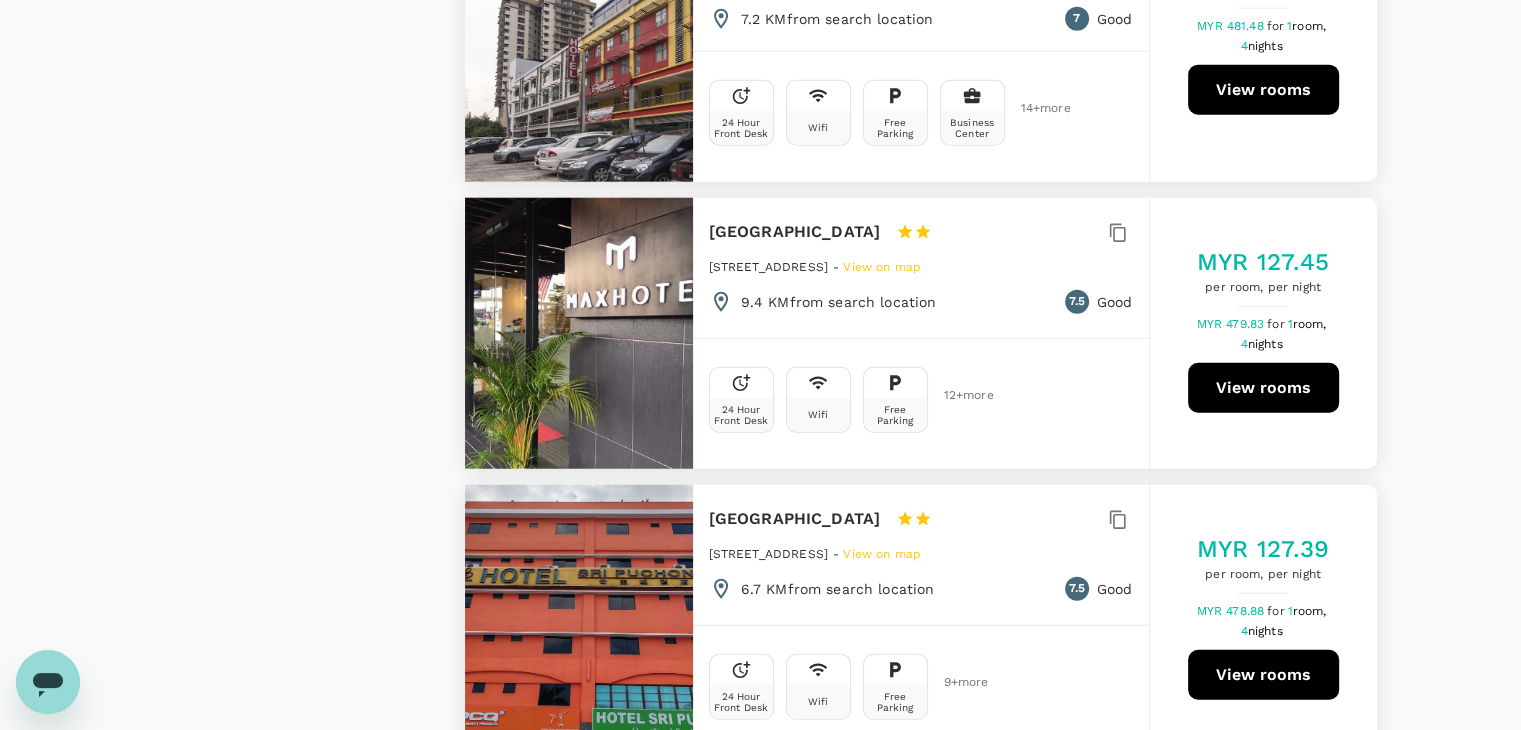 type on "274.3" 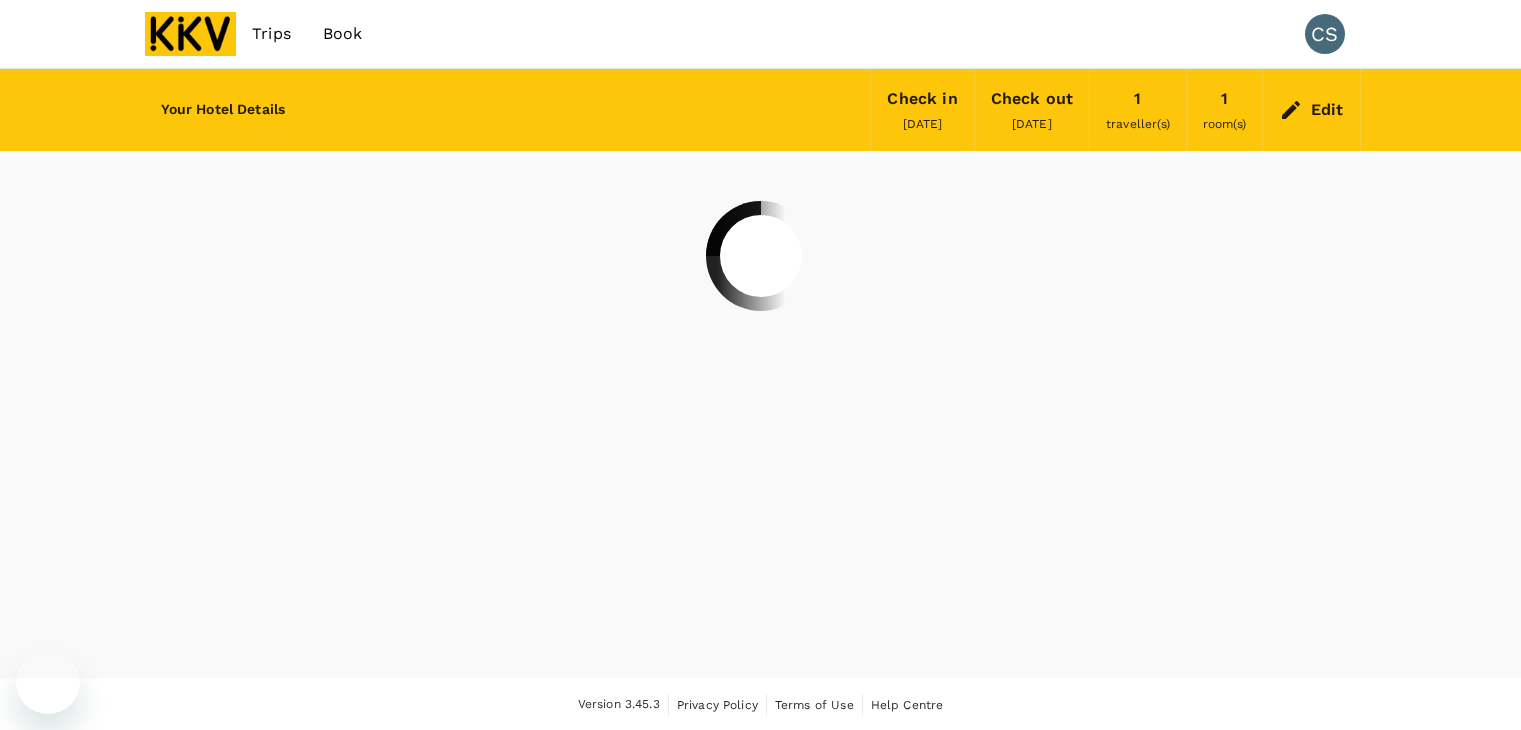 scroll, scrollTop: 0, scrollLeft: 0, axis: both 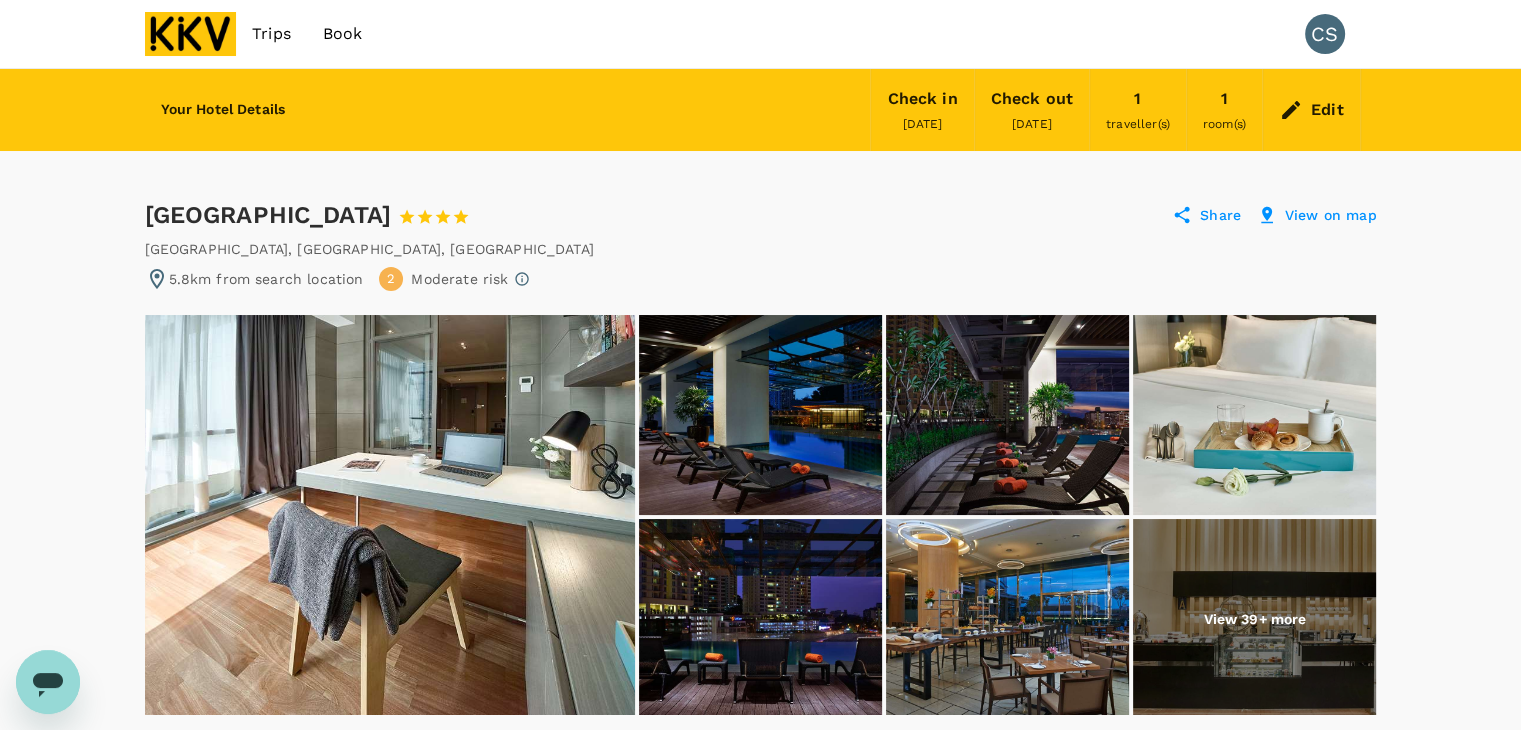 drag, startPoint x: 147, startPoint y: 213, endPoint x: 421, endPoint y: 225, distance: 274.26263 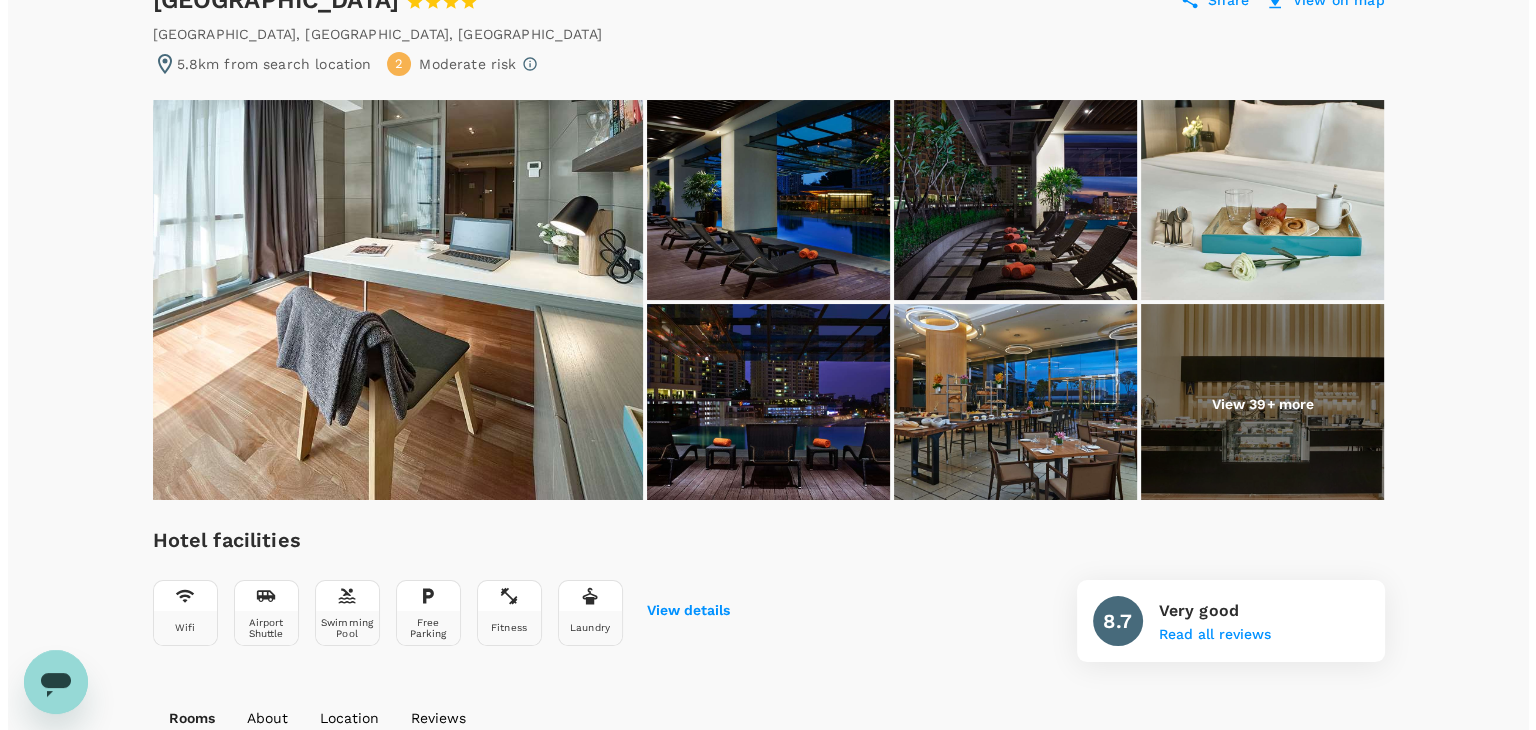 scroll, scrollTop: 200, scrollLeft: 0, axis: vertical 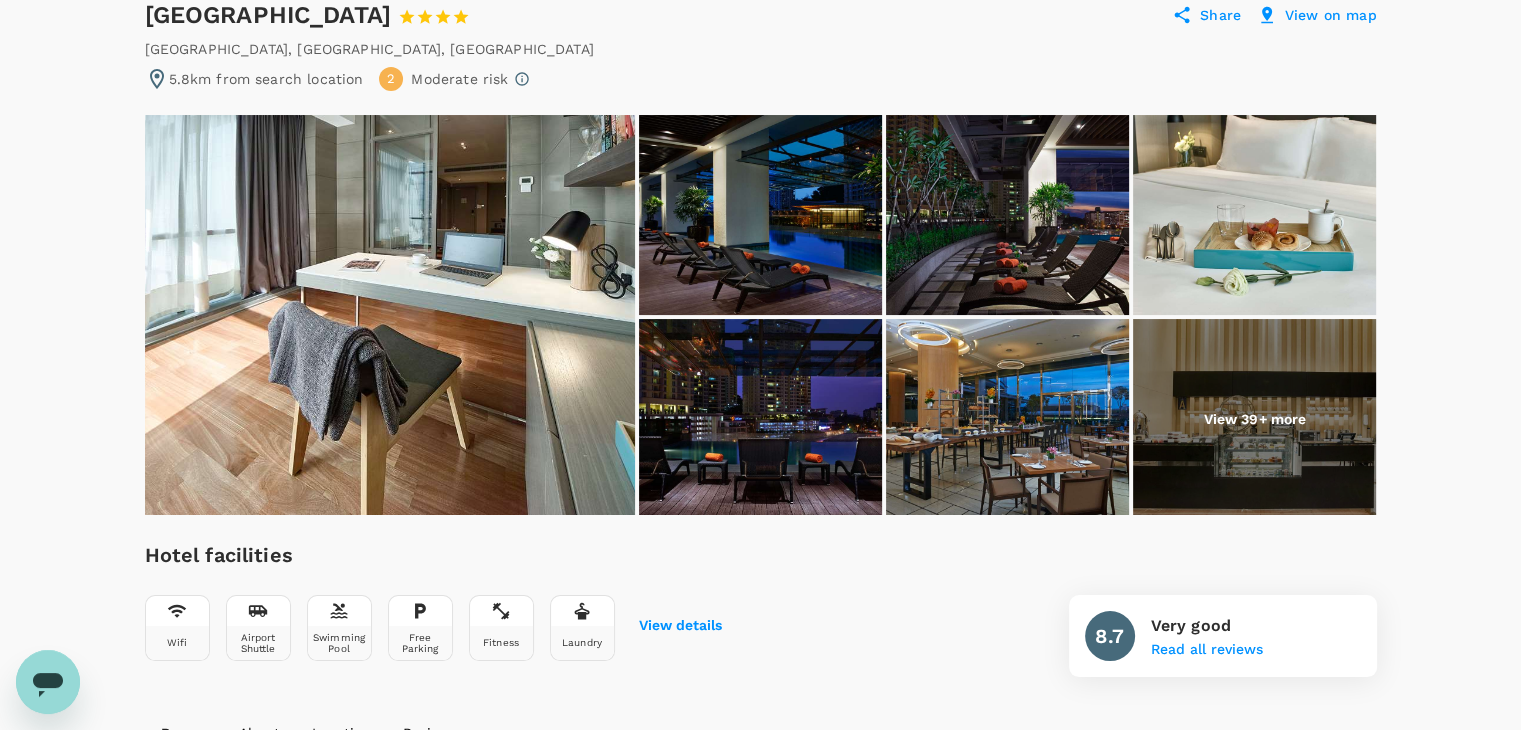 click on "Share" at bounding box center (1220, 15) 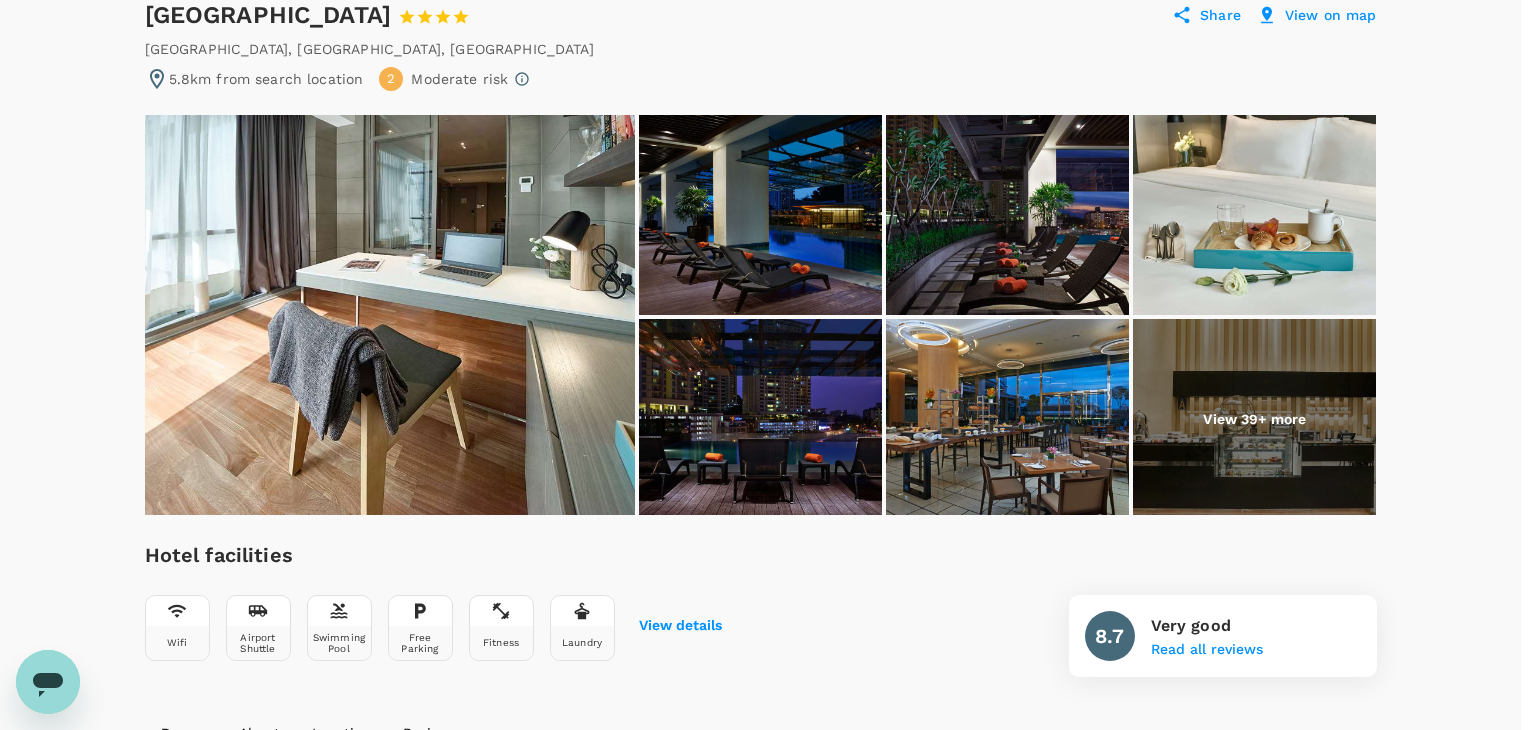click on "Copy link" at bounding box center (760, 5630) 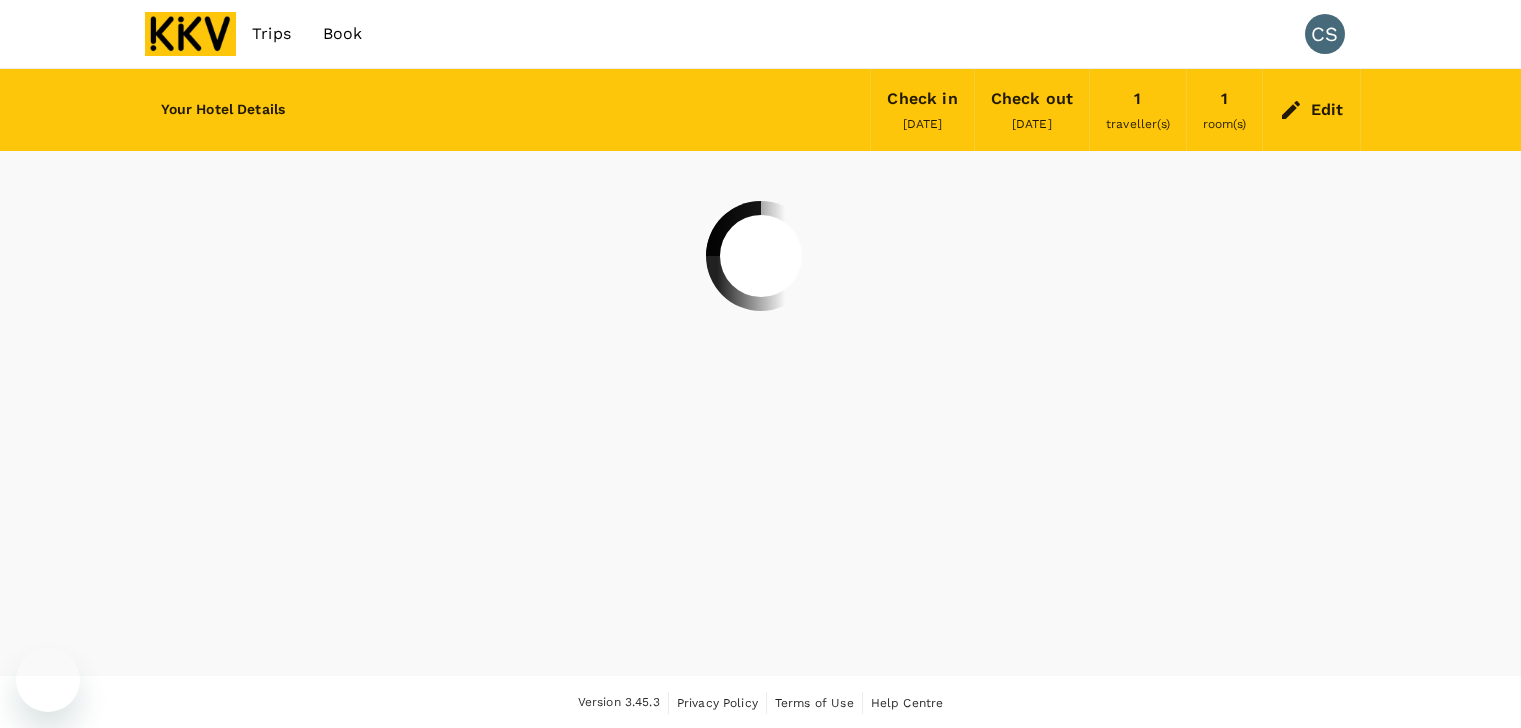scroll, scrollTop: 0, scrollLeft: 0, axis: both 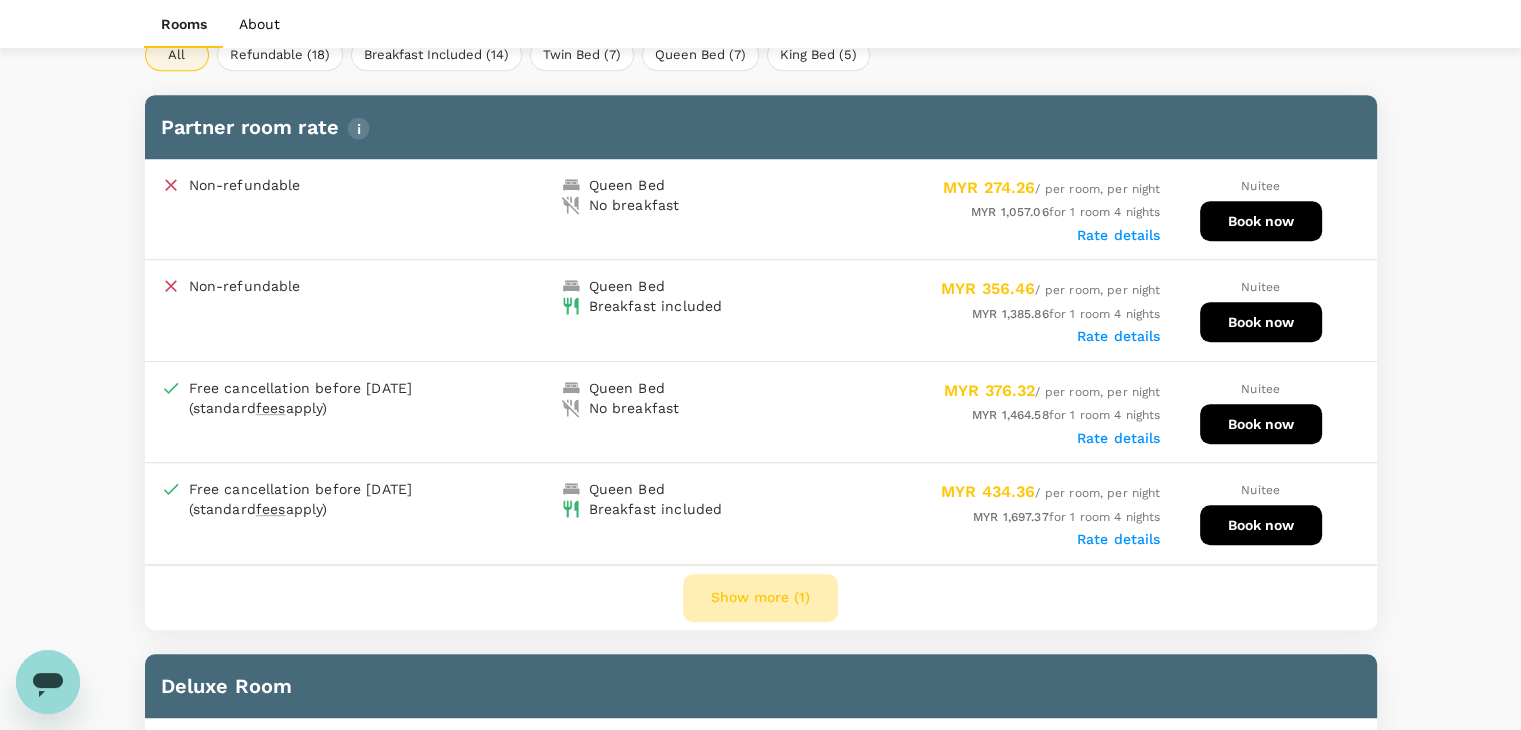 click on "Show more (1)" at bounding box center (760, 598) 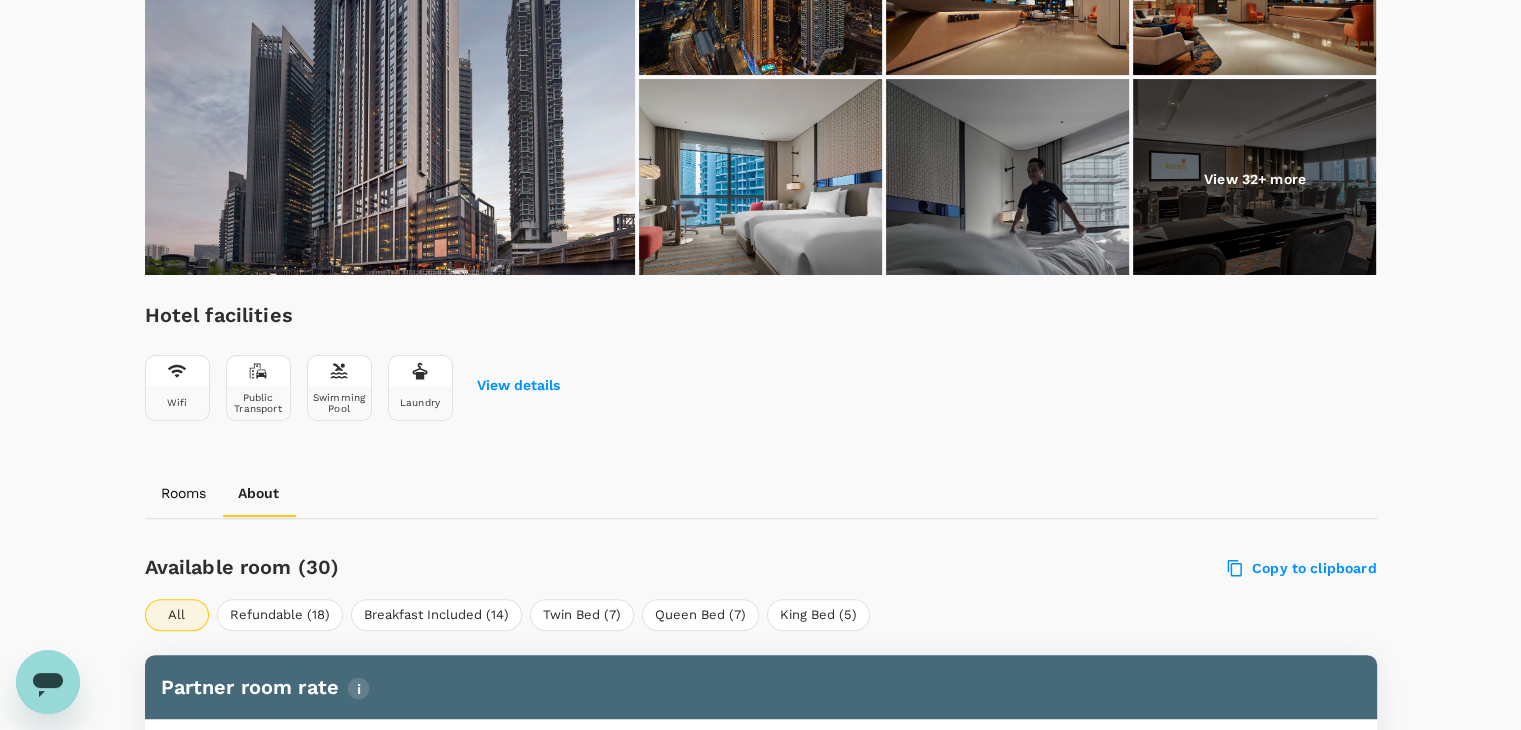 scroll, scrollTop: 600, scrollLeft: 0, axis: vertical 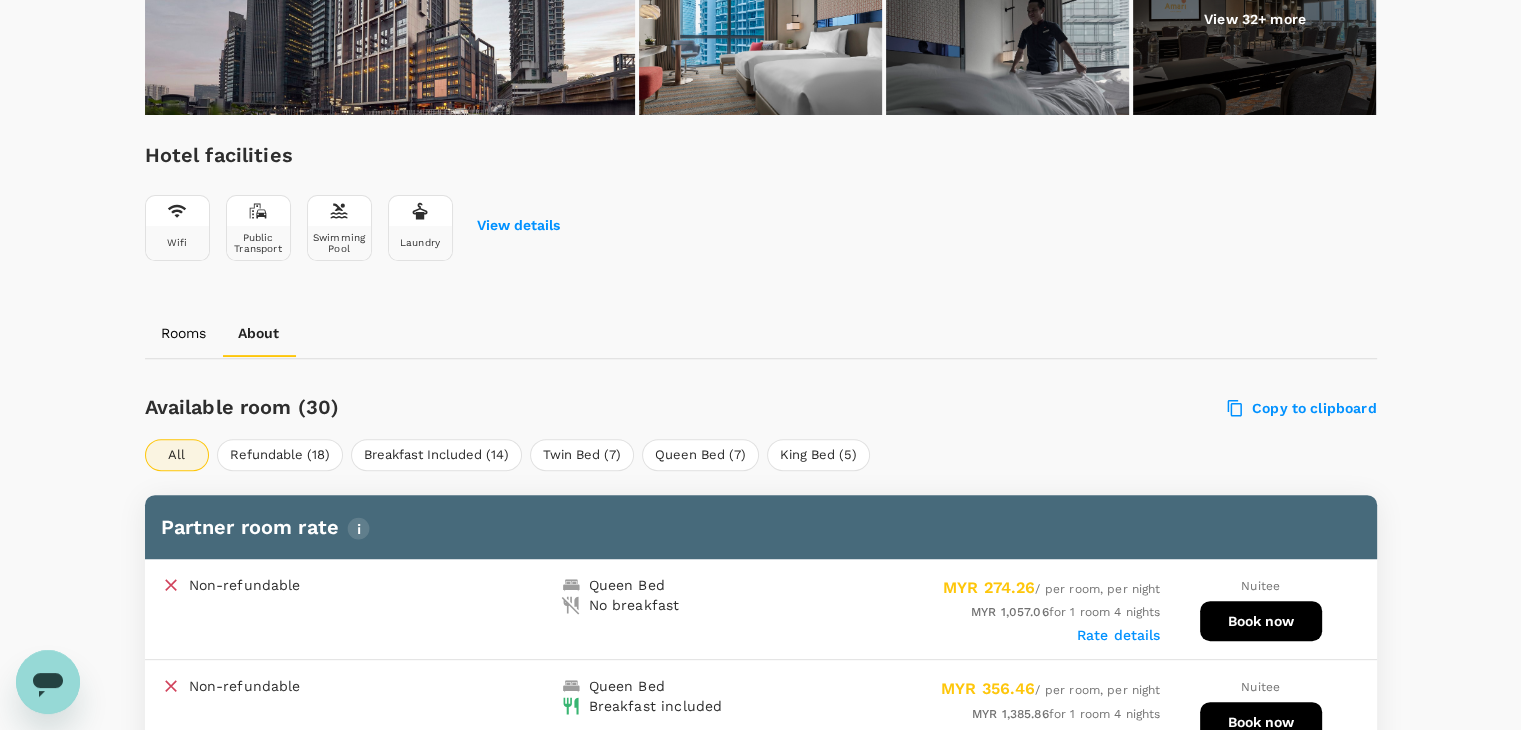 click on "Rate details" at bounding box center (1119, 635) 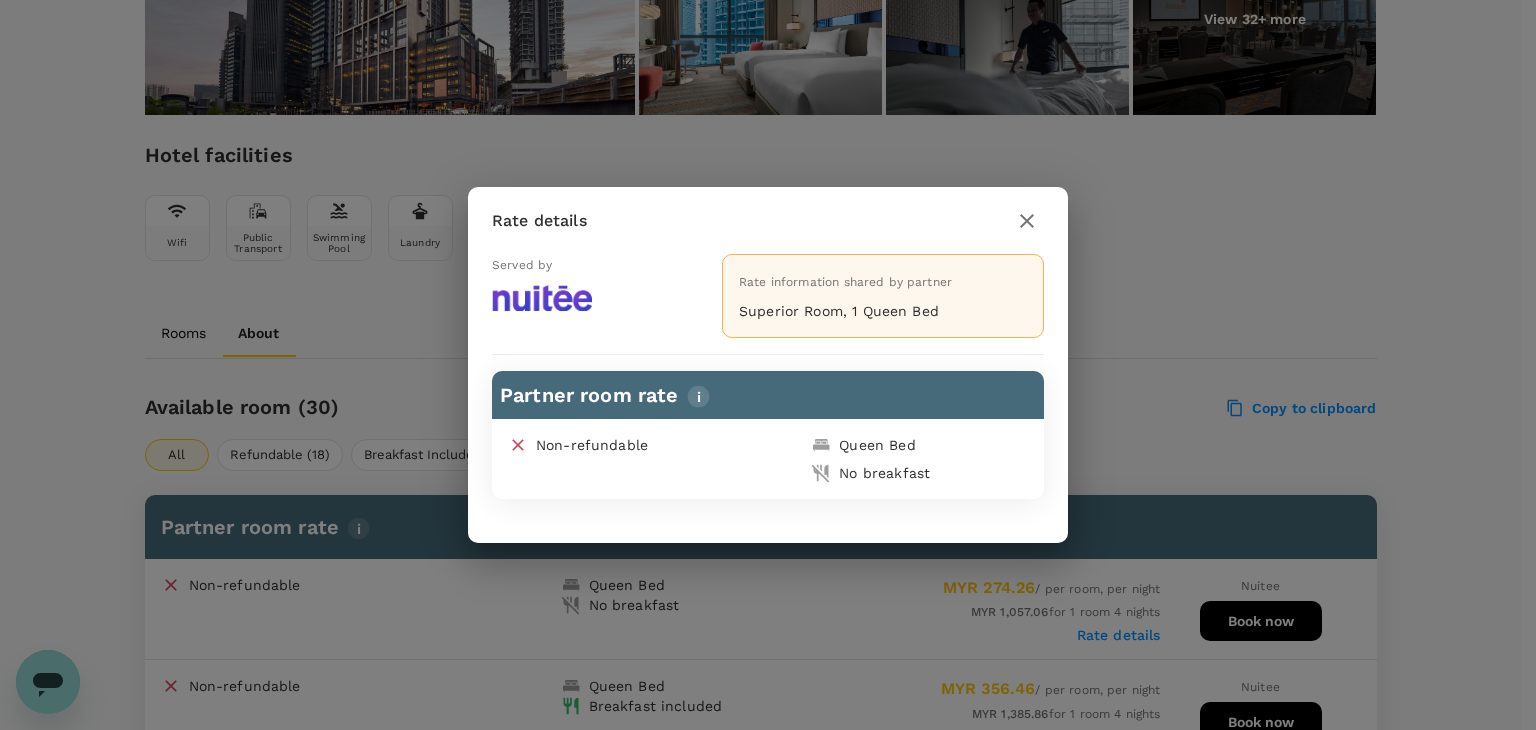 click 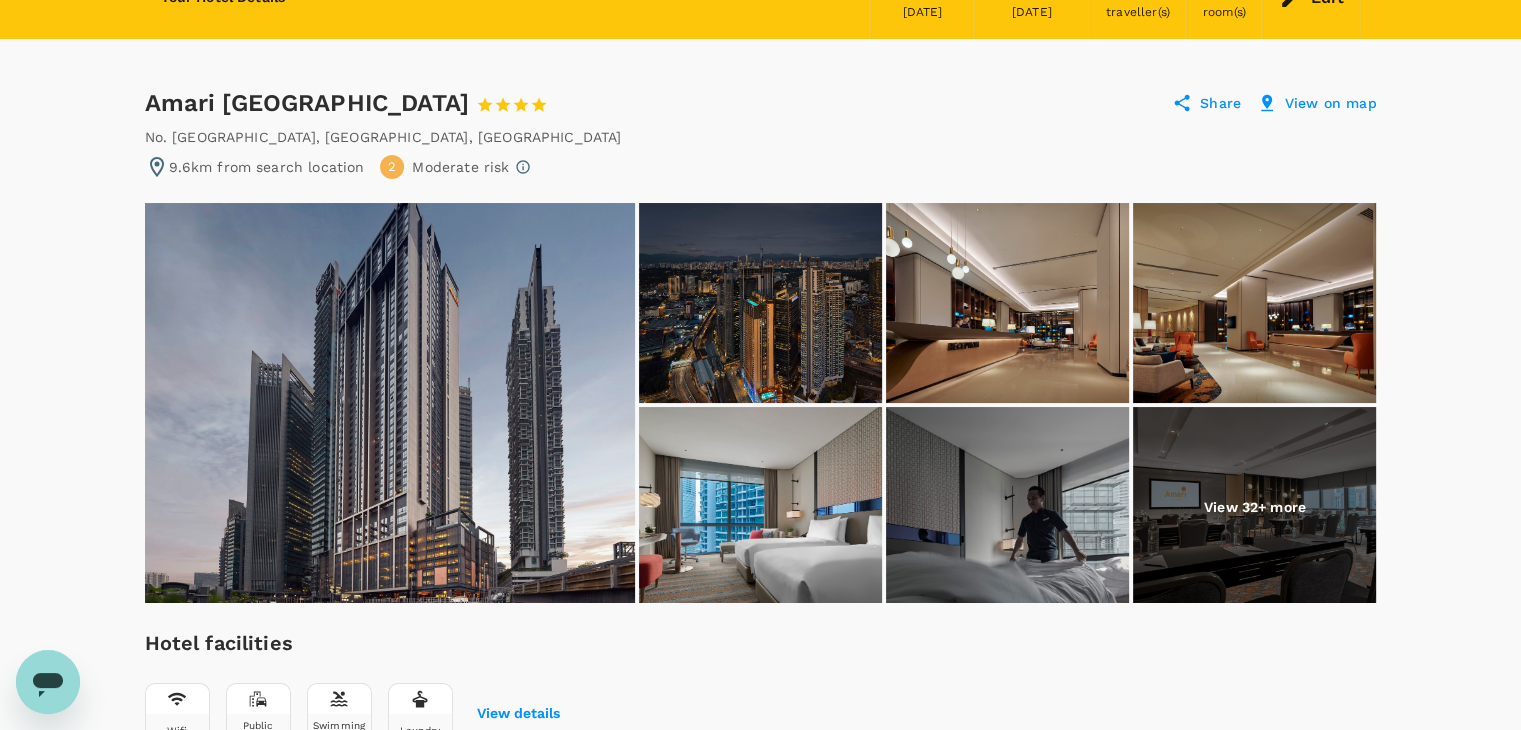 scroll, scrollTop: 100, scrollLeft: 0, axis: vertical 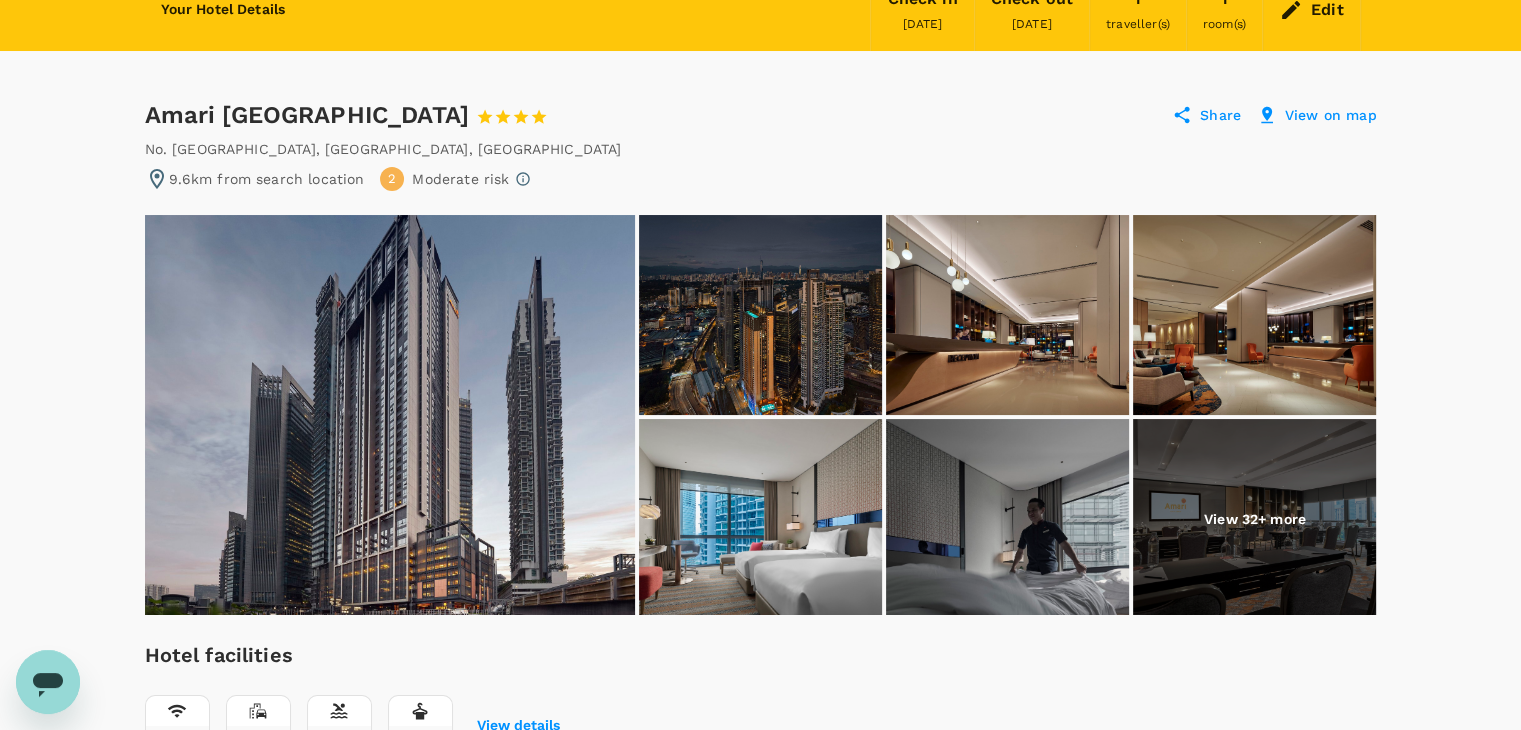 click at bounding box center [760, 315] 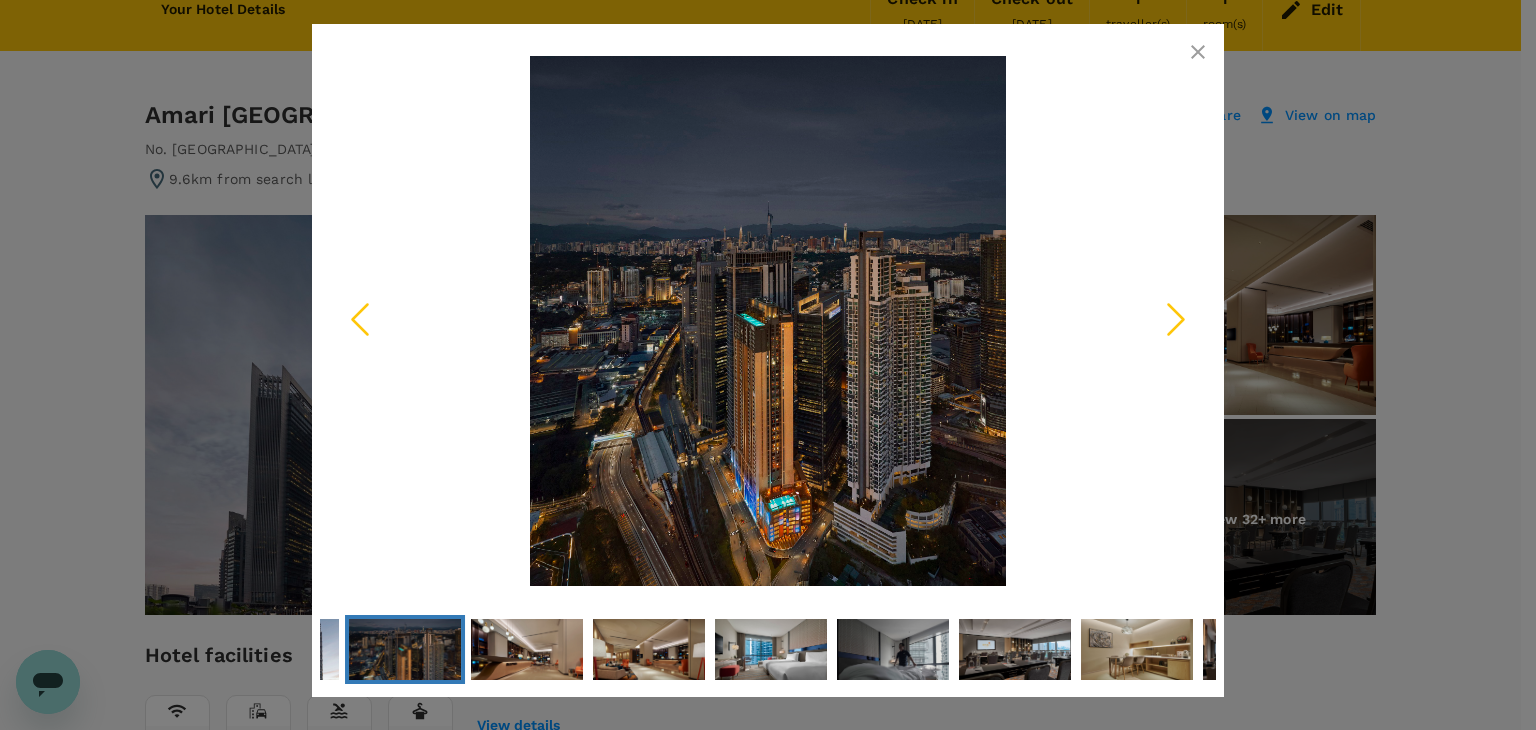 click 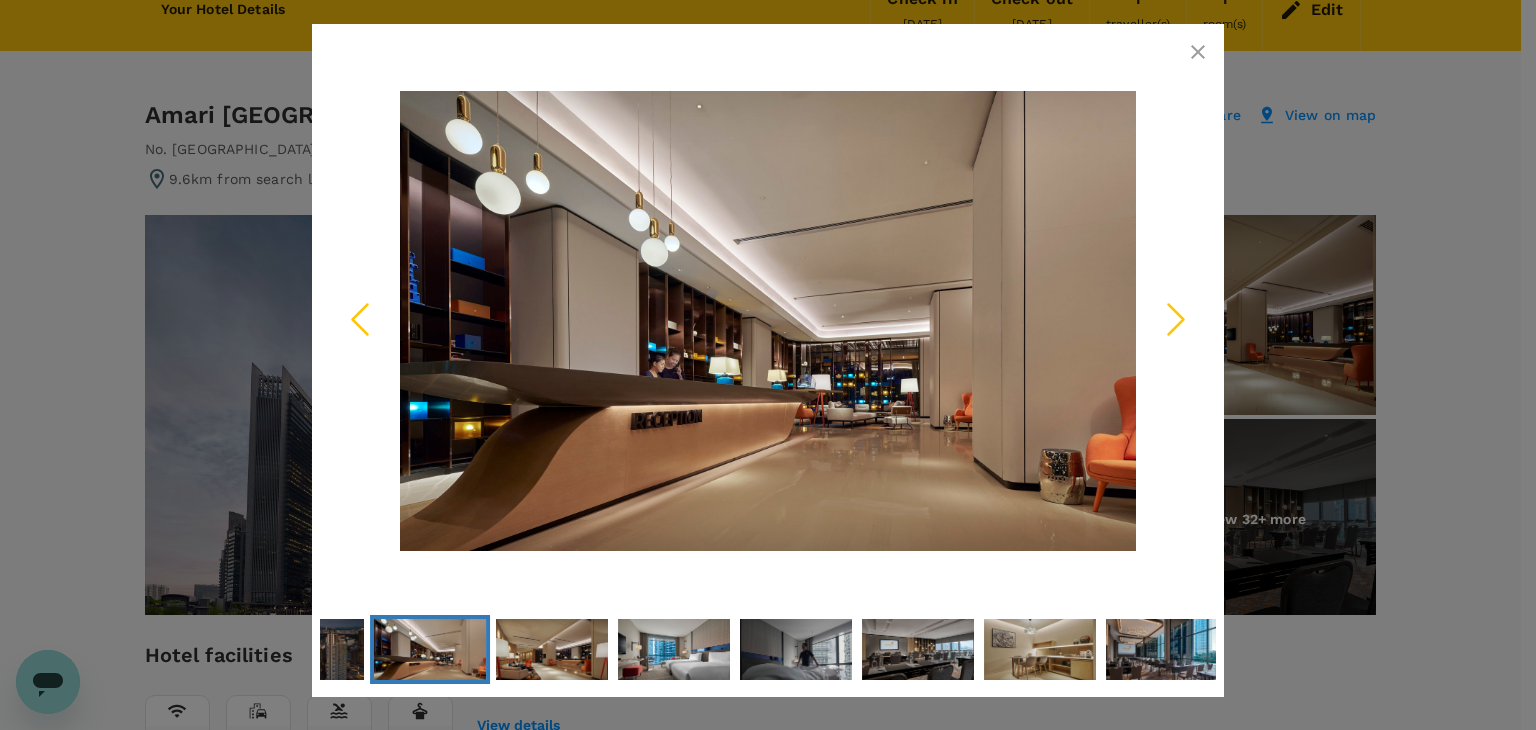 click 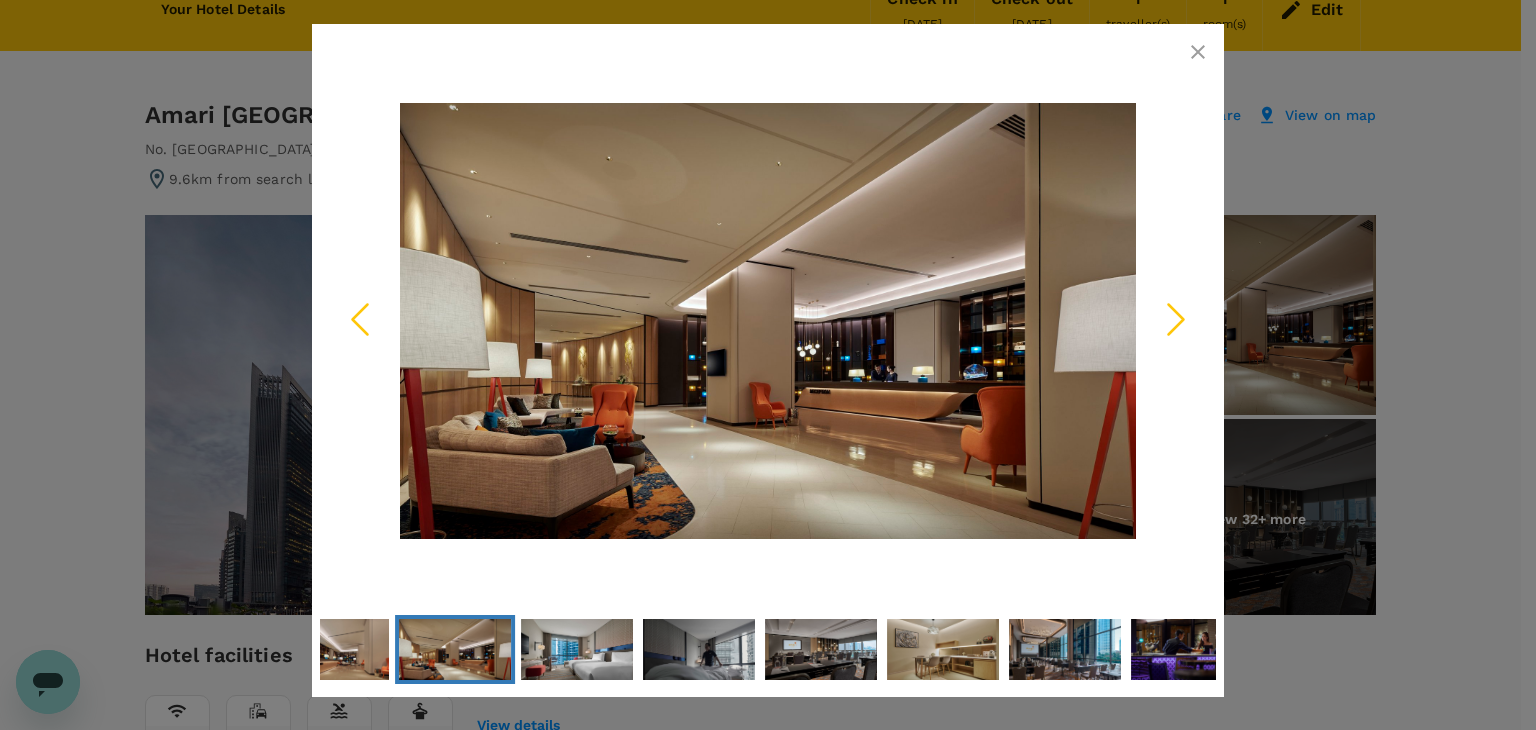 click 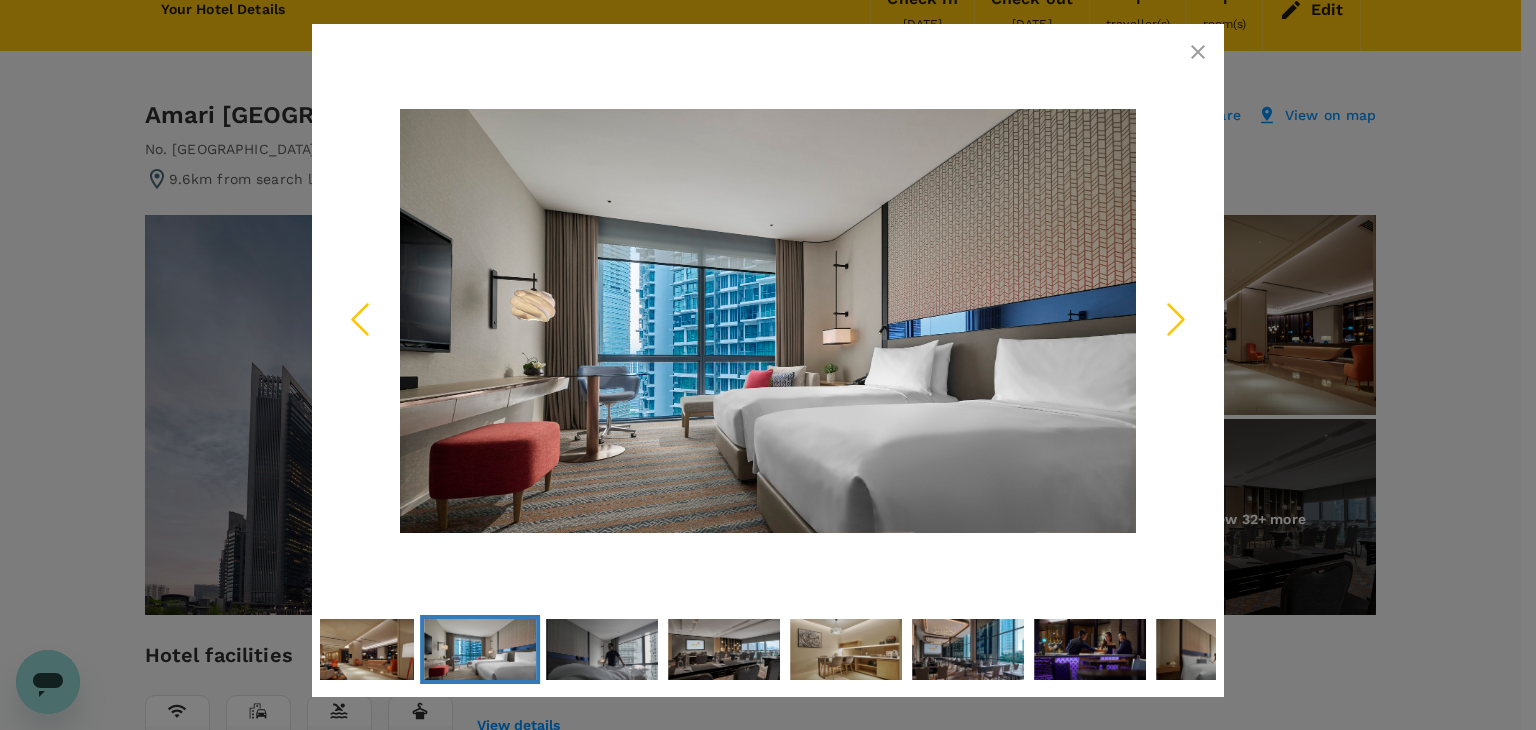 click 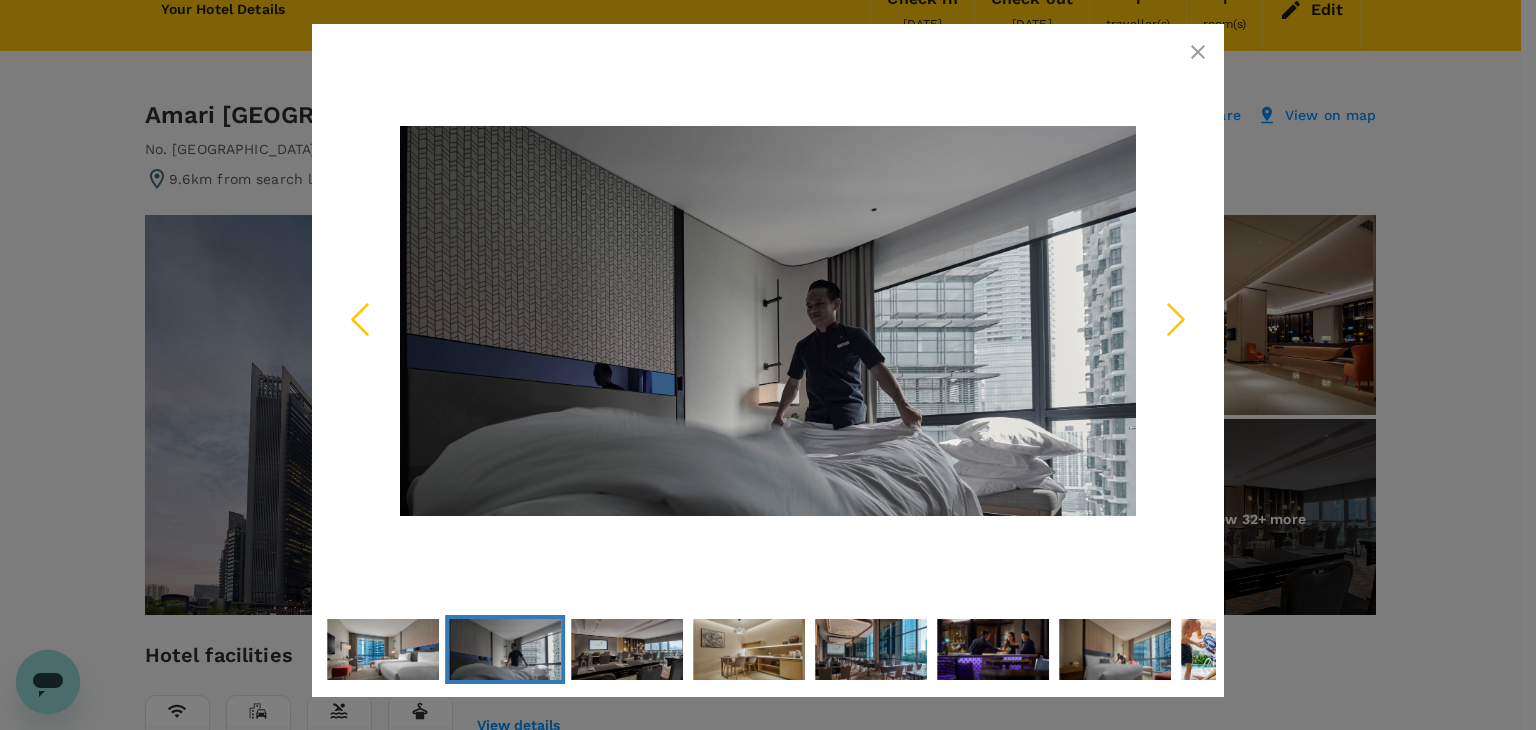 click 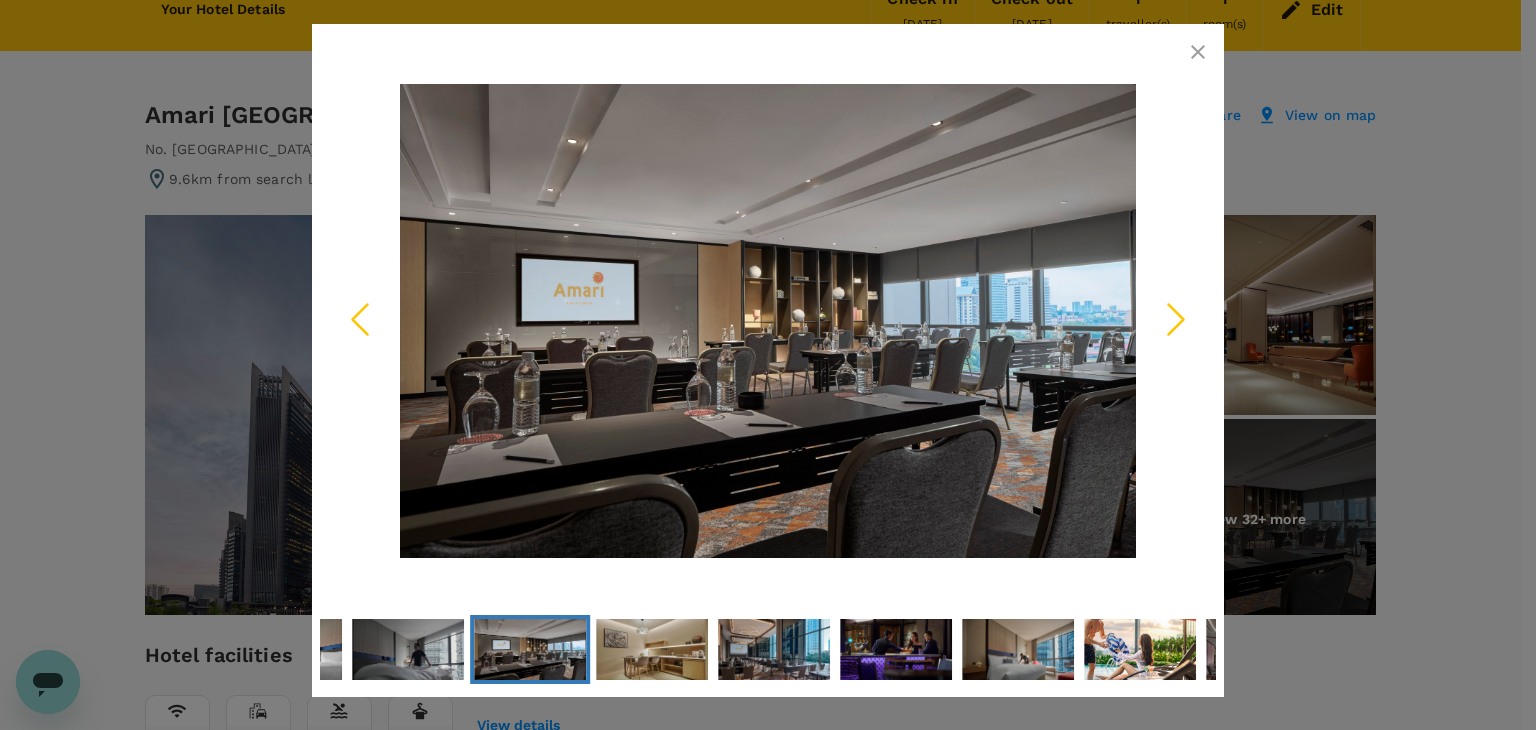 click 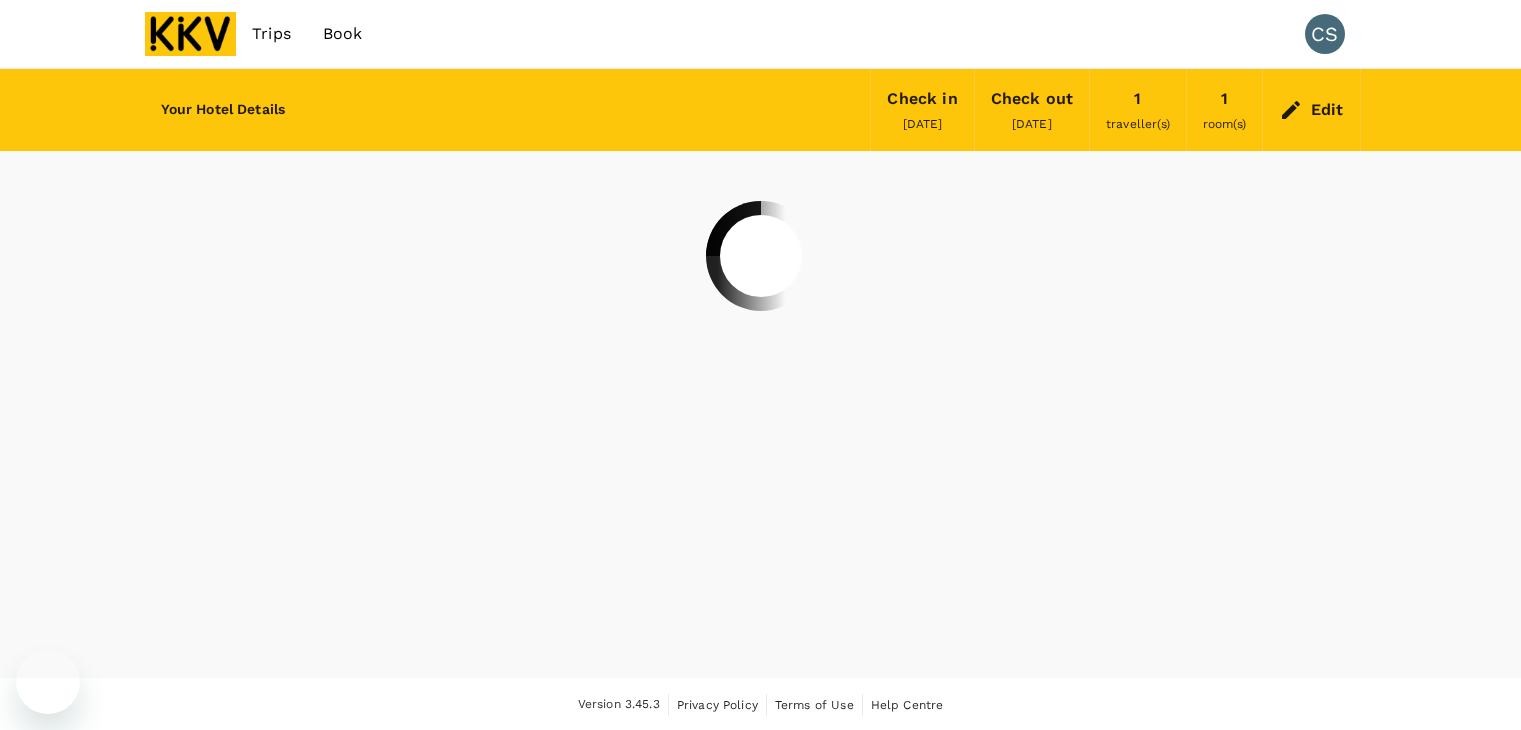 scroll, scrollTop: 0, scrollLeft: 0, axis: both 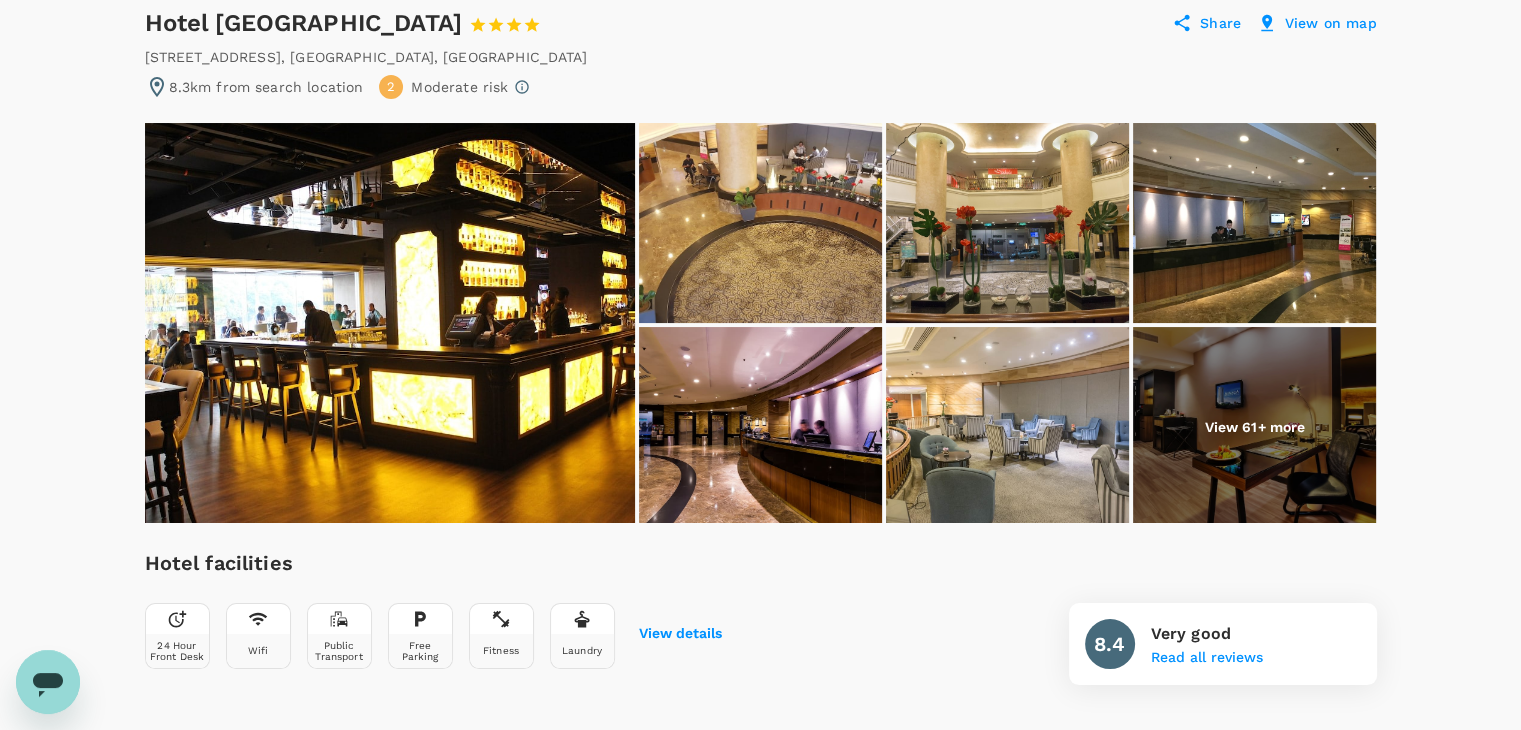 click at bounding box center [1254, 427] 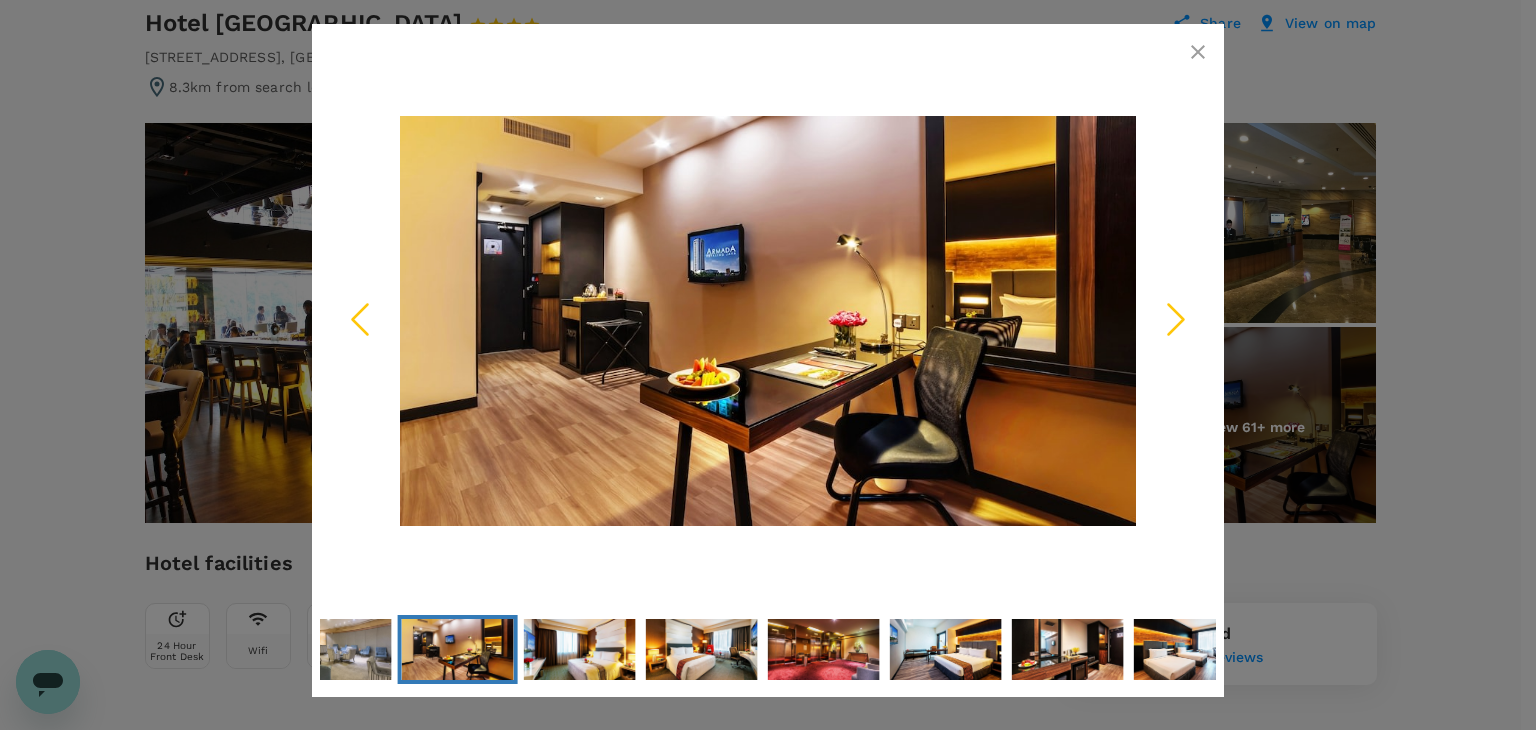 click 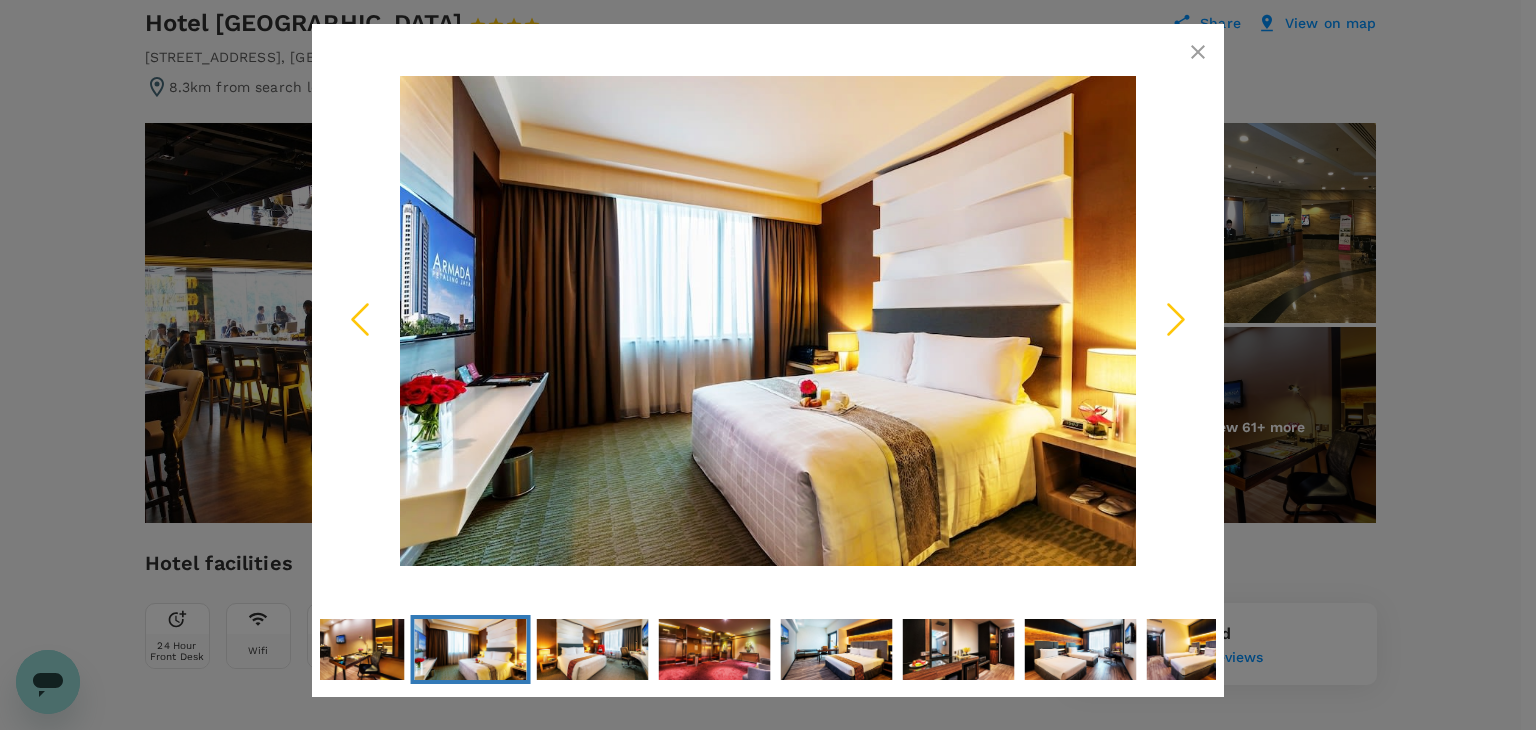 click 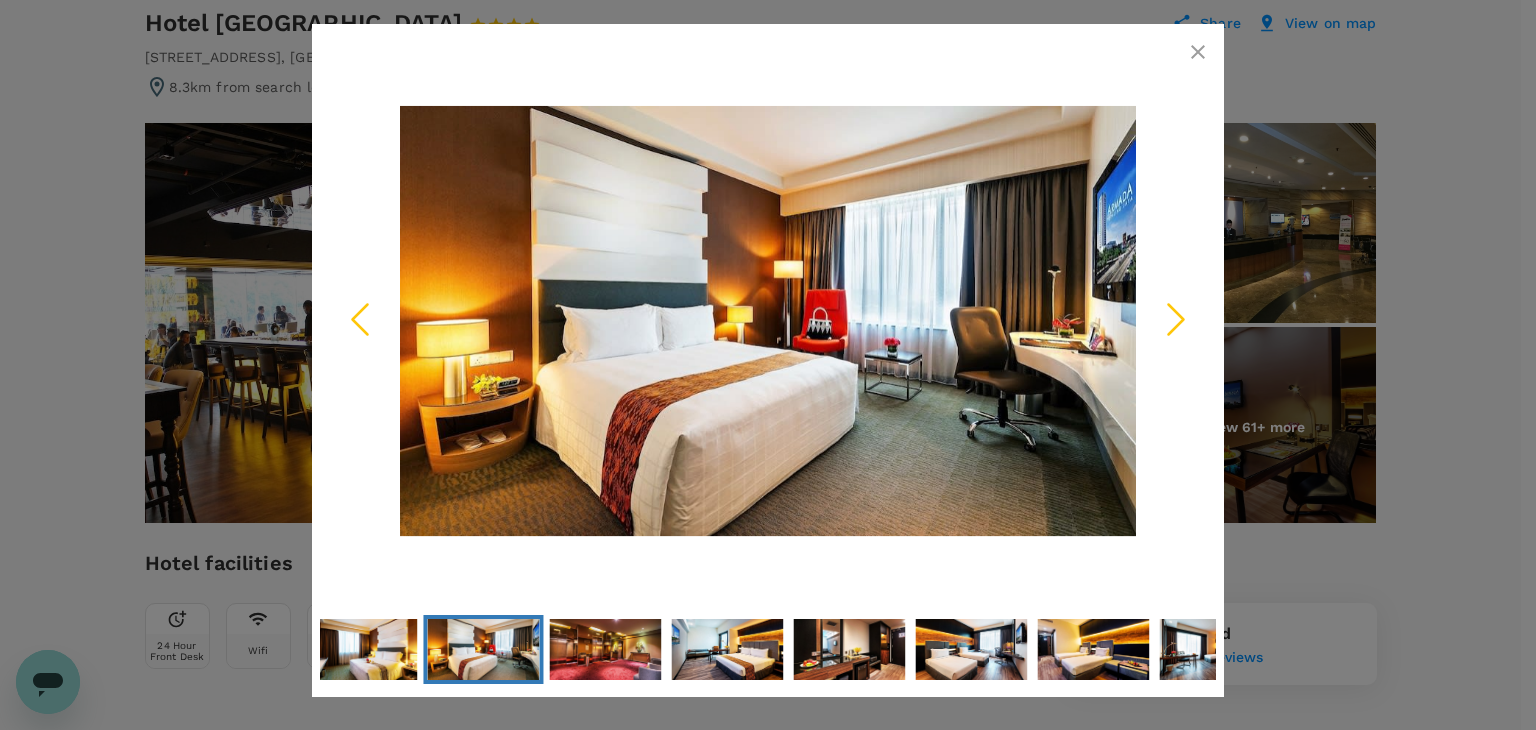 click 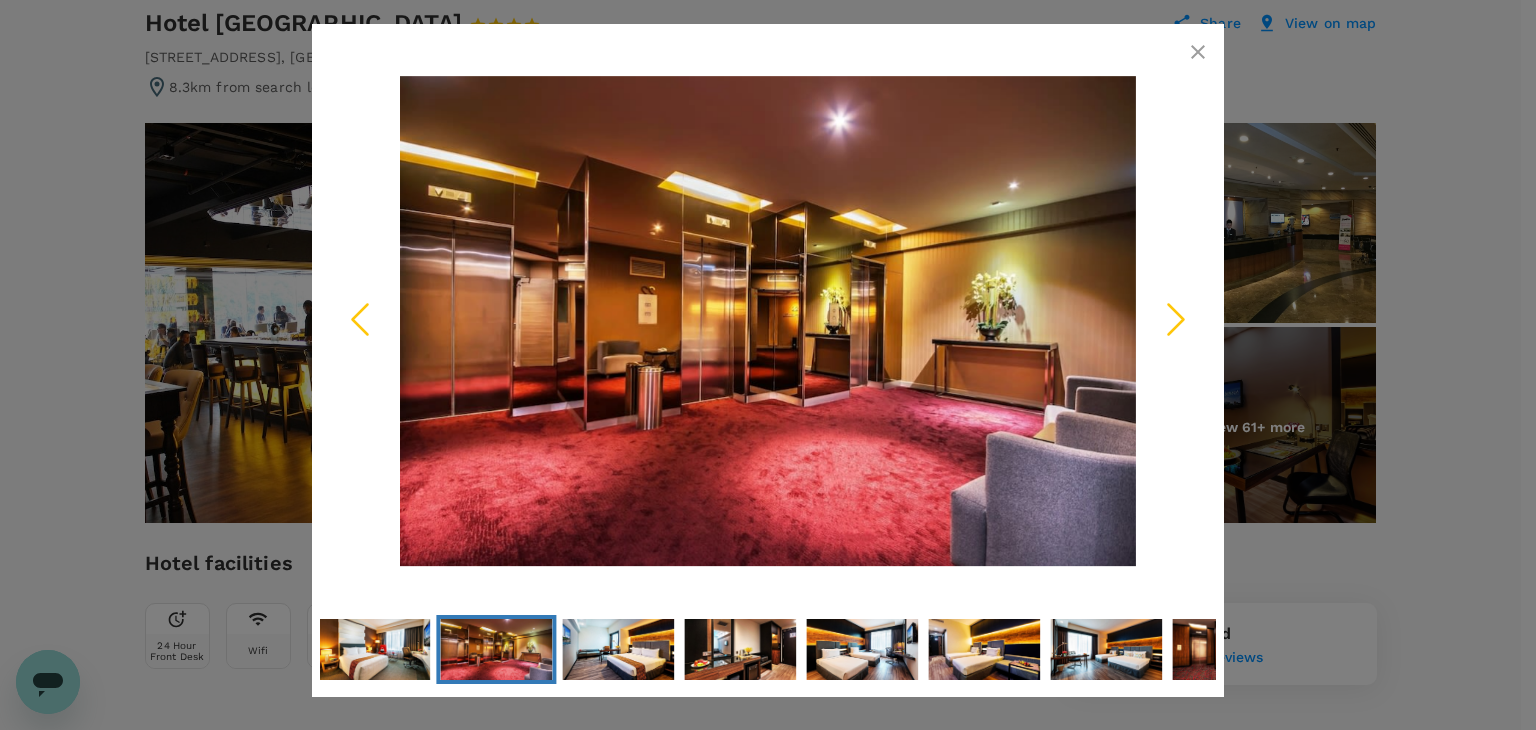 click 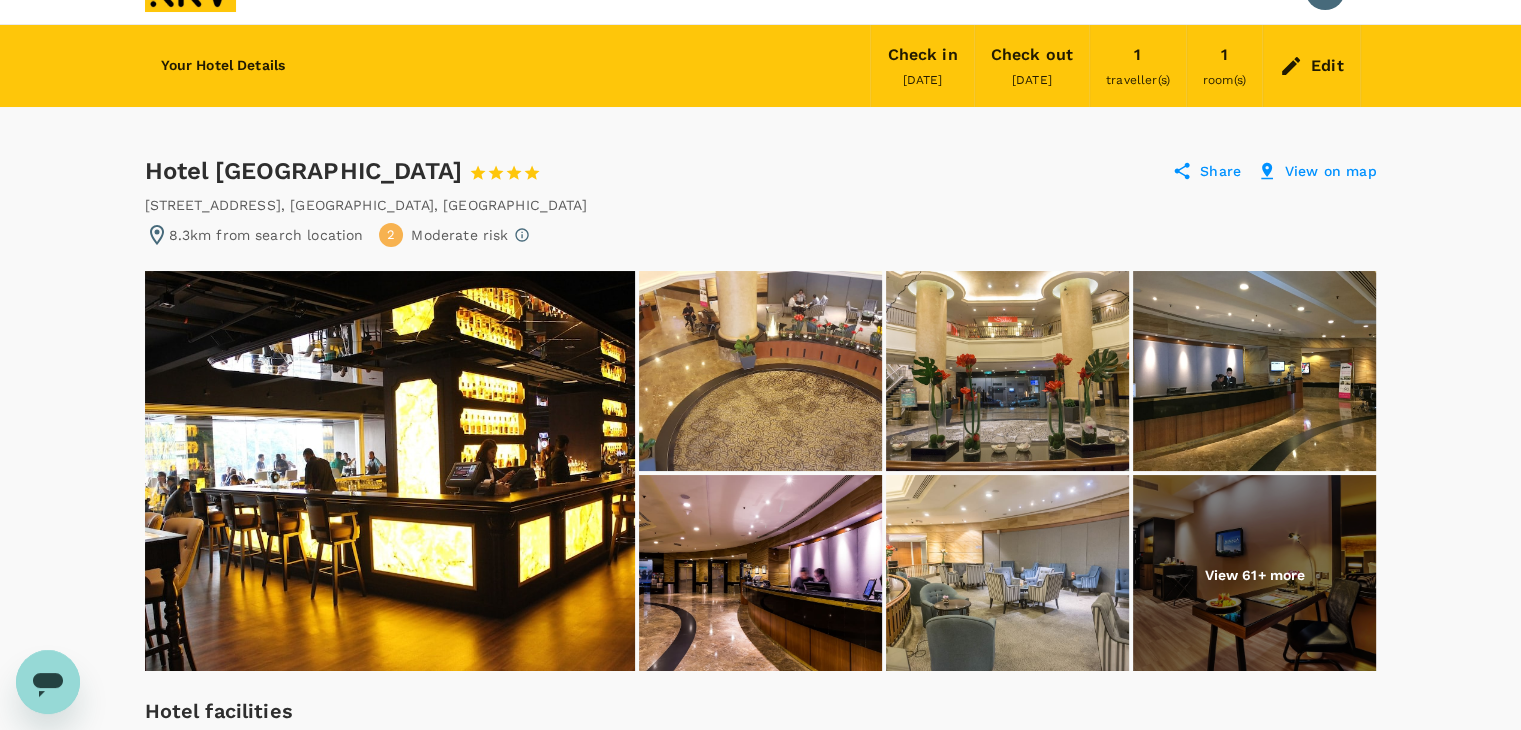 scroll, scrollTop: 0, scrollLeft: 0, axis: both 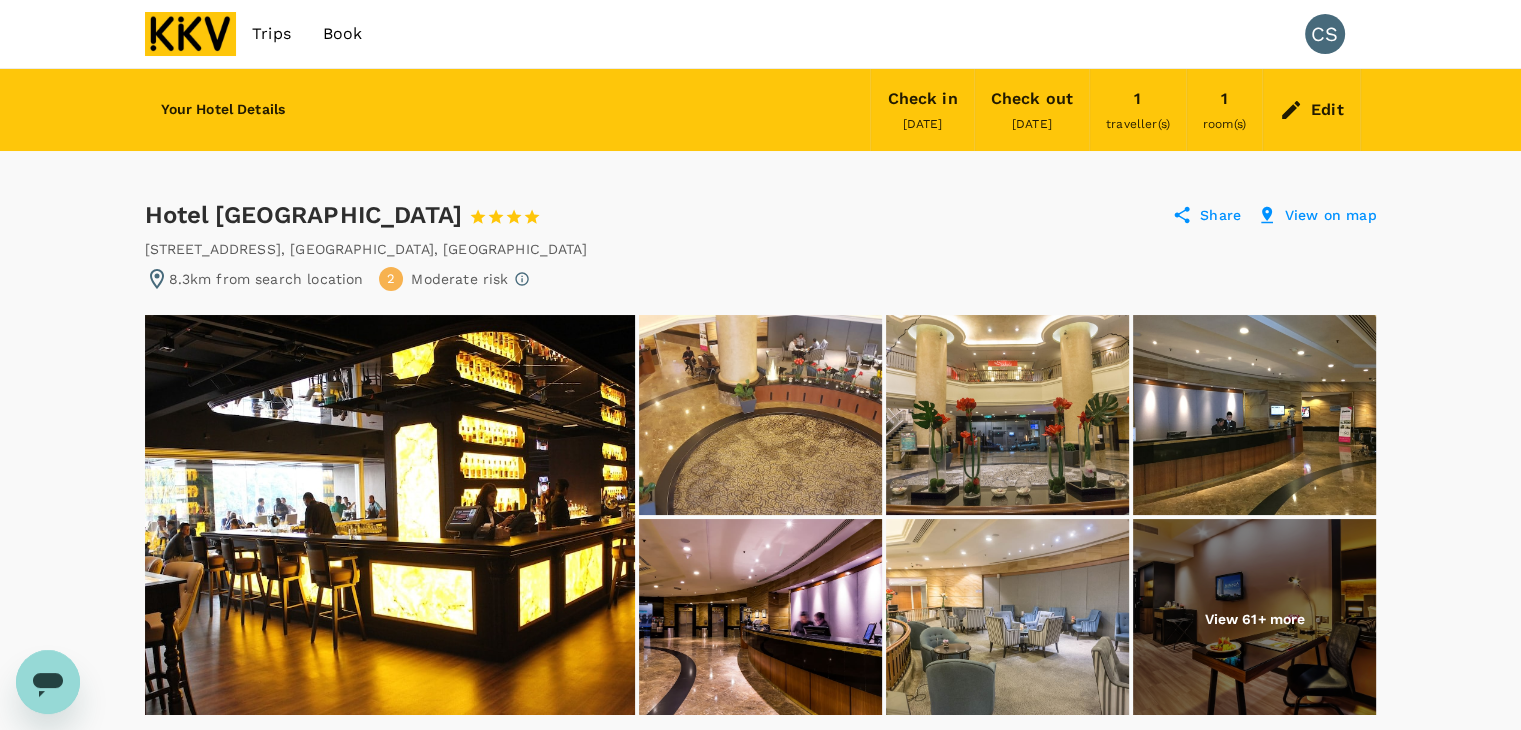 drag, startPoint x: 152, startPoint y: 214, endPoint x: 472, endPoint y: 211, distance: 320.01407 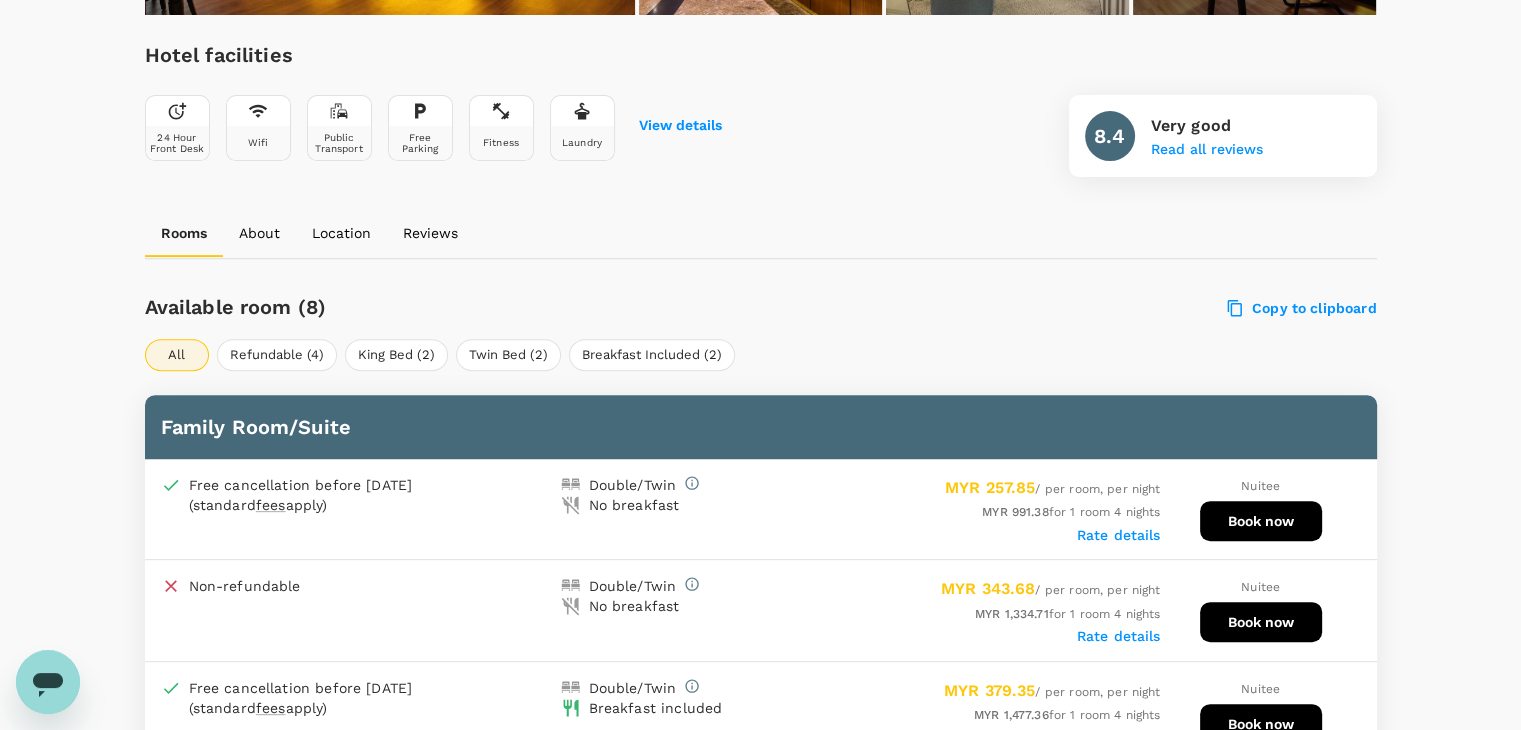 scroll, scrollTop: 900, scrollLeft: 0, axis: vertical 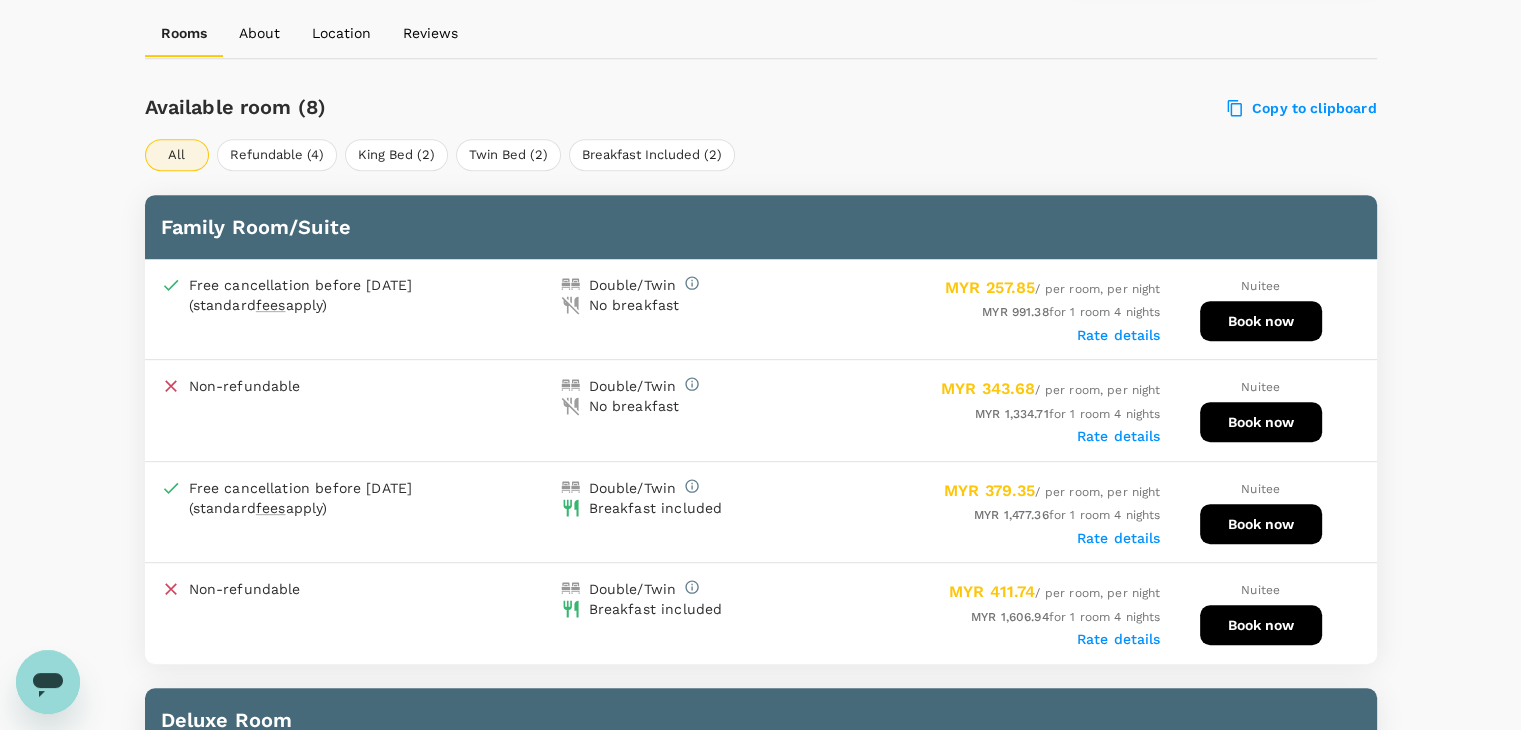 click on "Rate details" at bounding box center (1119, 335) 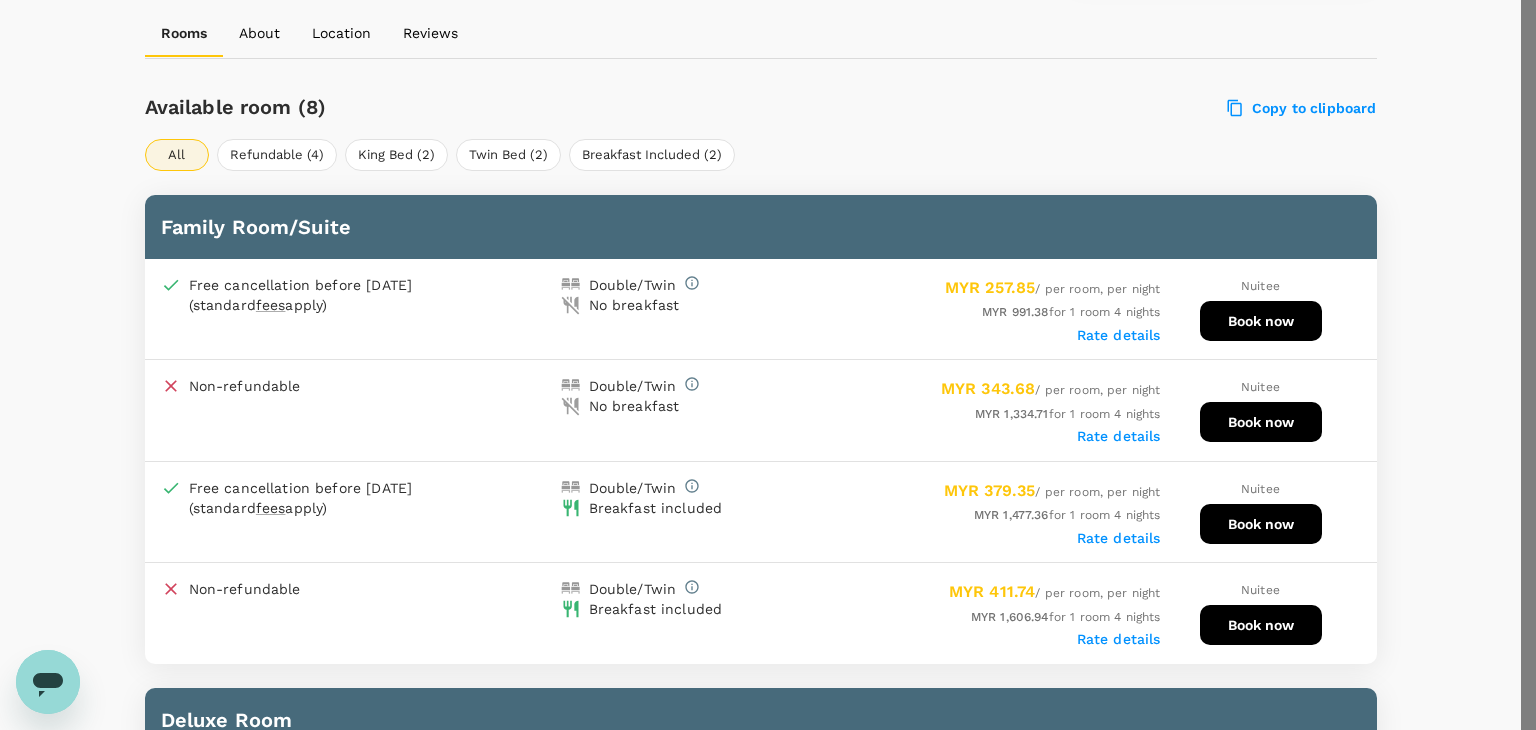 click 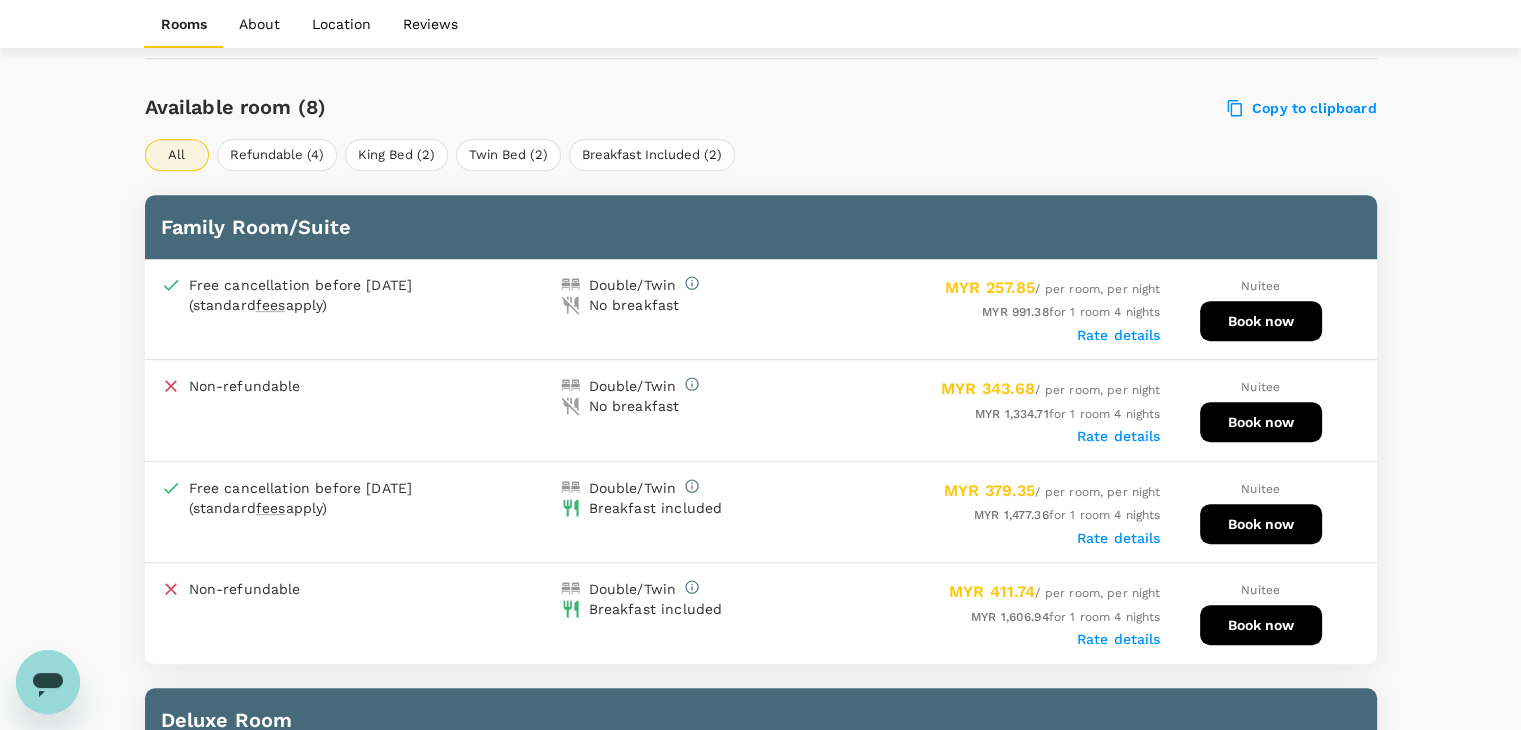 scroll, scrollTop: 1300, scrollLeft: 0, axis: vertical 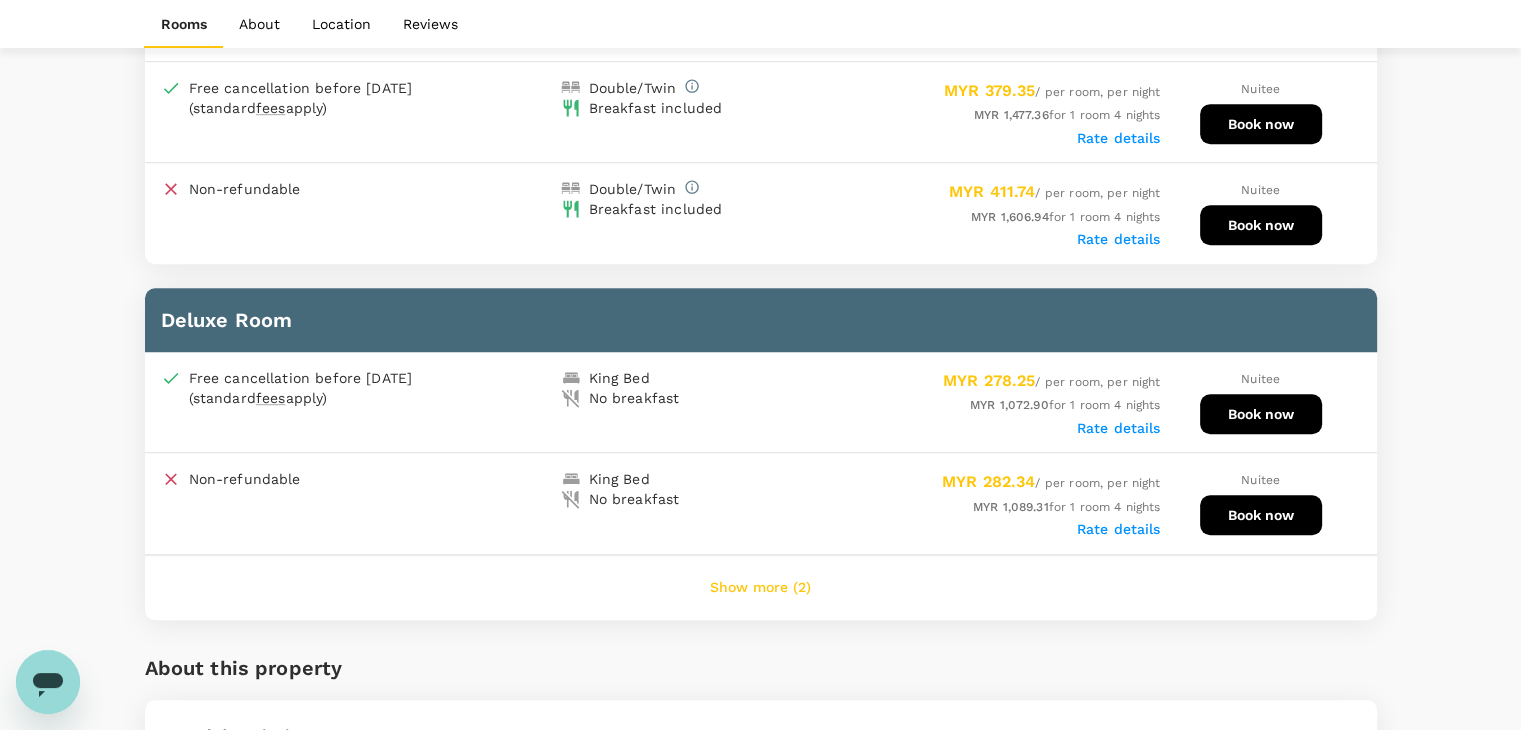 click on "Rate details" at bounding box center (1119, 428) 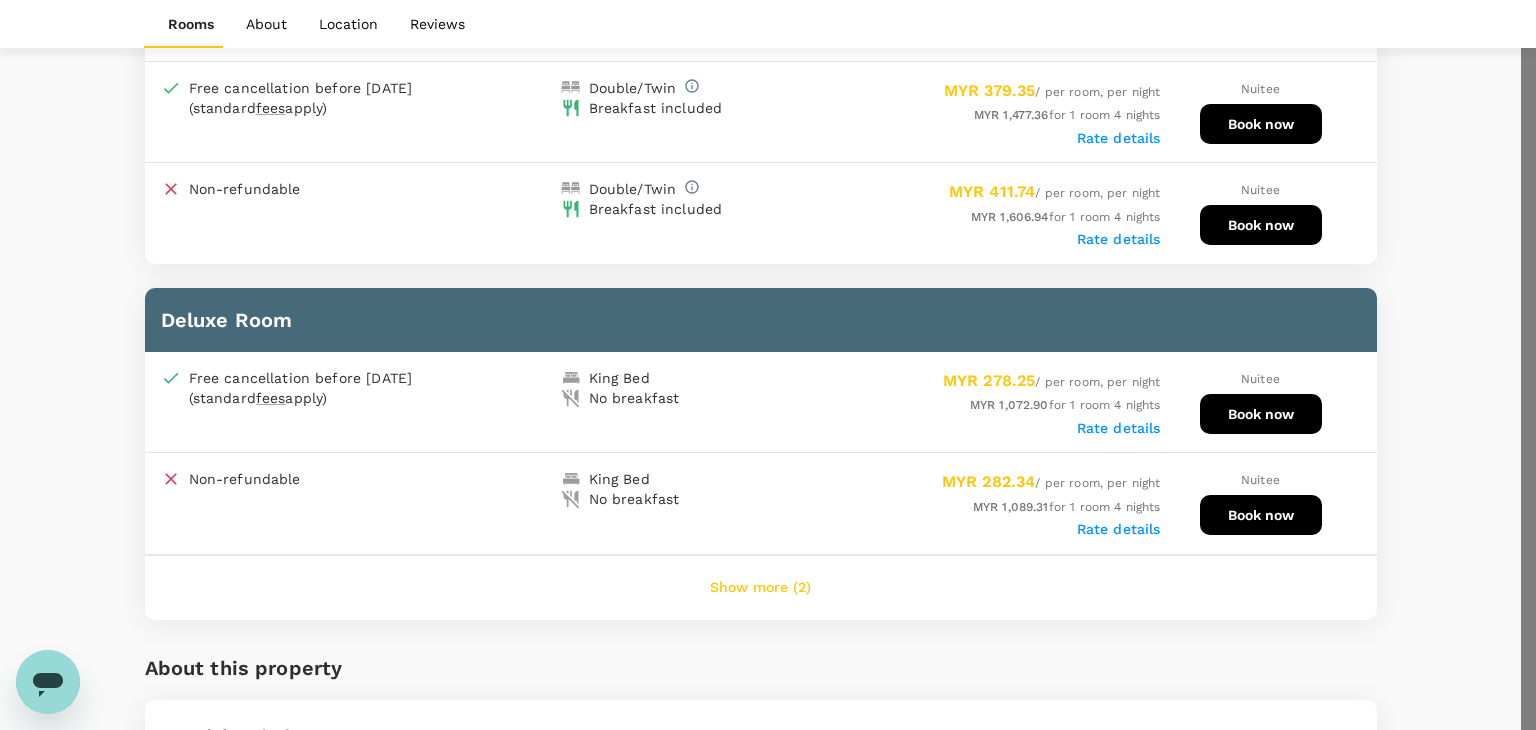 click 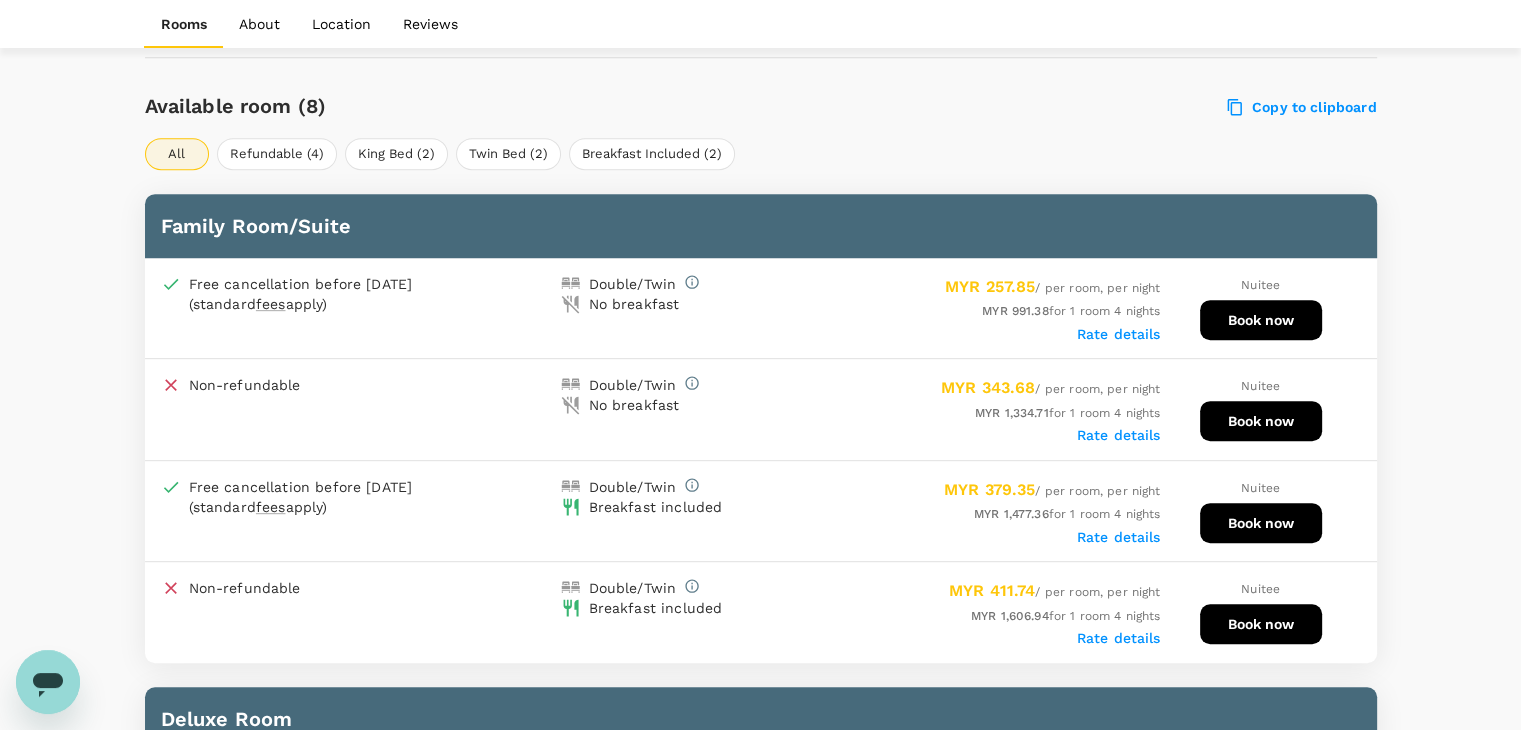 scroll, scrollTop: 900, scrollLeft: 0, axis: vertical 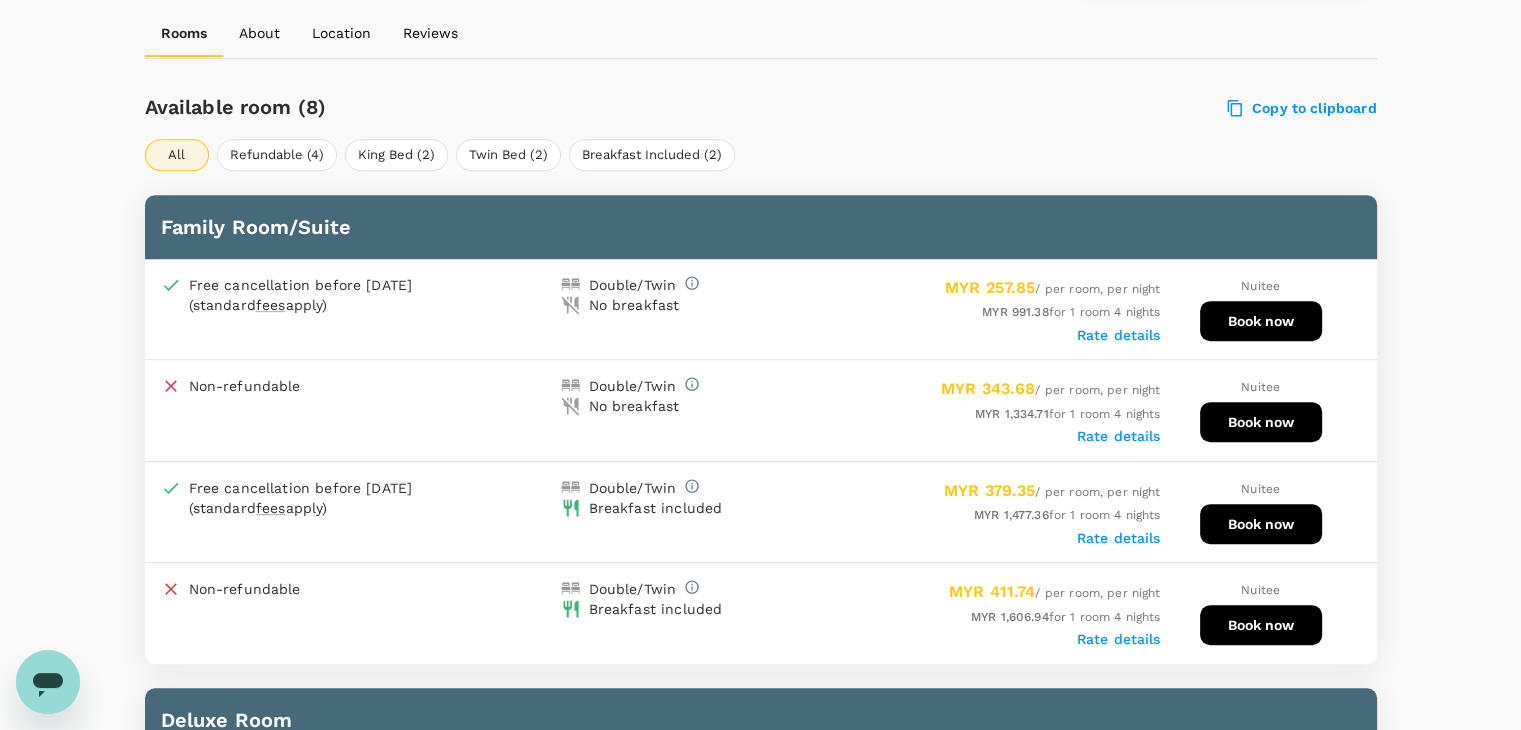 click 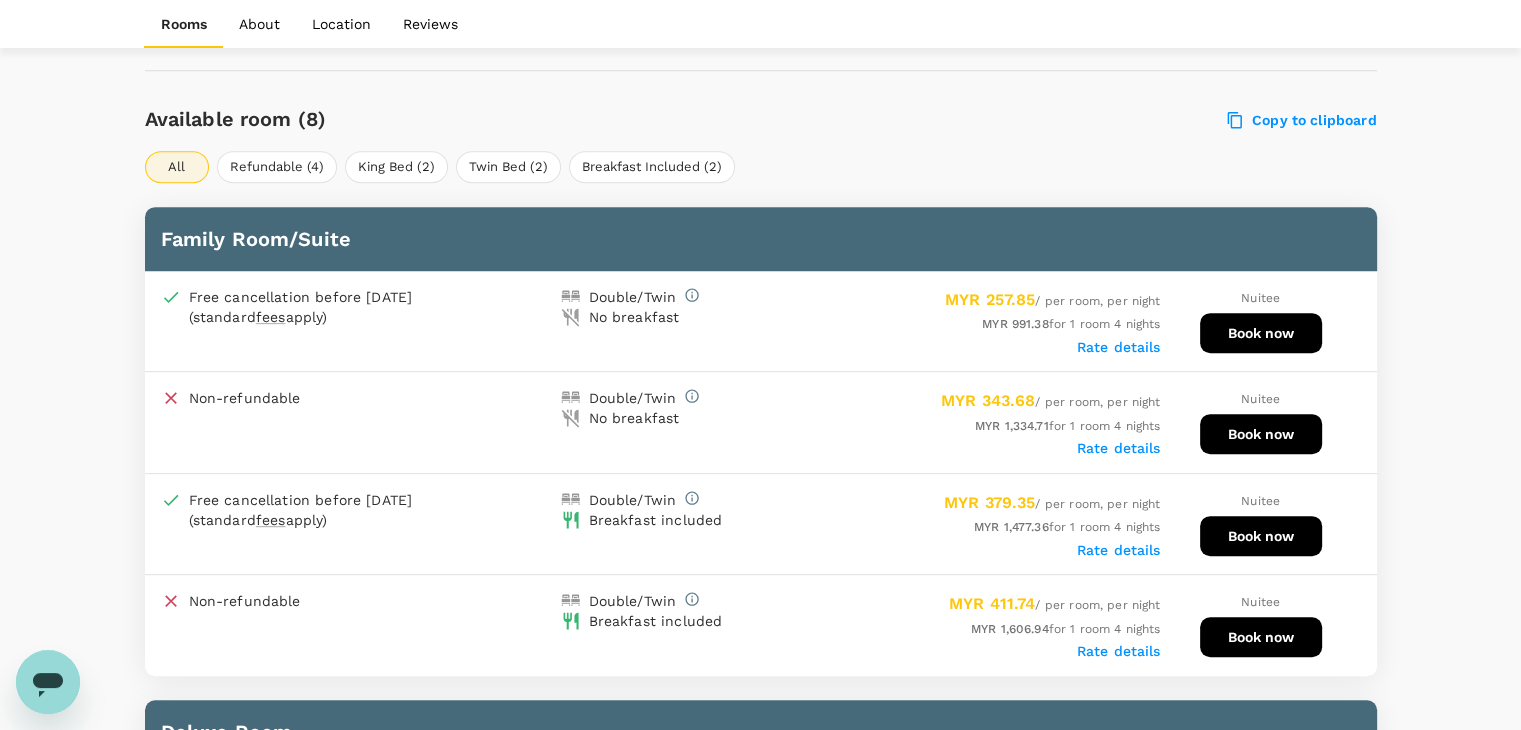 scroll, scrollTop: 1000, scrollLeft: 0, axis: vertical 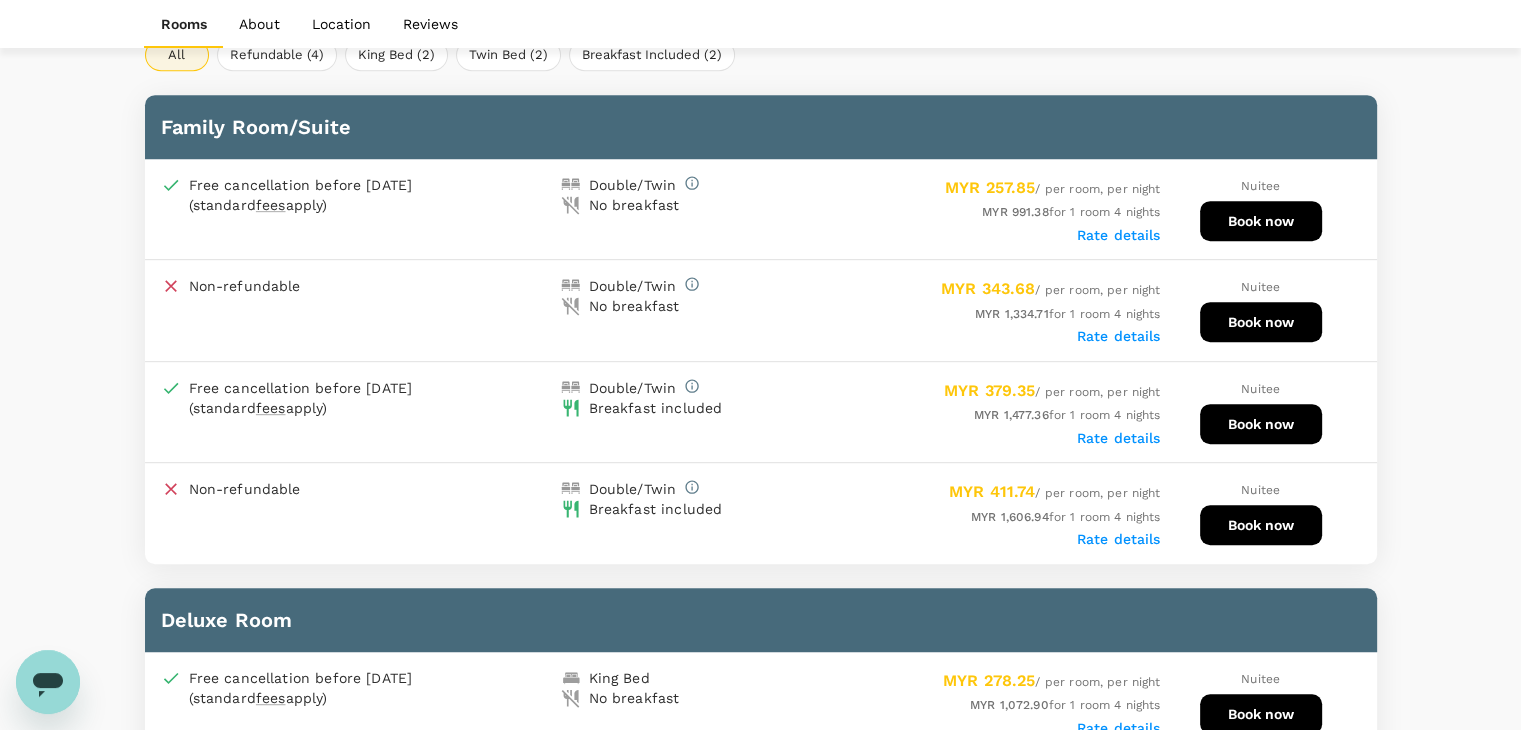 click on "Rate details" at bounding box center [1119, 336] 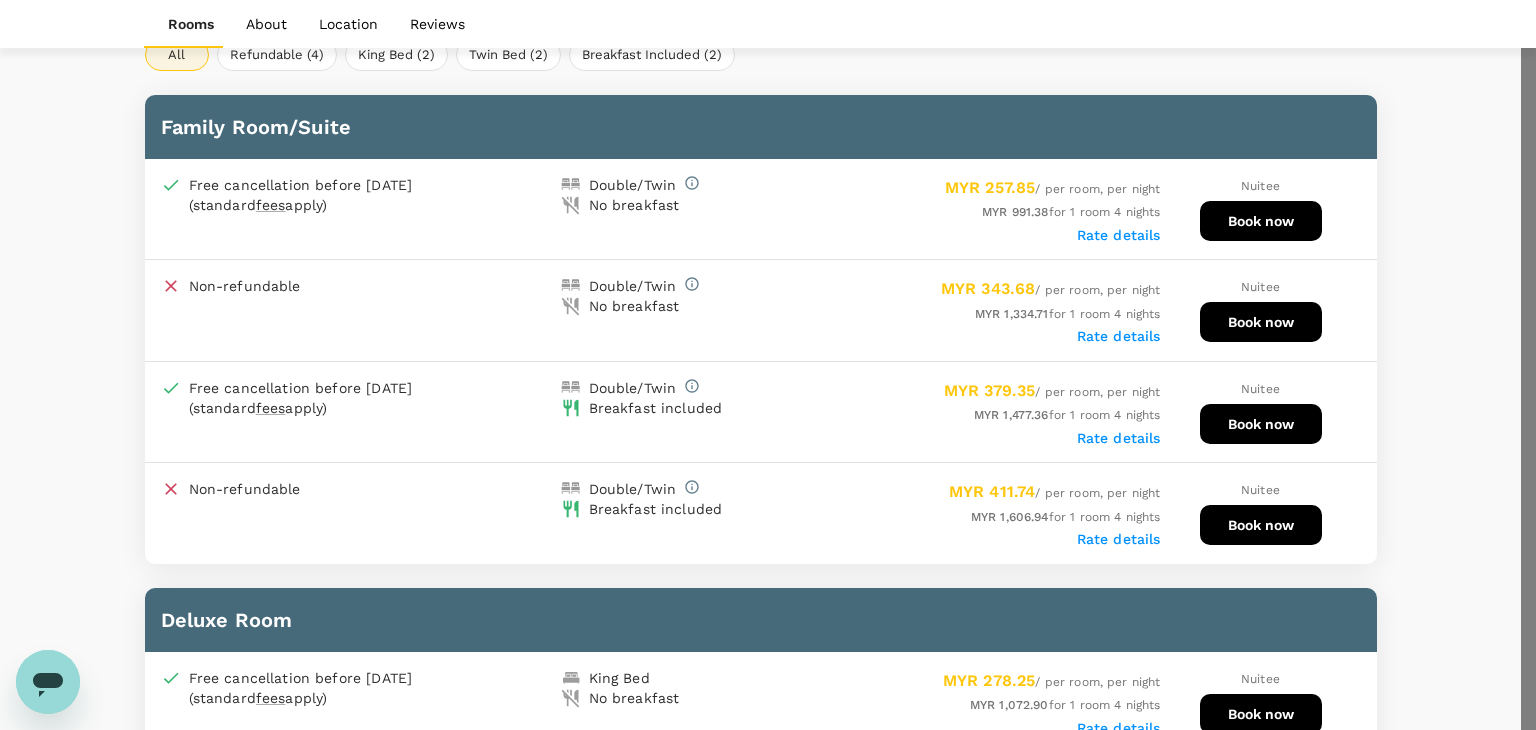 click 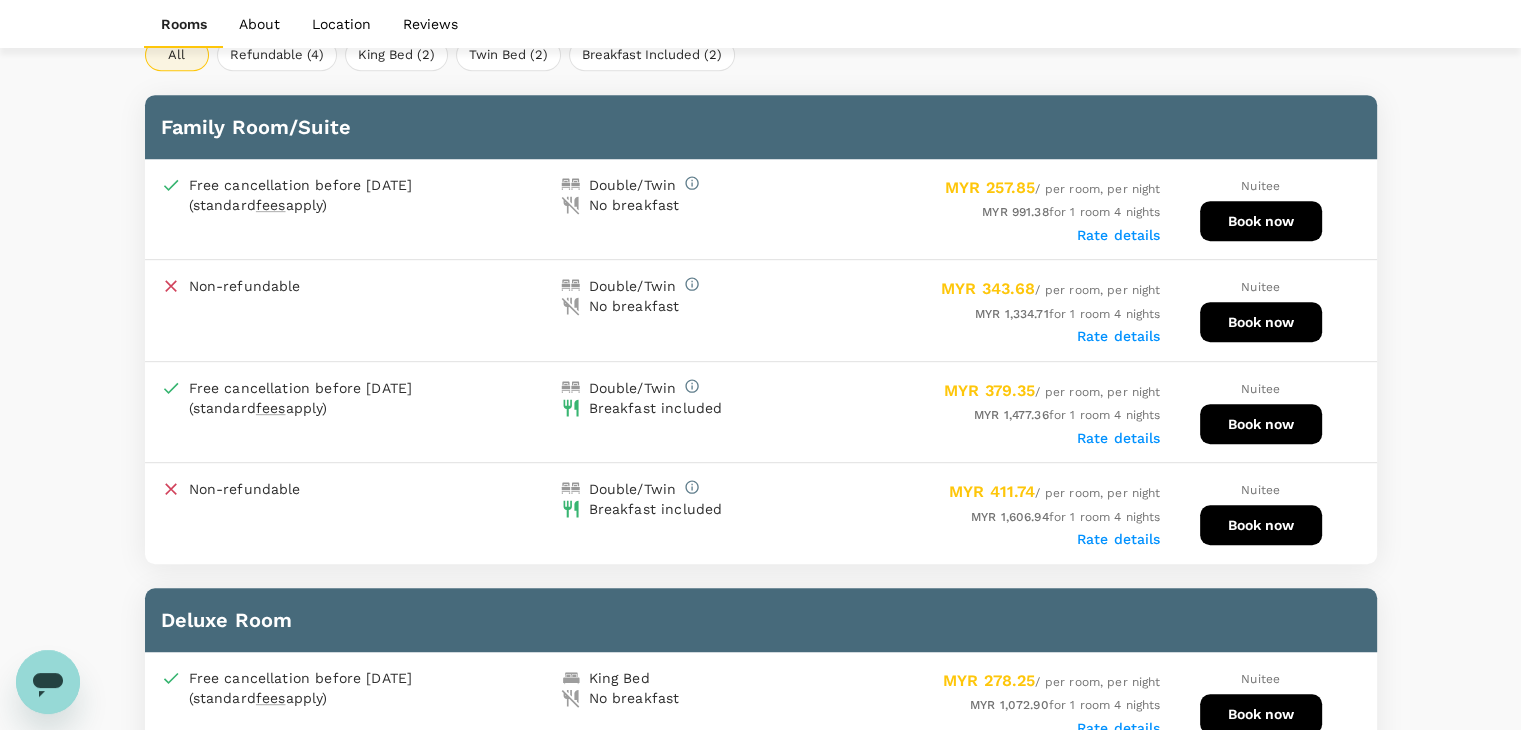 click on "Rate details" at bounding box center [1119, 235] 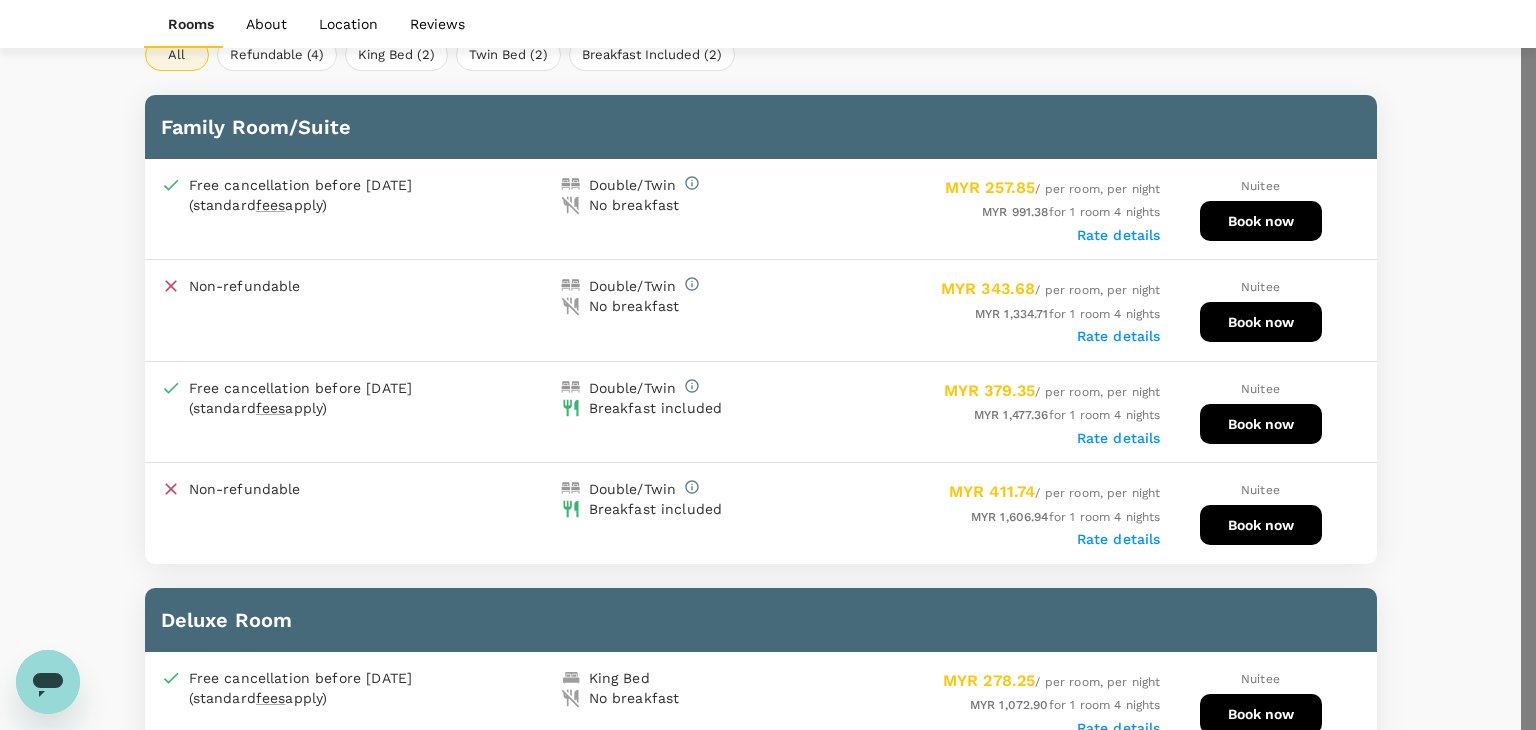 click 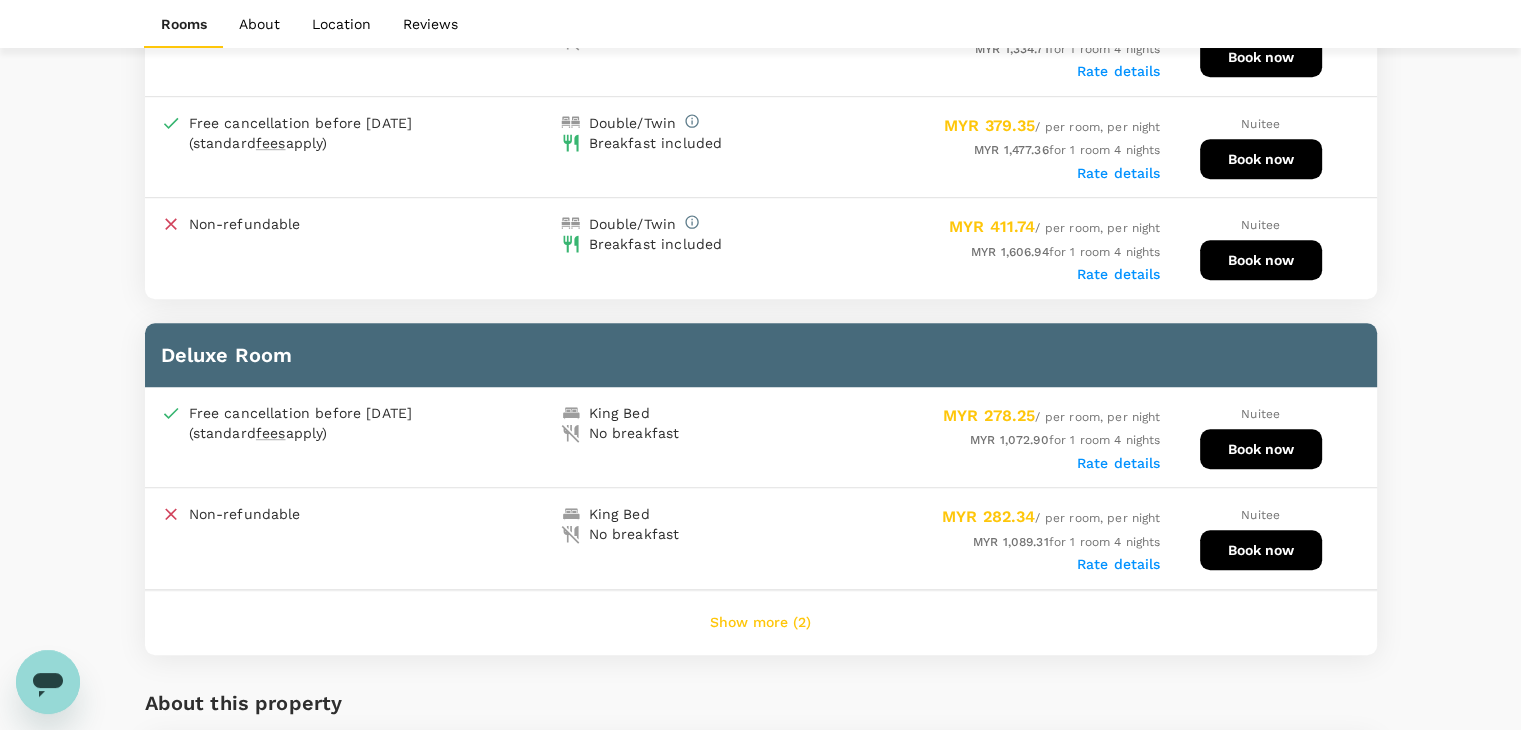 scroll, scrollTop: 1300, scrollLeft: 0, axis: vertical 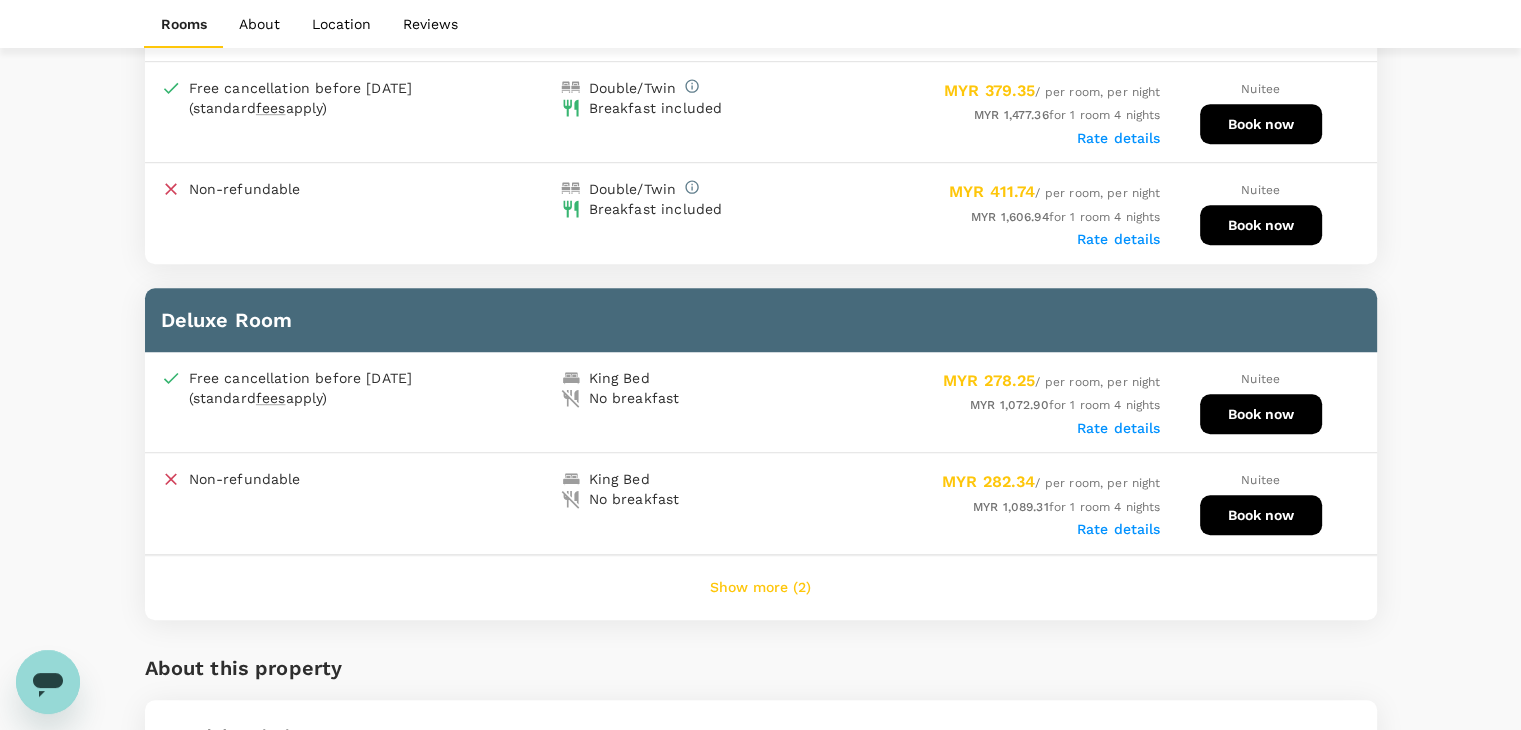 click on "Show more (2)" at bounding box center (760, 588) 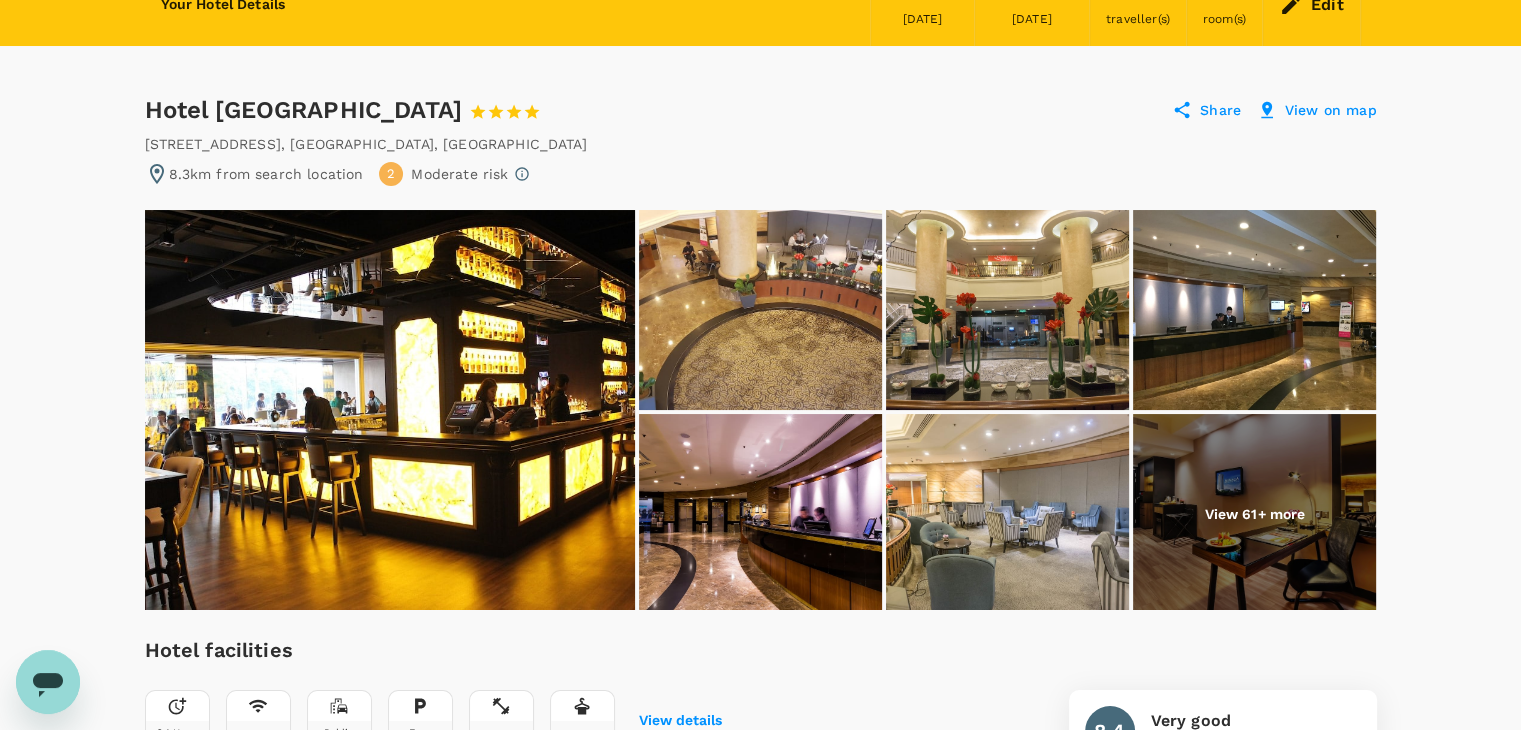 scroll, scrollTop: 200, scrollLeft: 0, axis: vertical 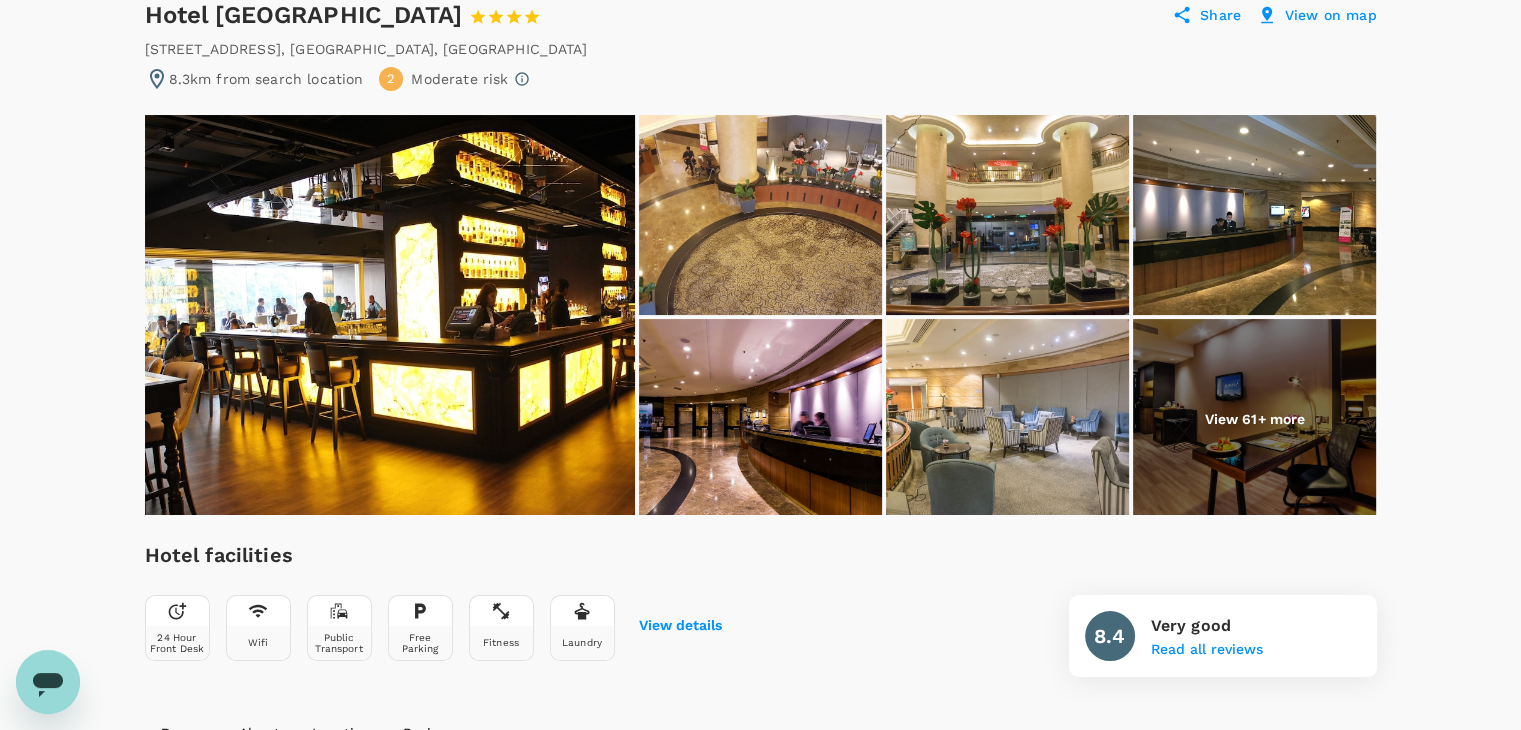click at bounding box center [1254, 419] 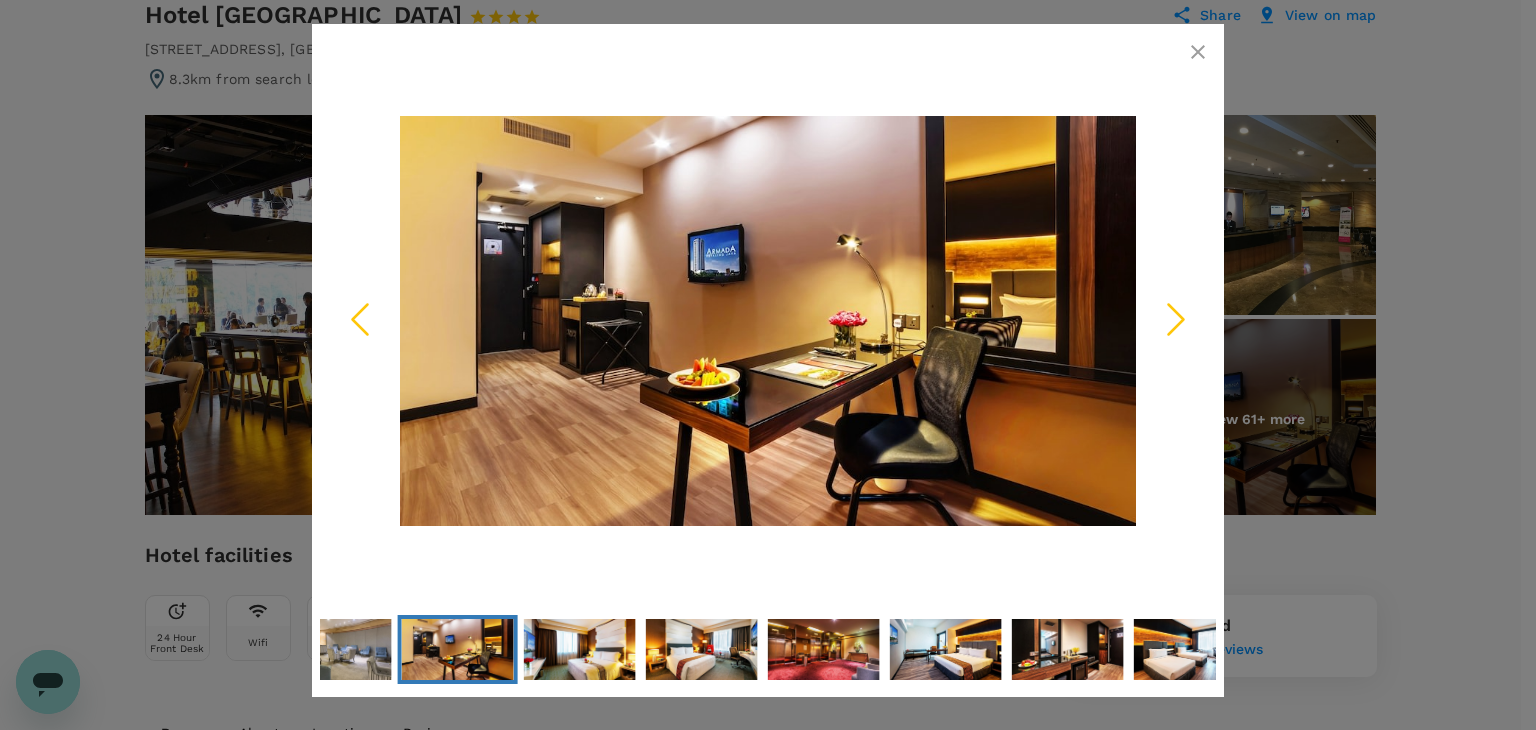 click 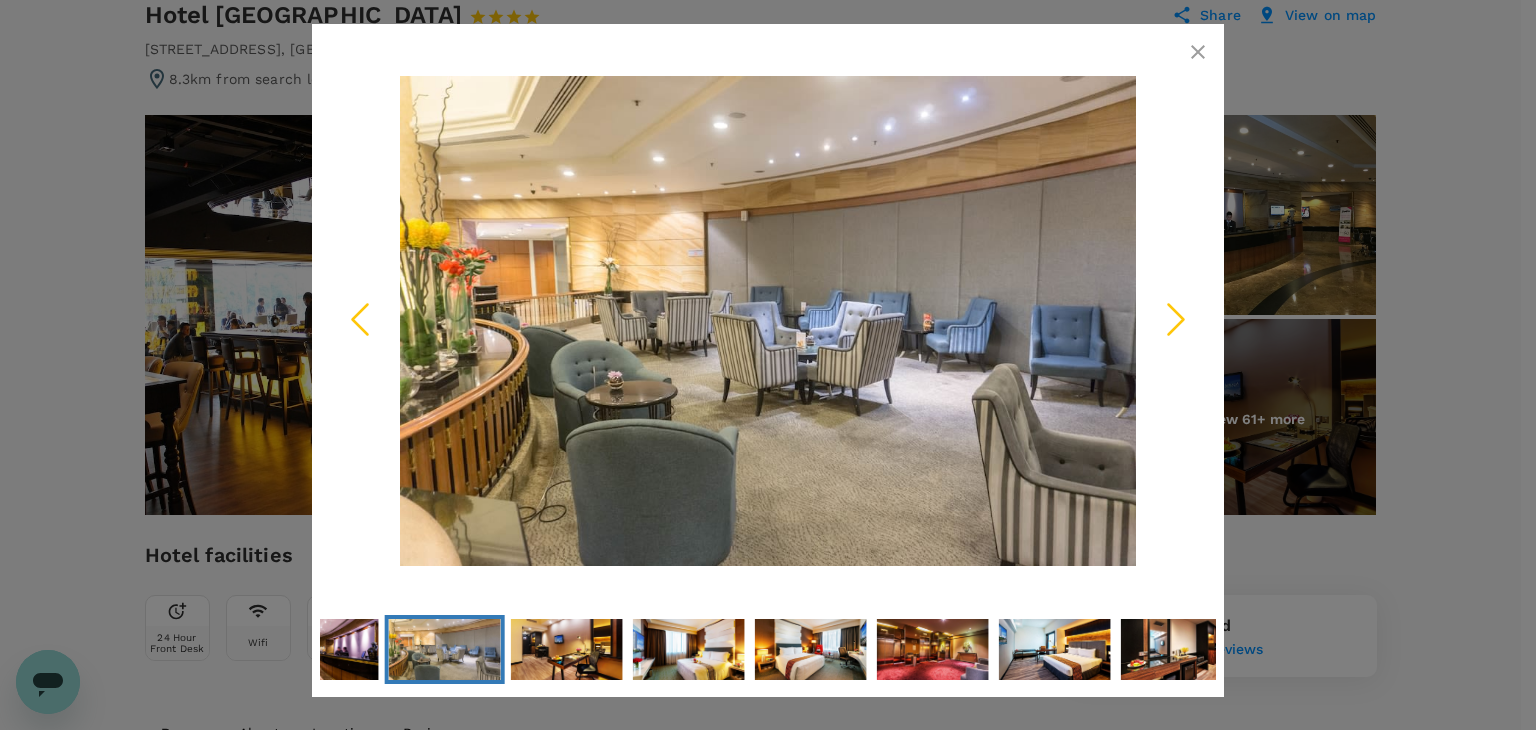 click 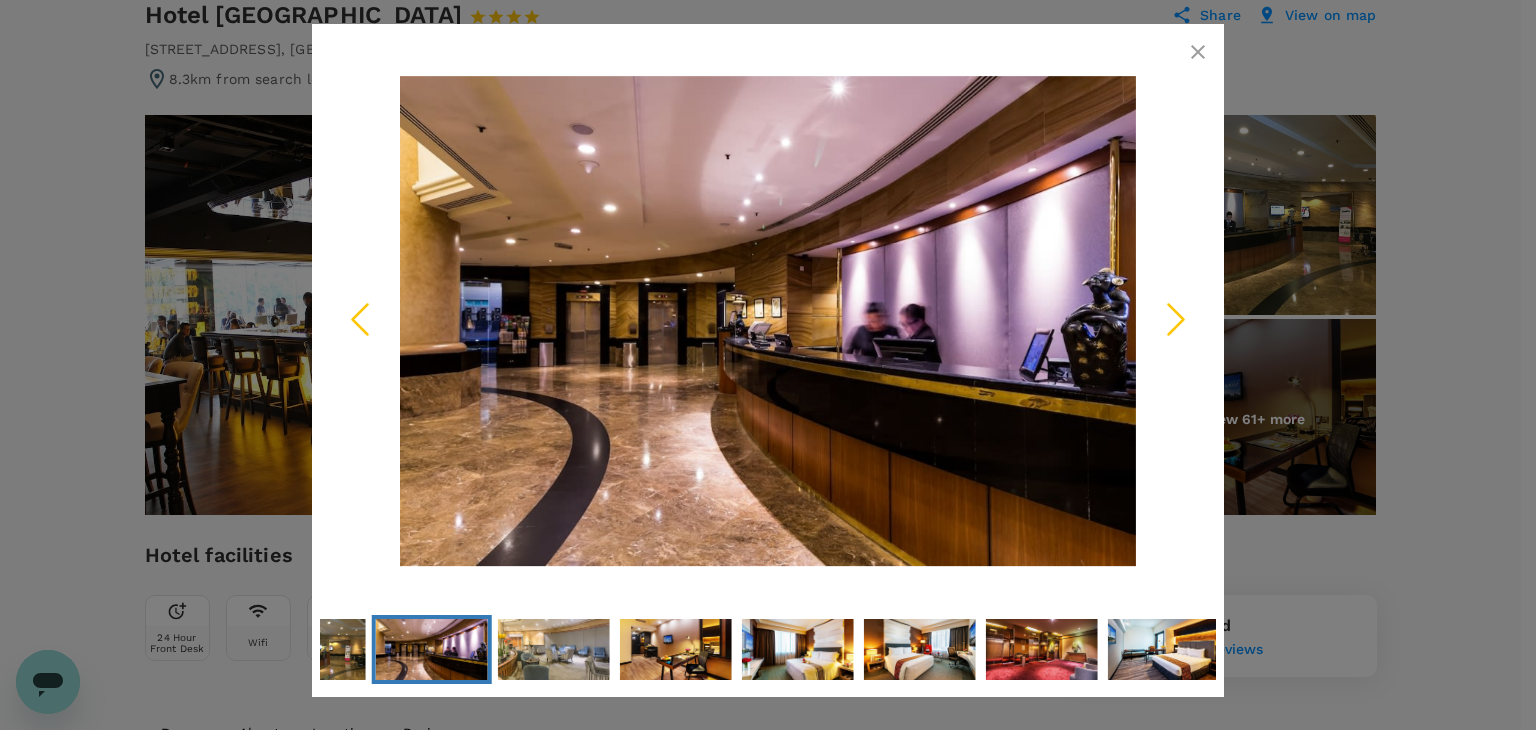click 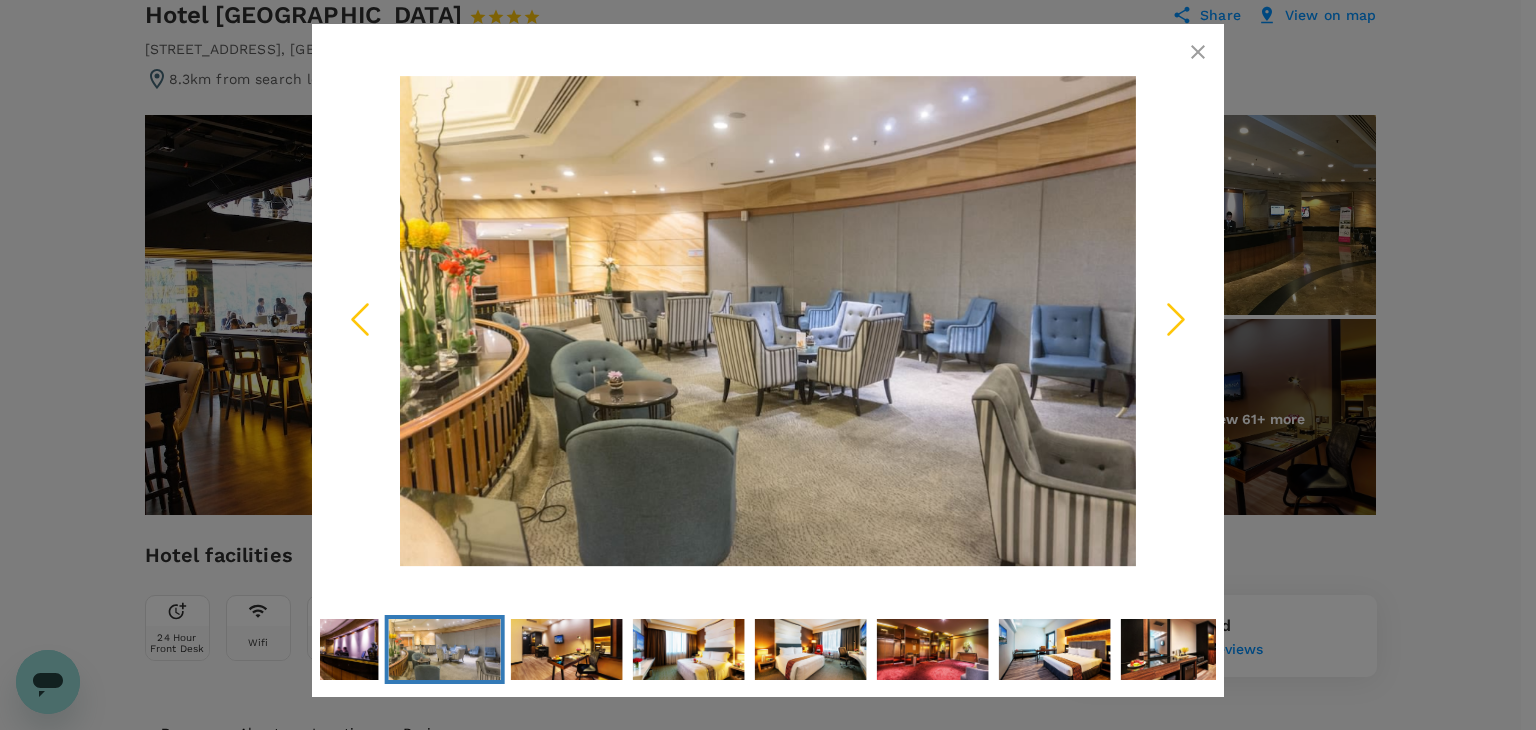 click 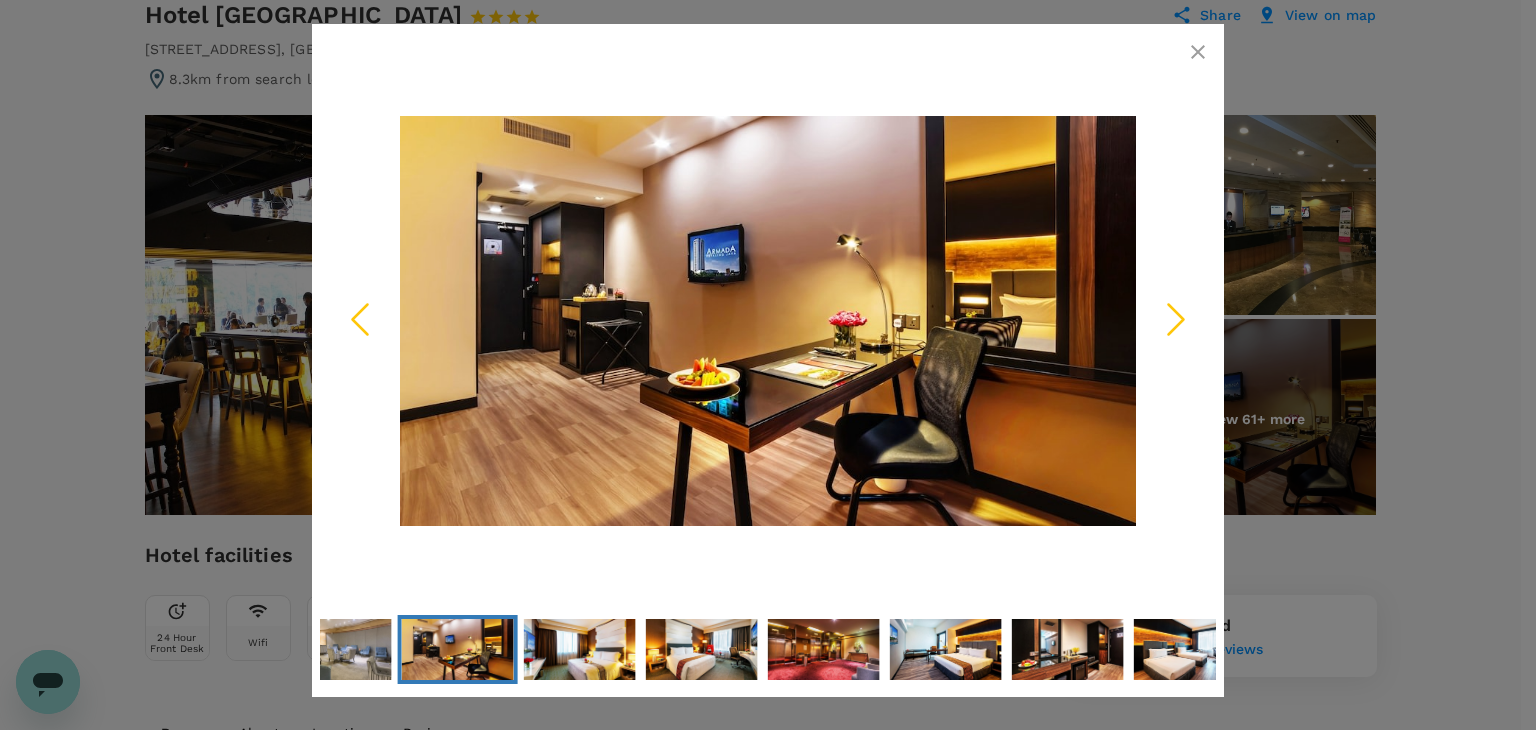 click 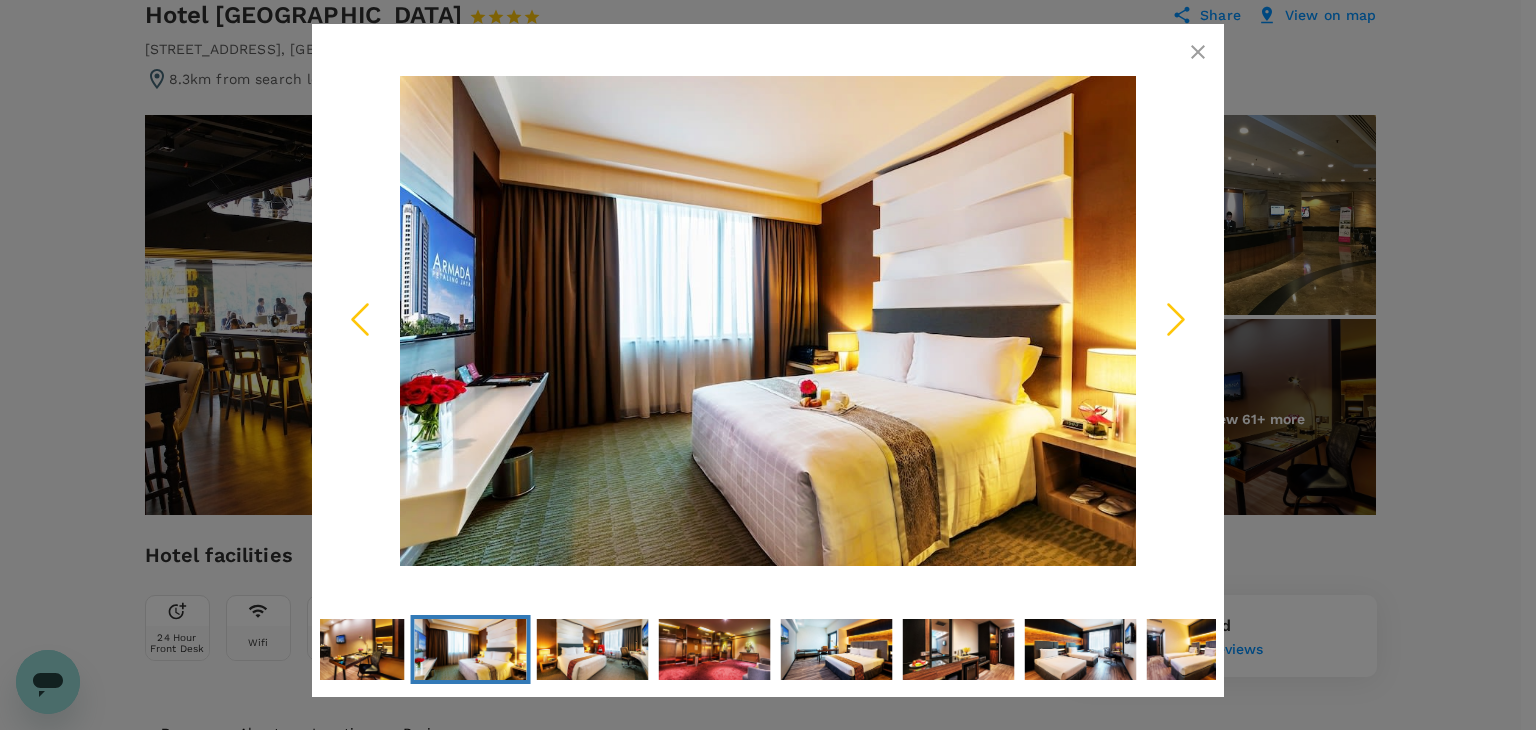 click 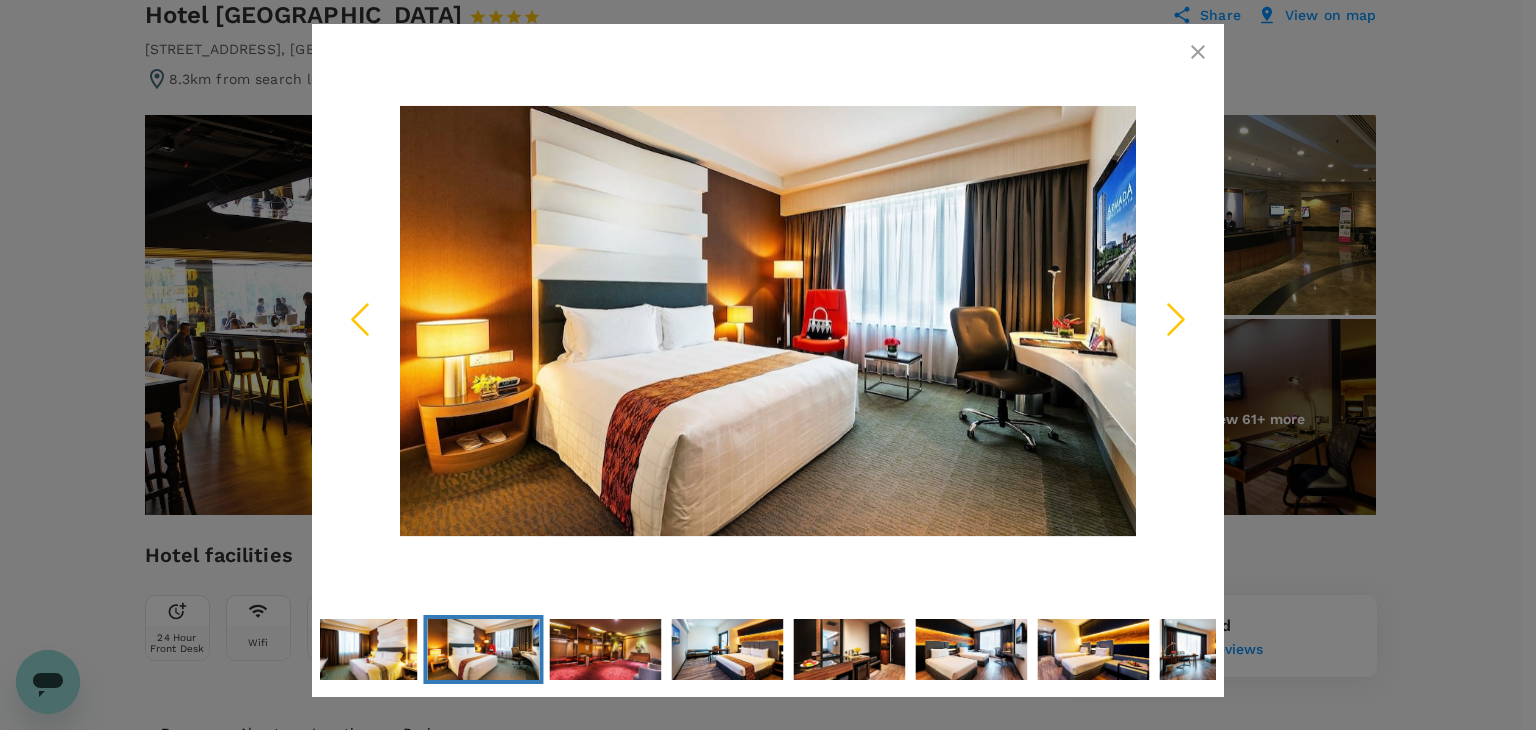 click 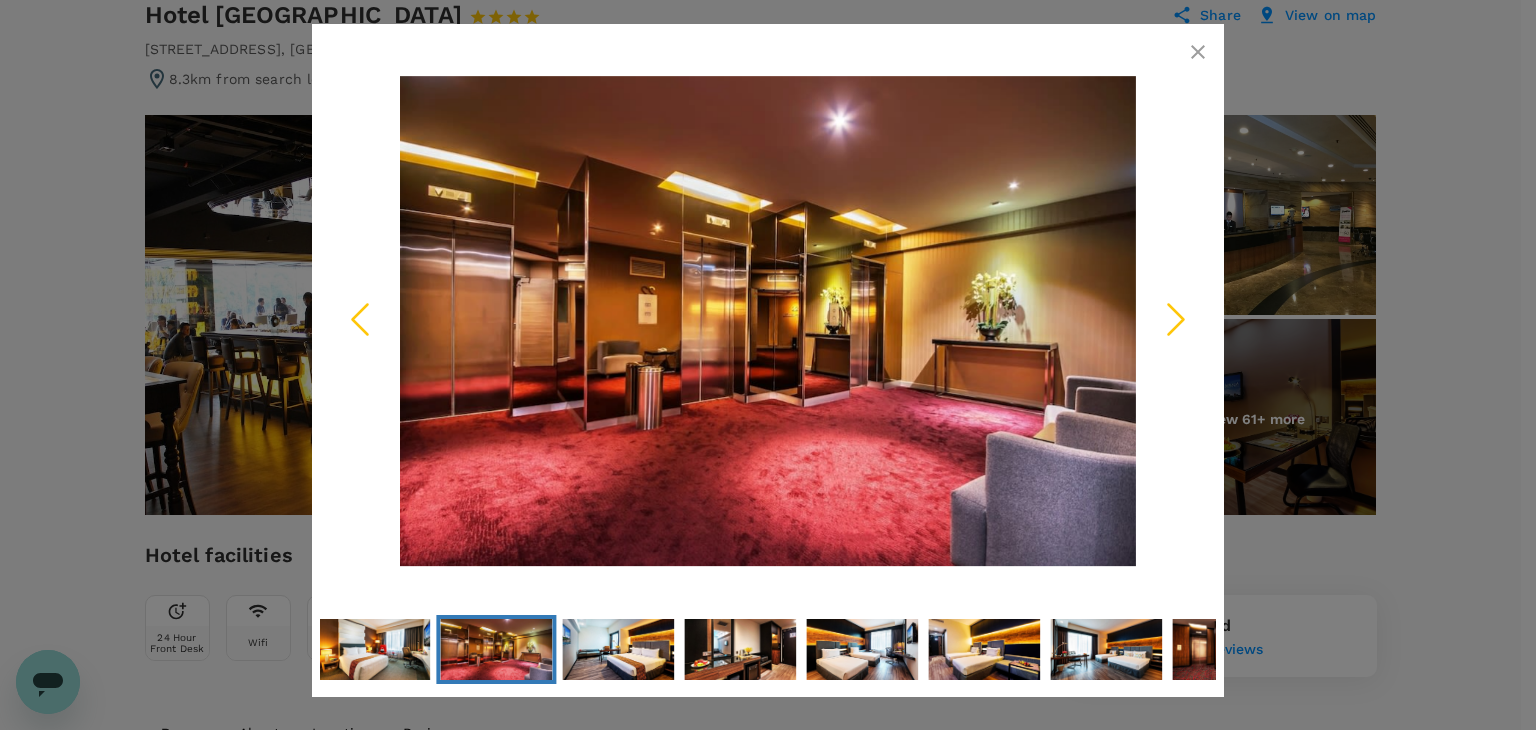 click 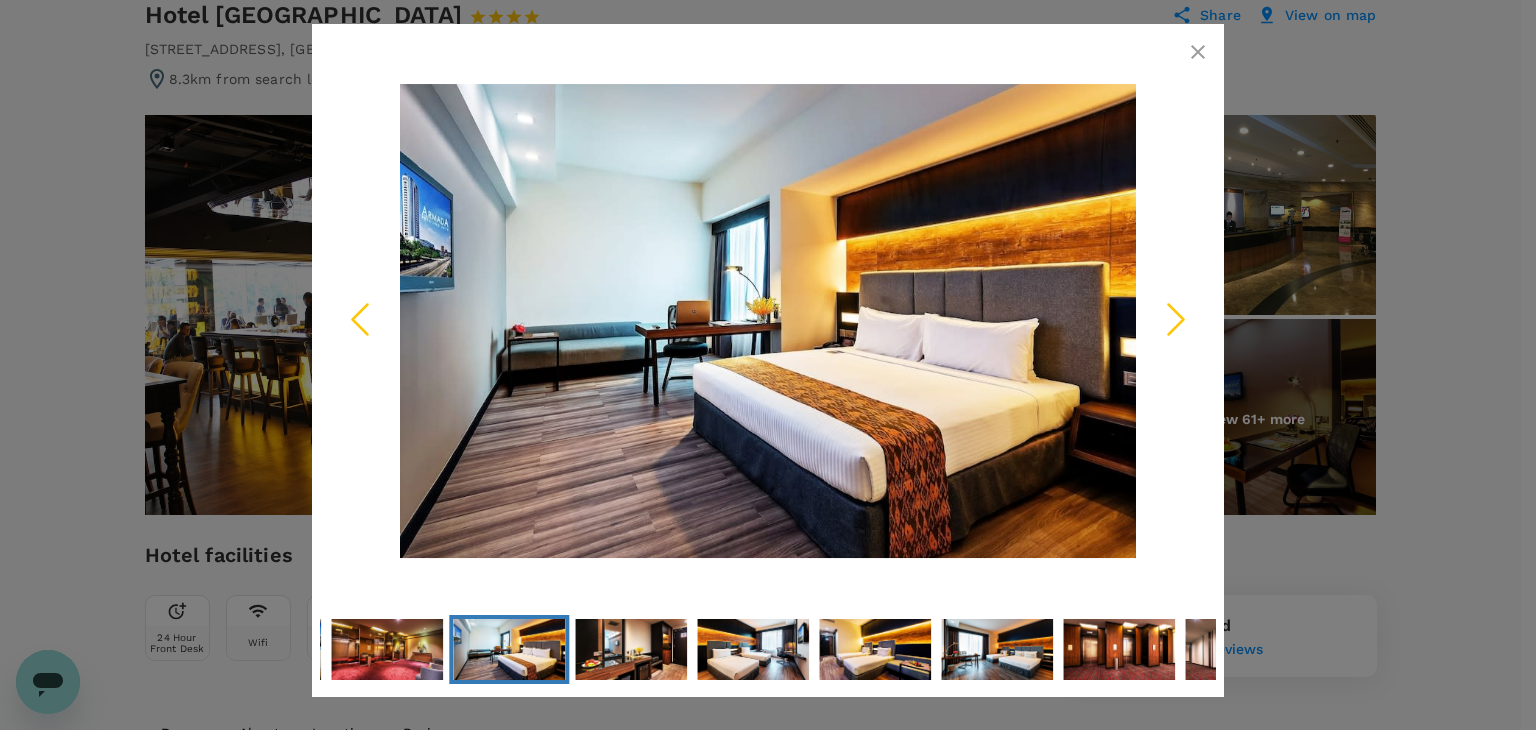 click 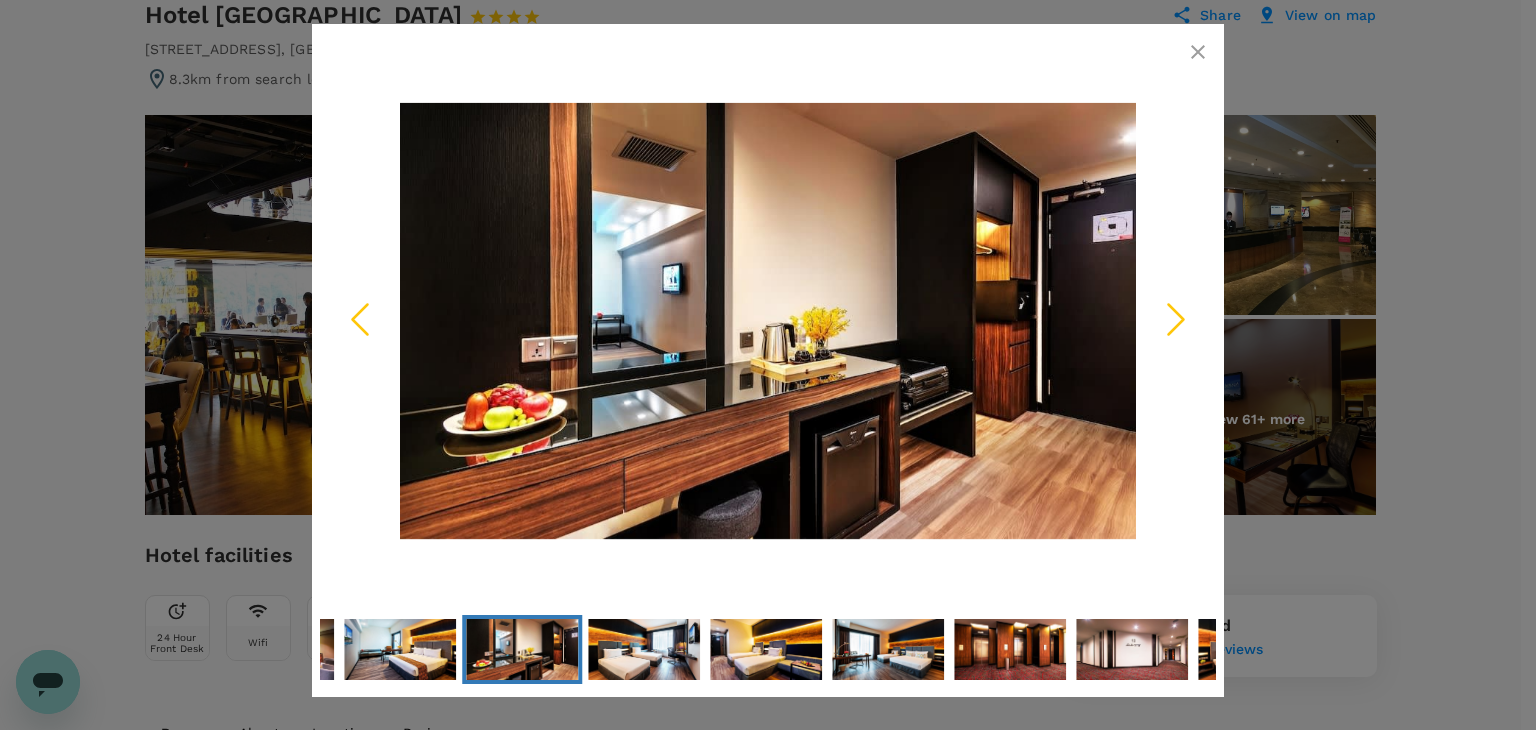 click 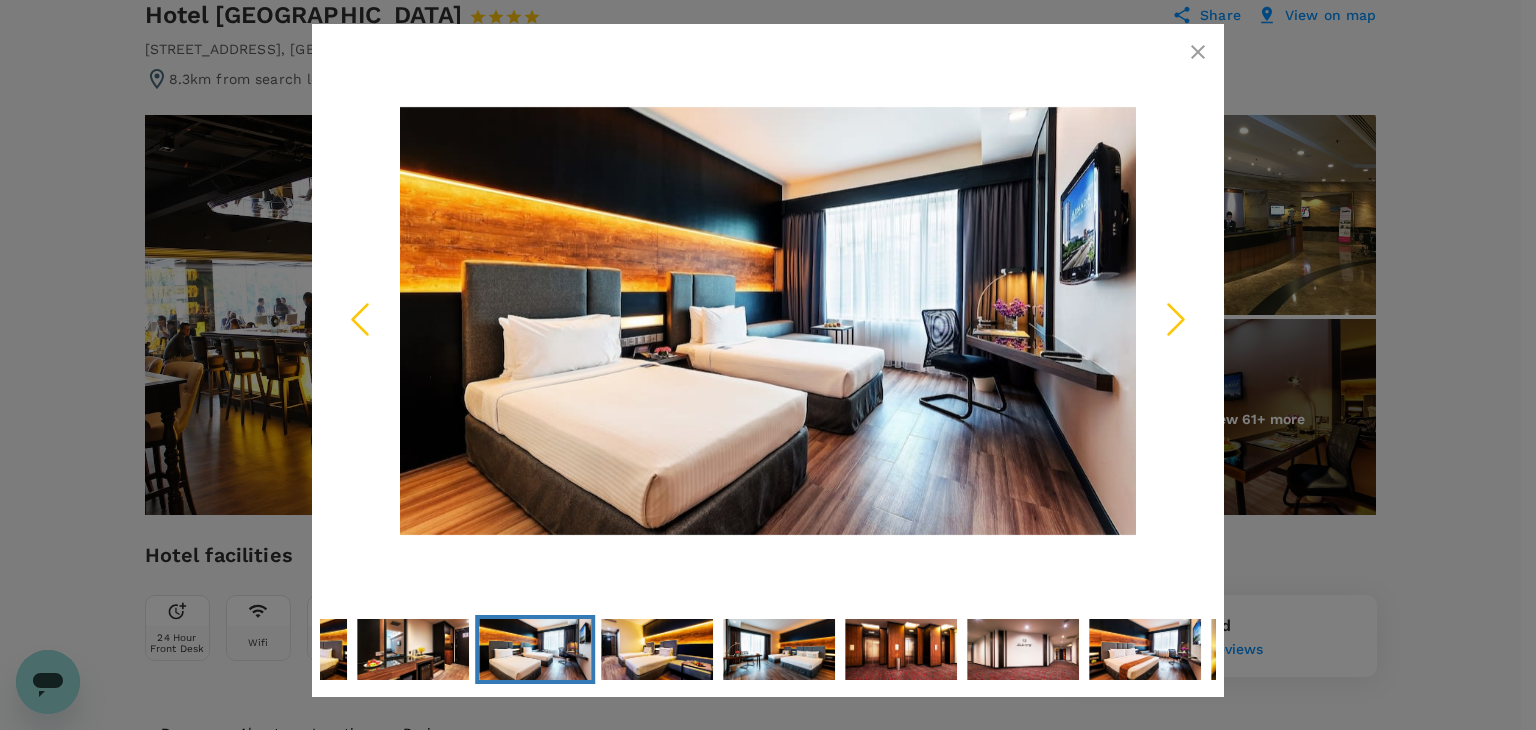 click 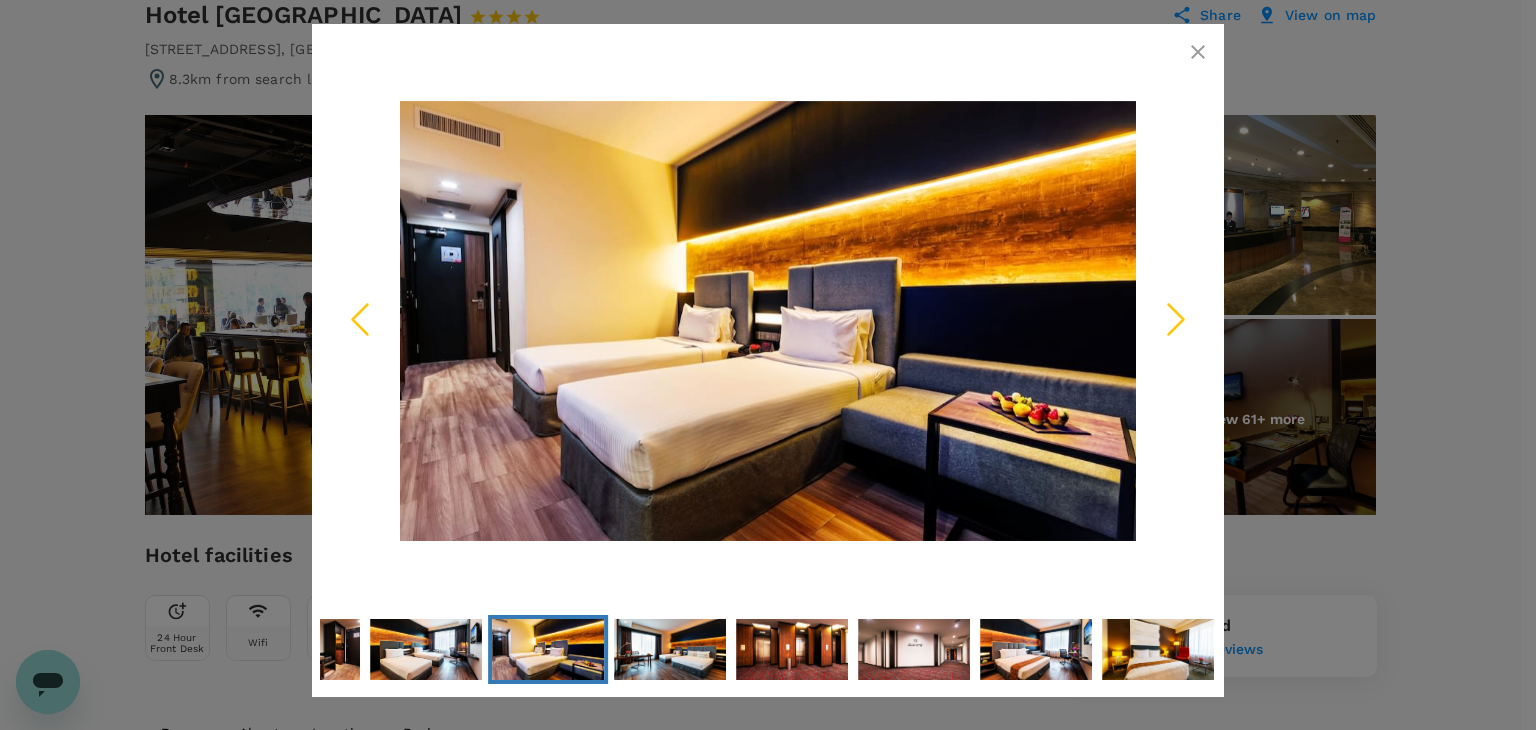 click 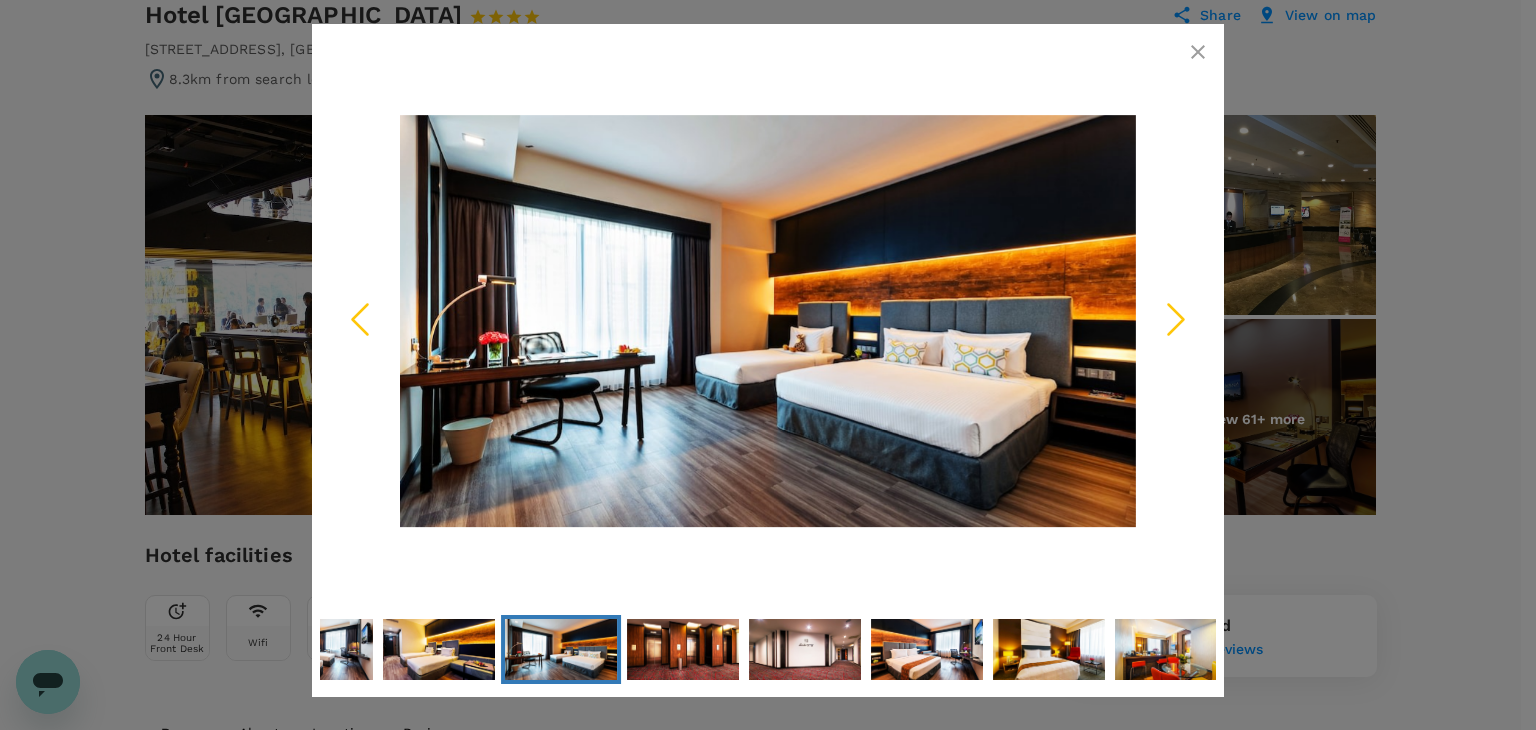 click 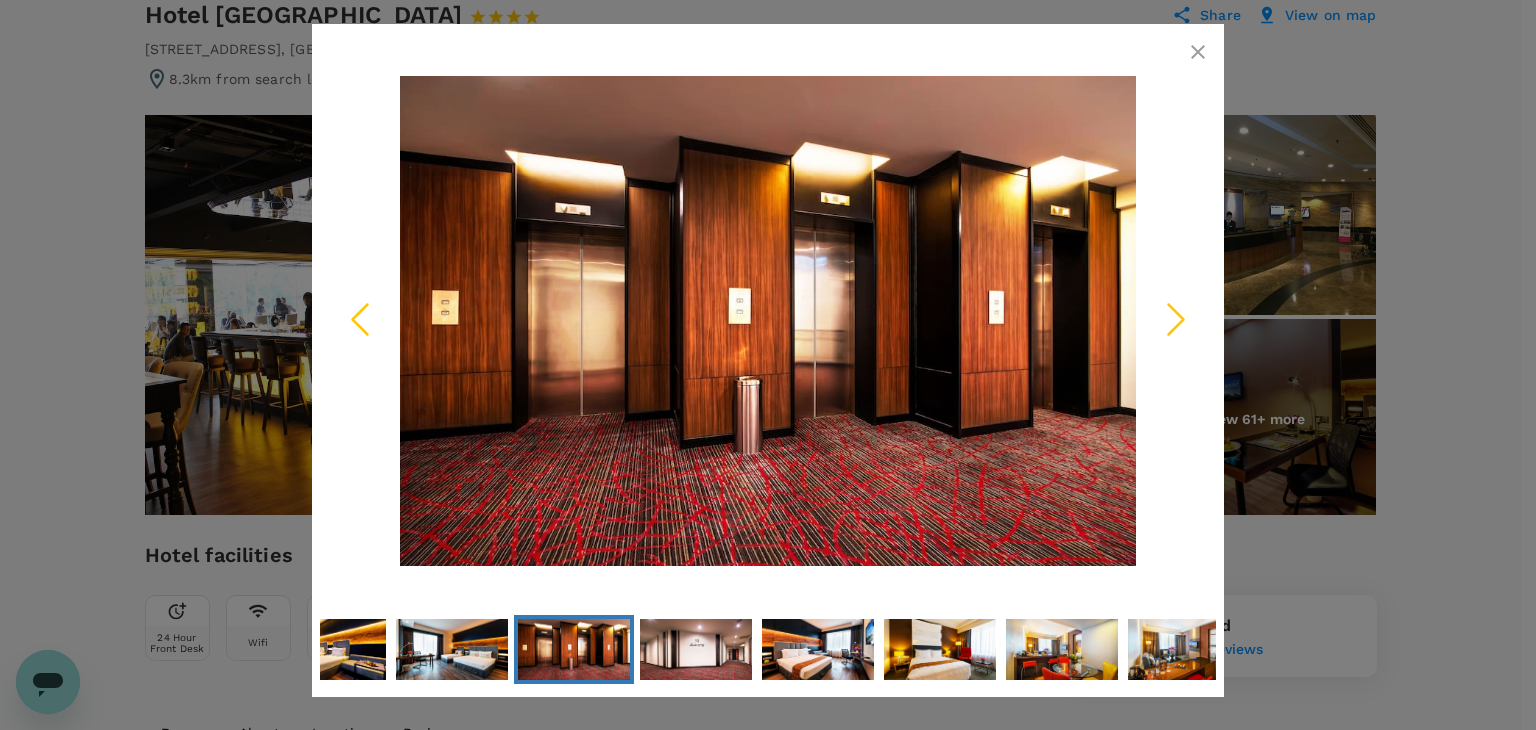 click 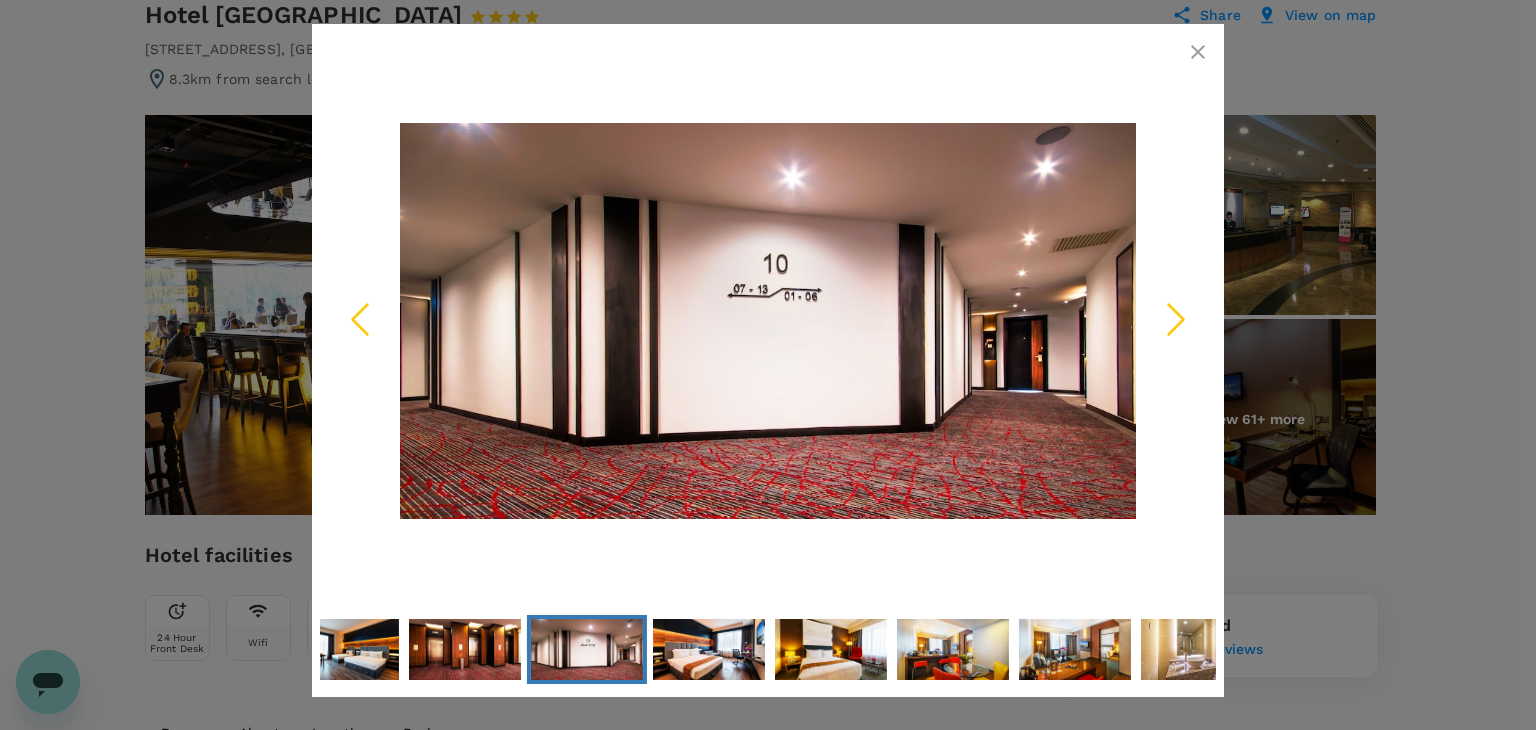 click 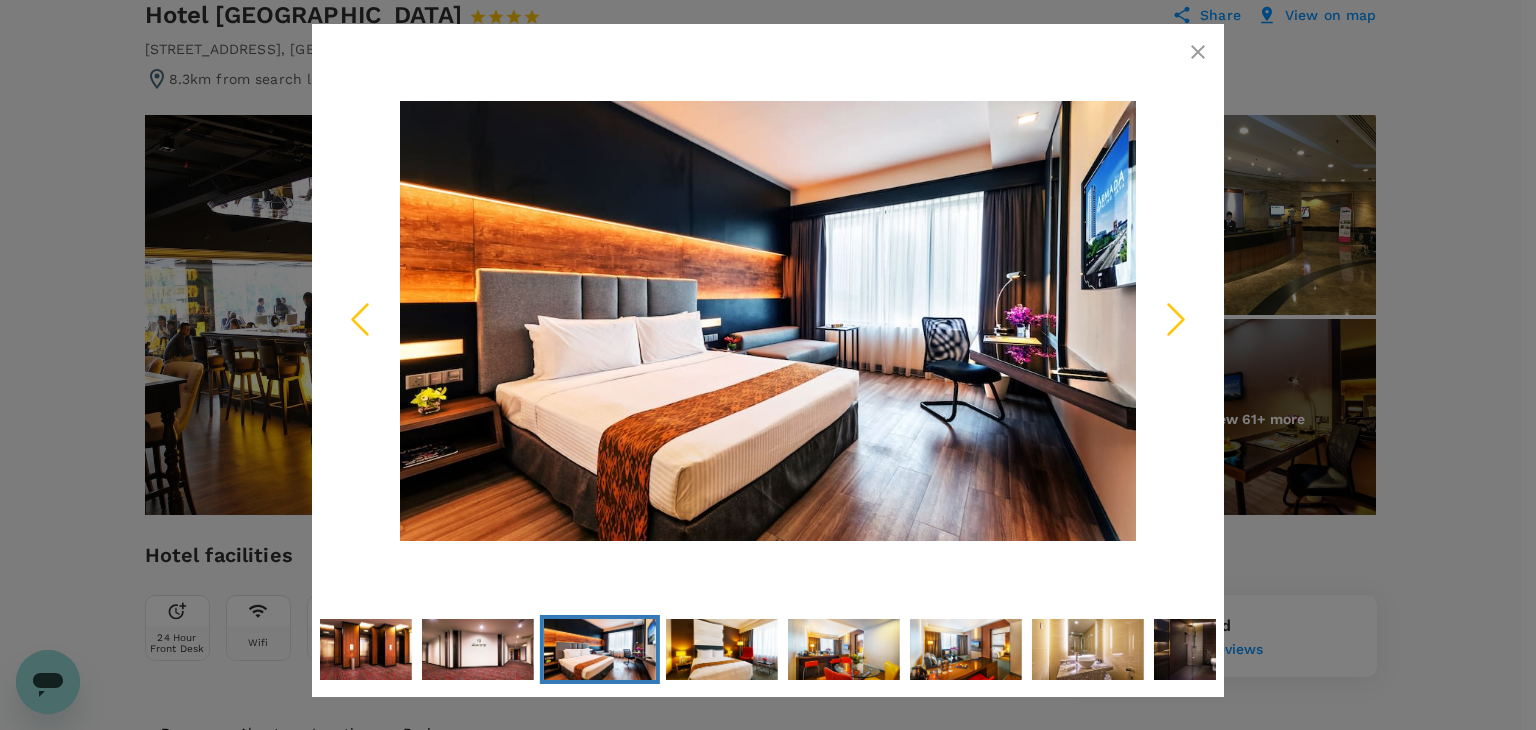 click 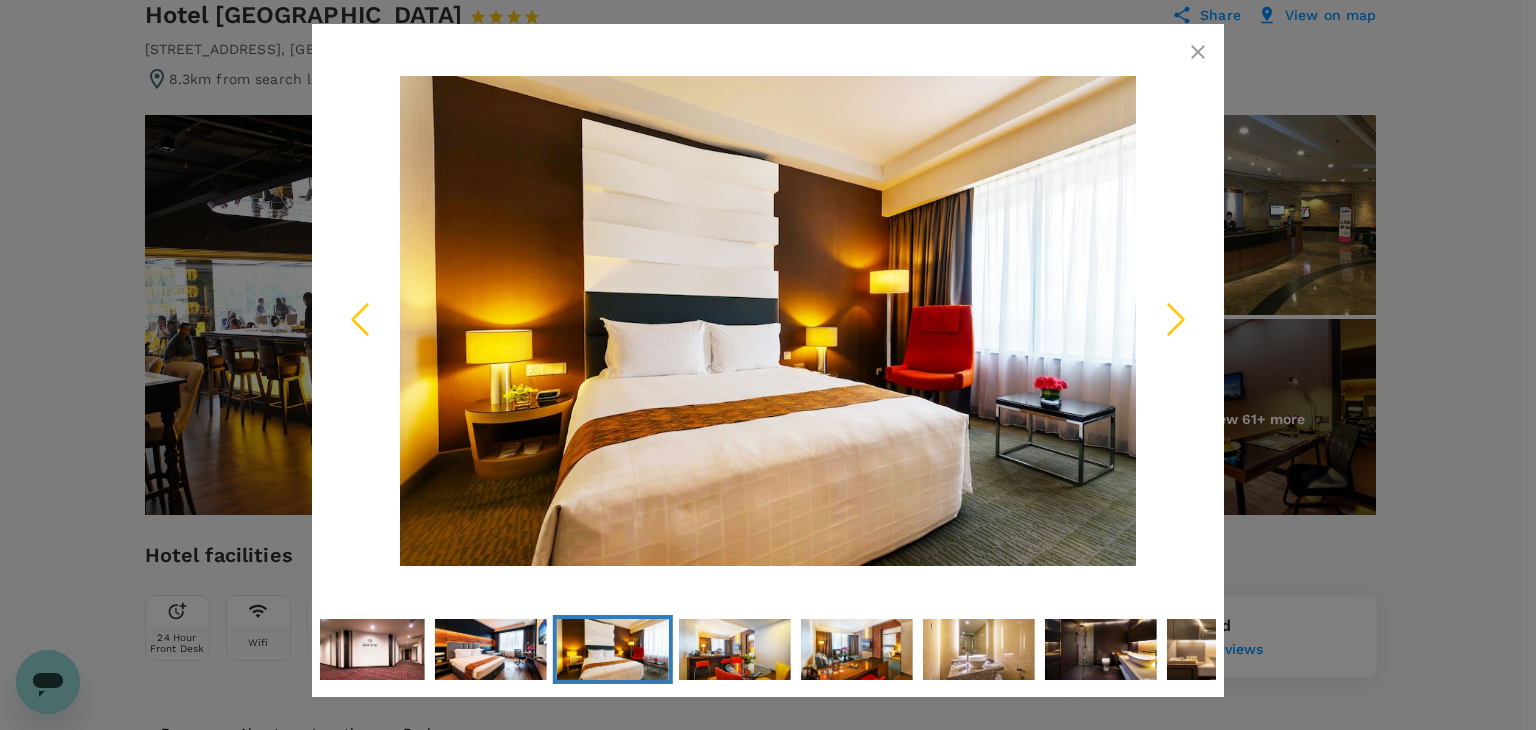 click 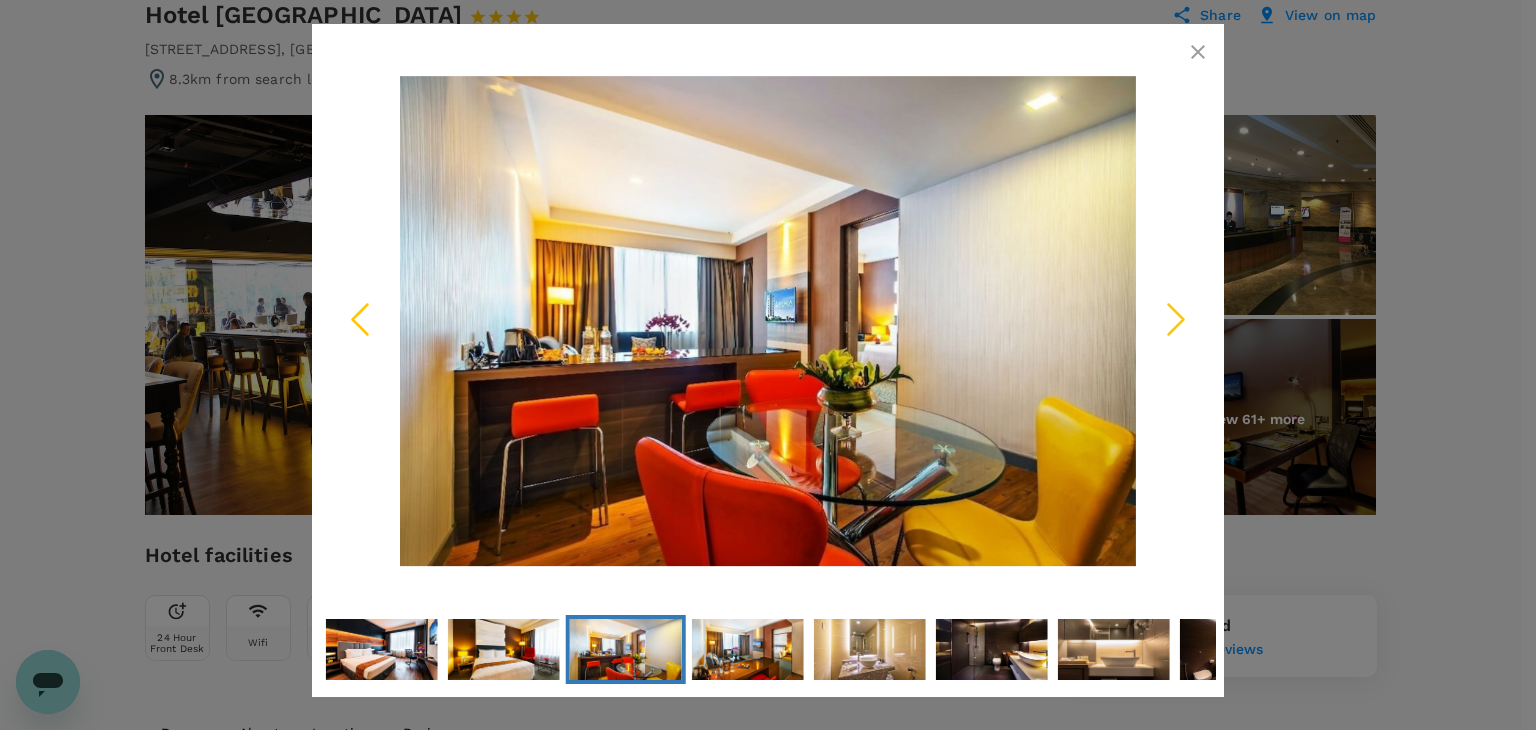 click 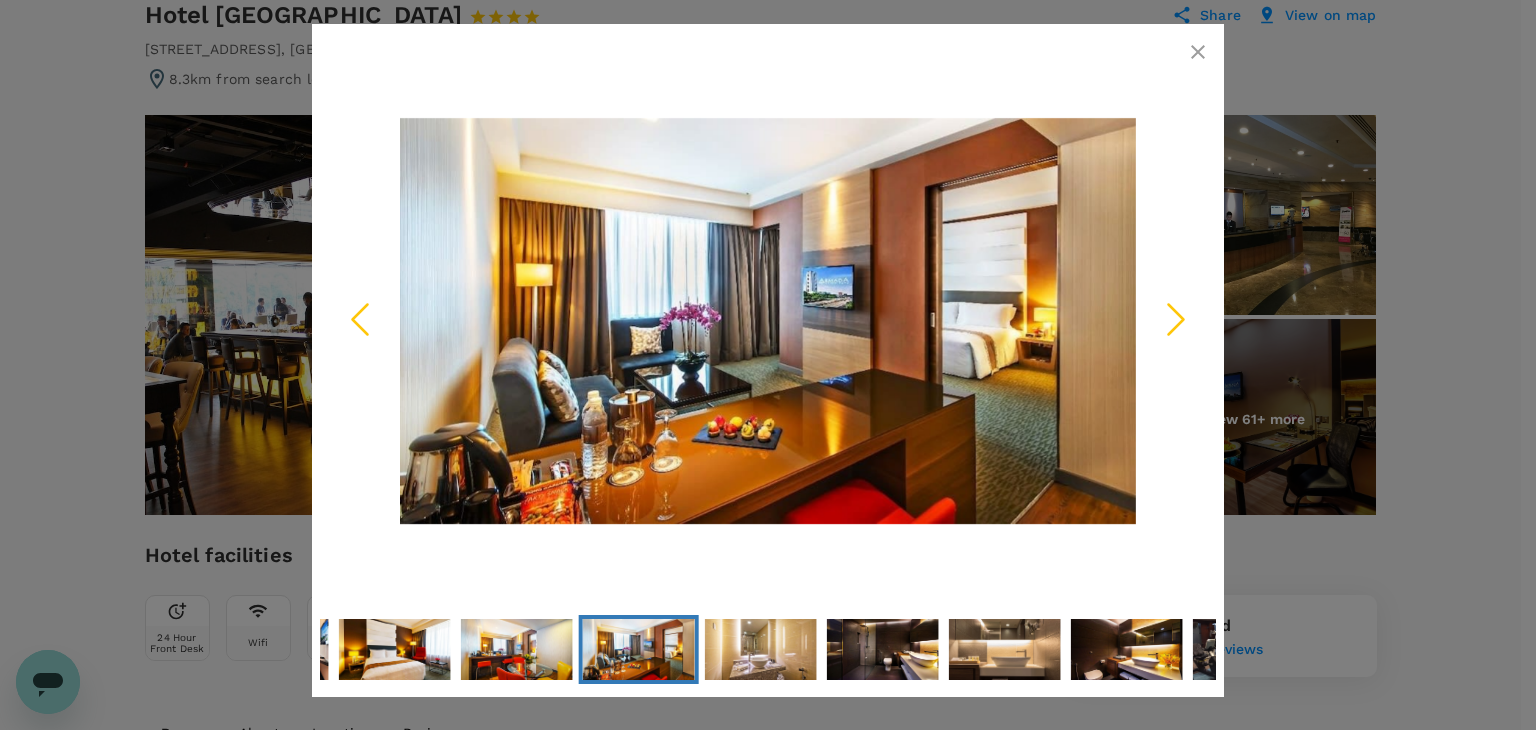 click 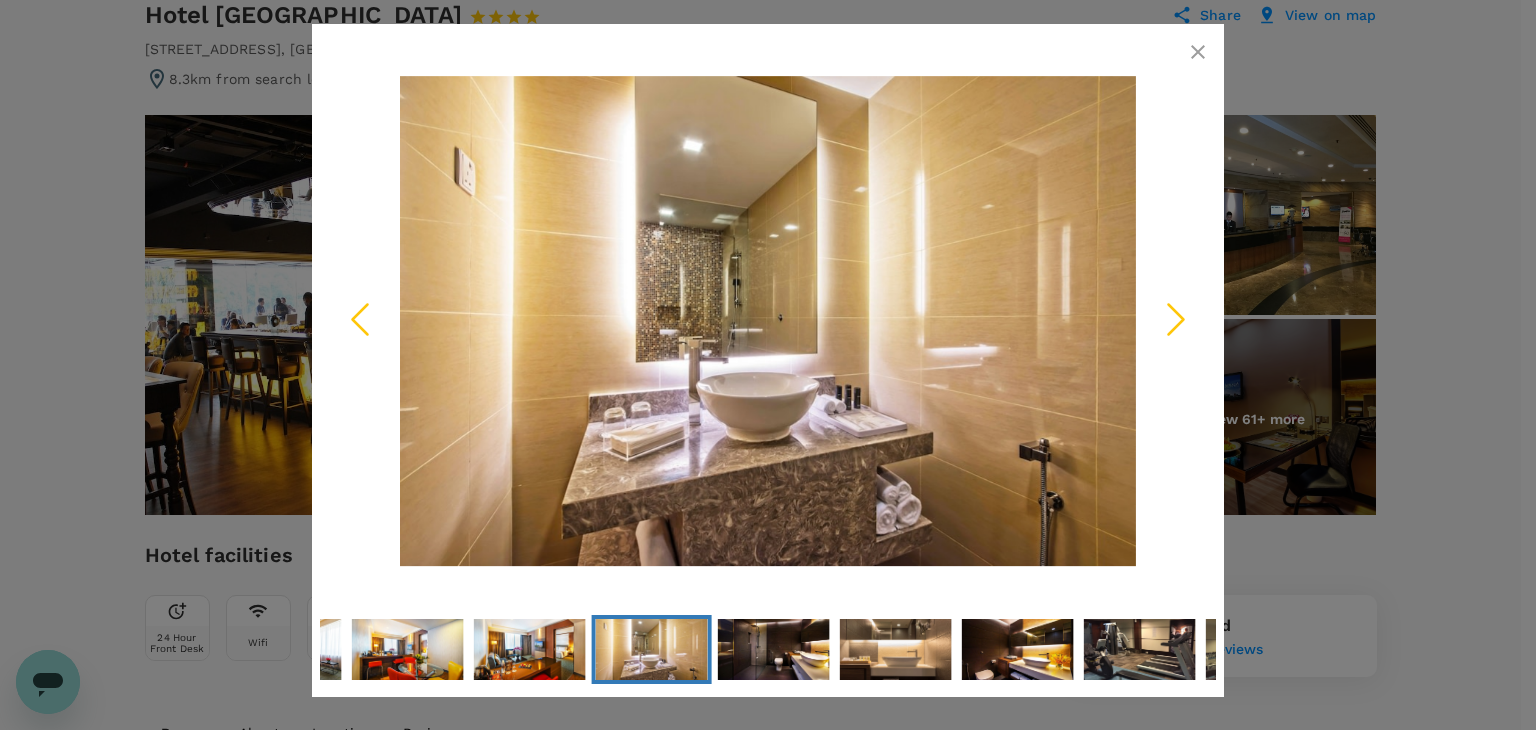 click 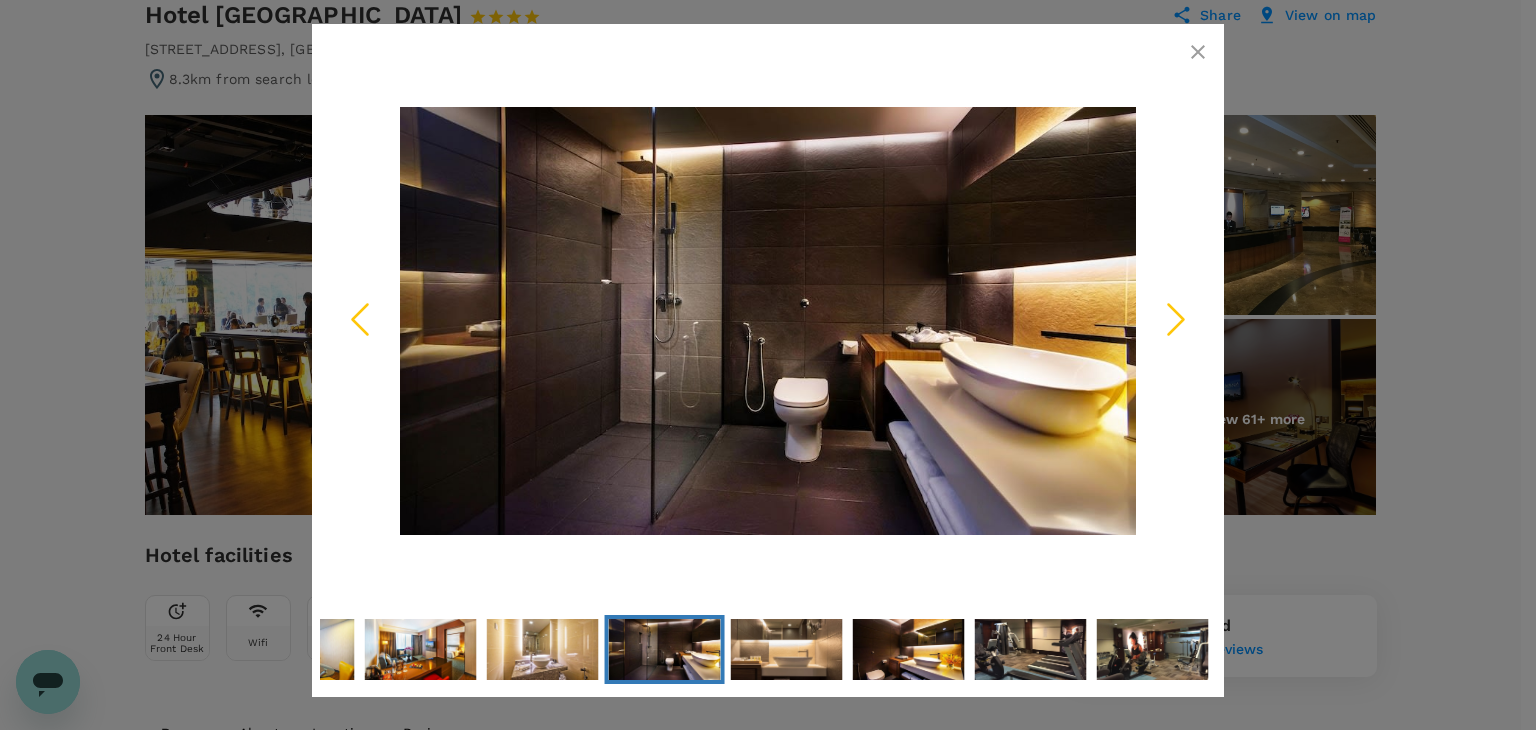 click 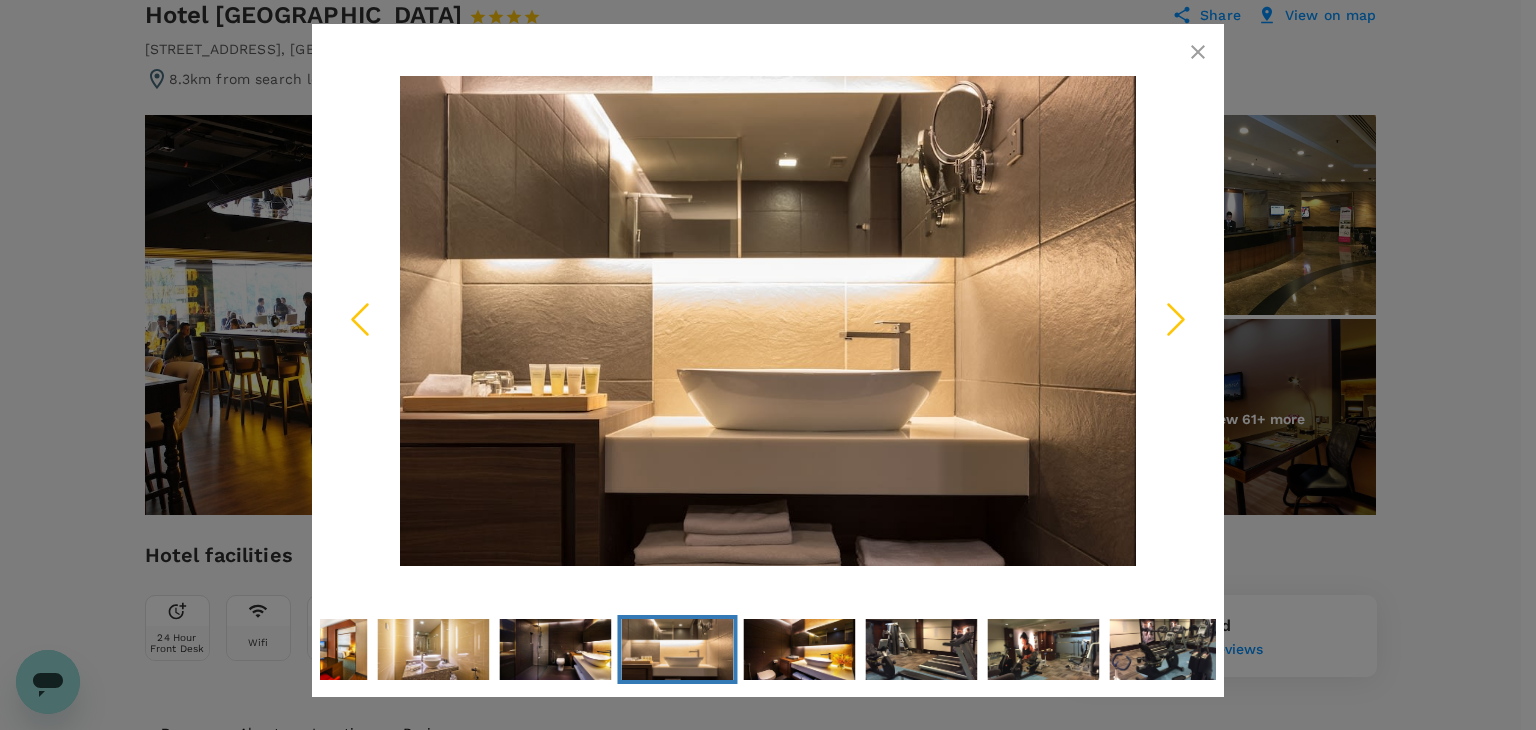 click 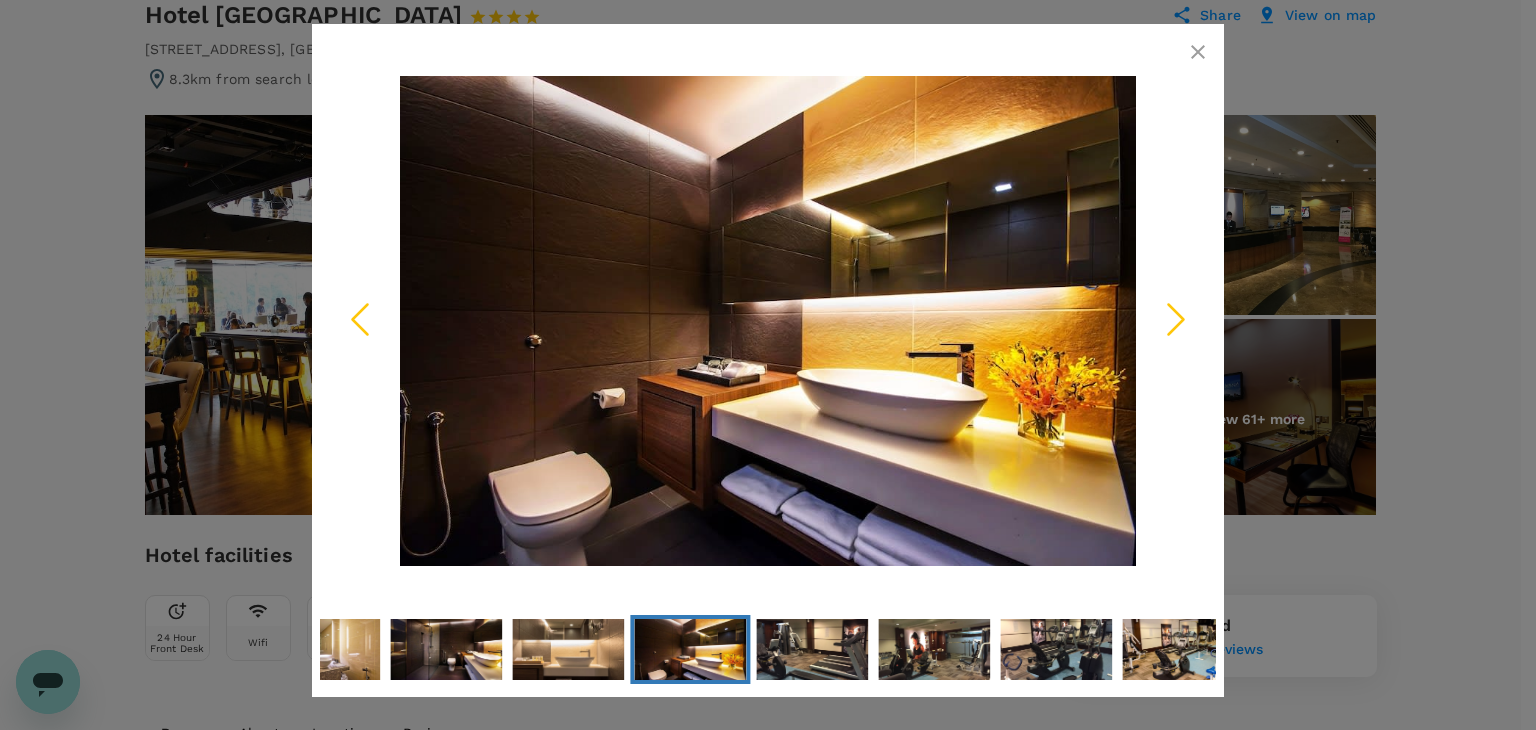 click 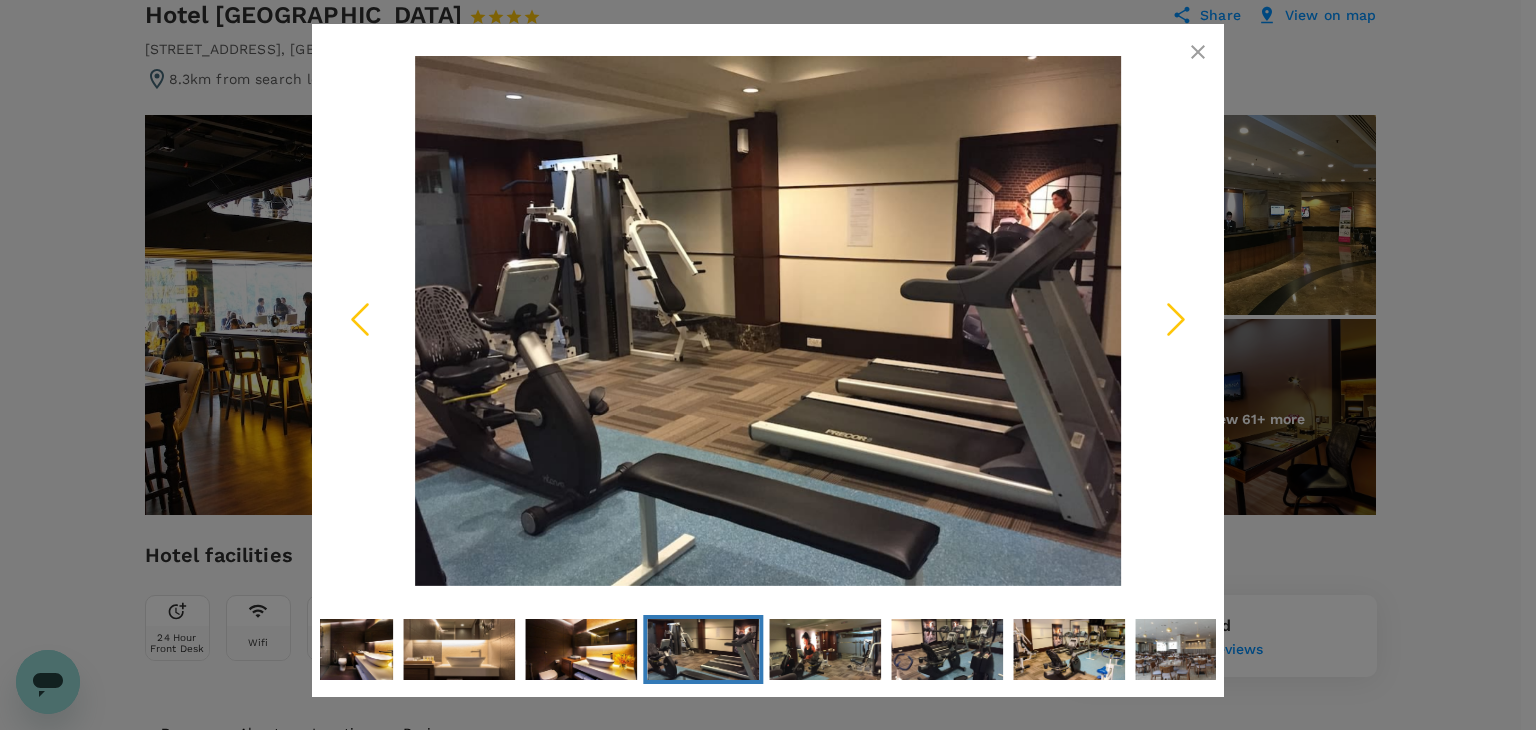 click 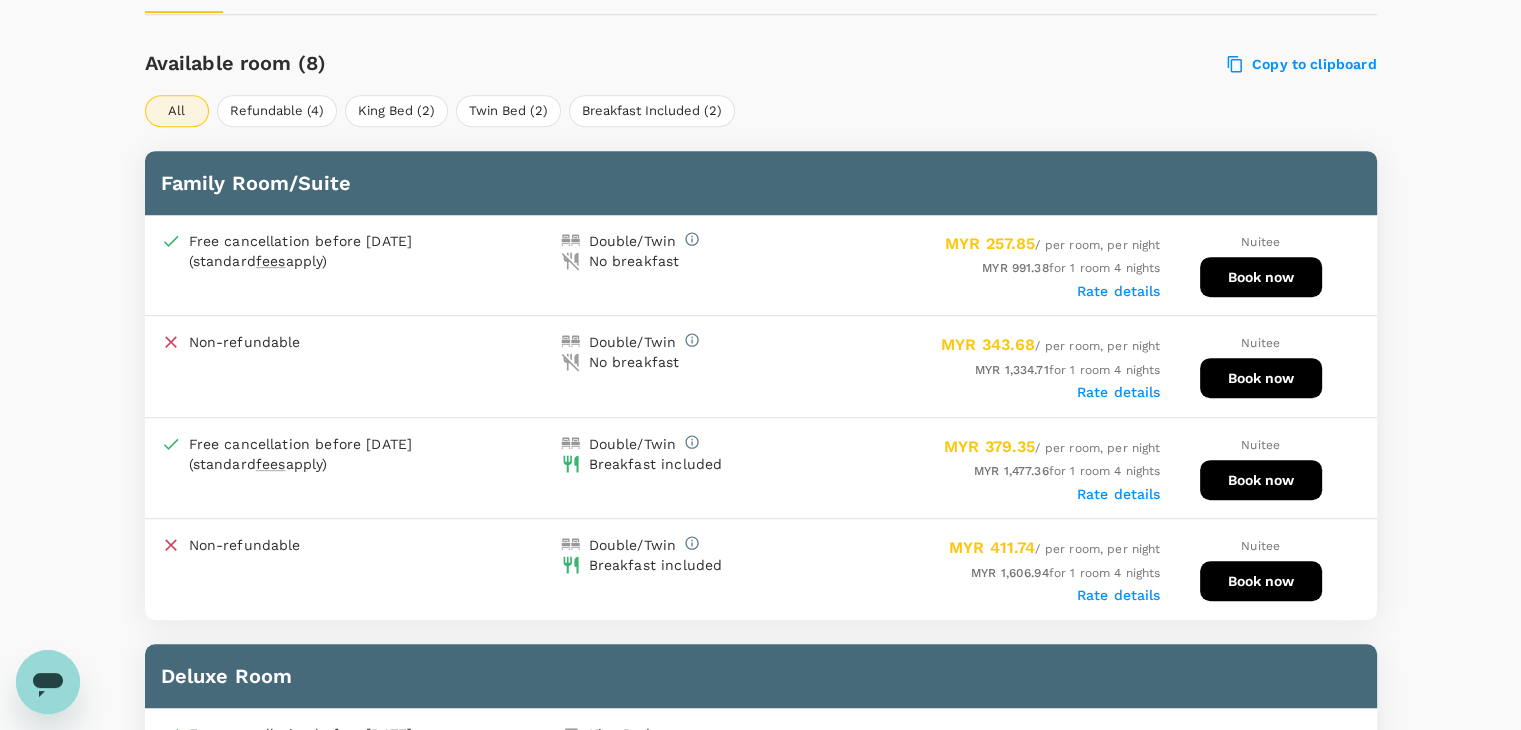 scroll, scrollTop: 900, scrollLeft: 0, axis: vertical 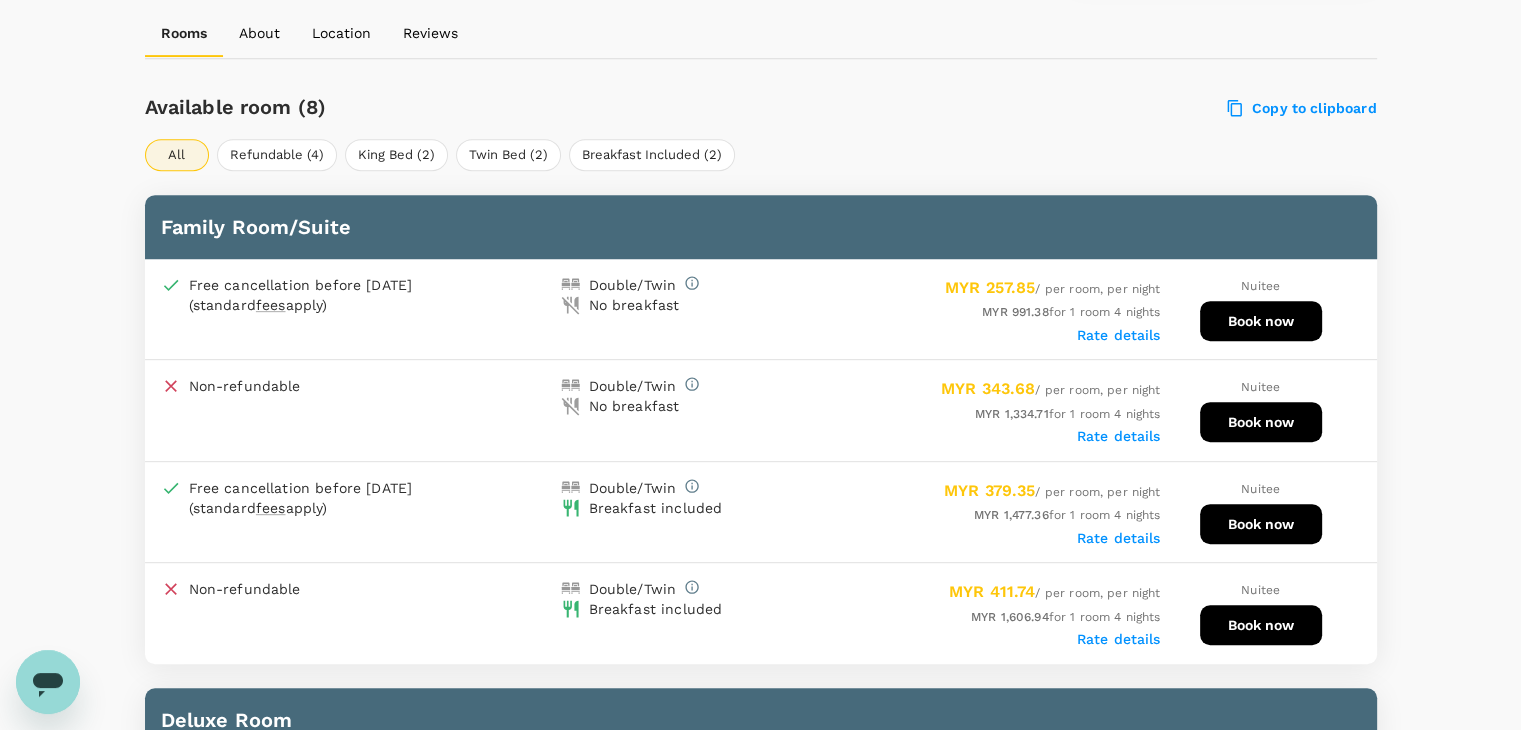 click on "Rate details" at bounding box center [1119, 436] 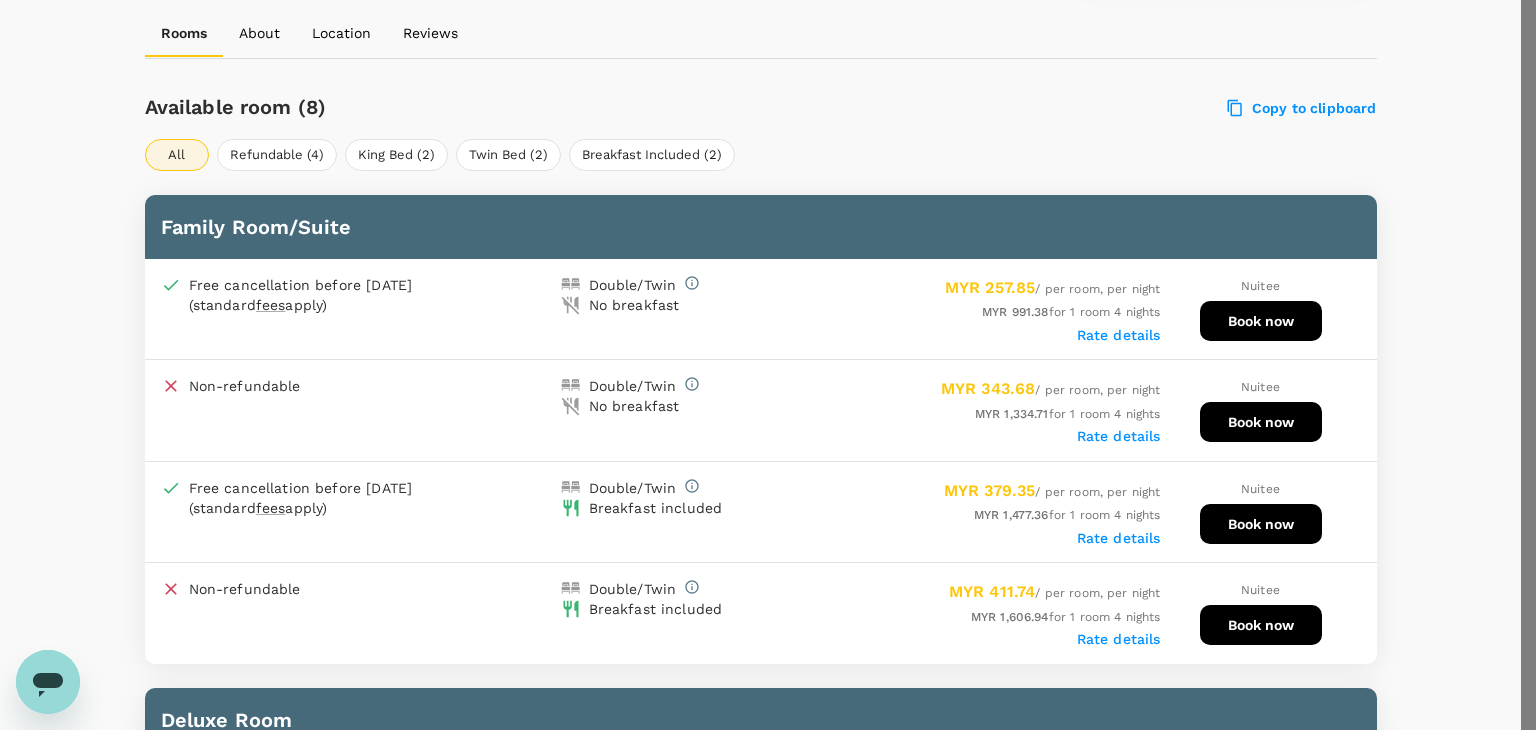click 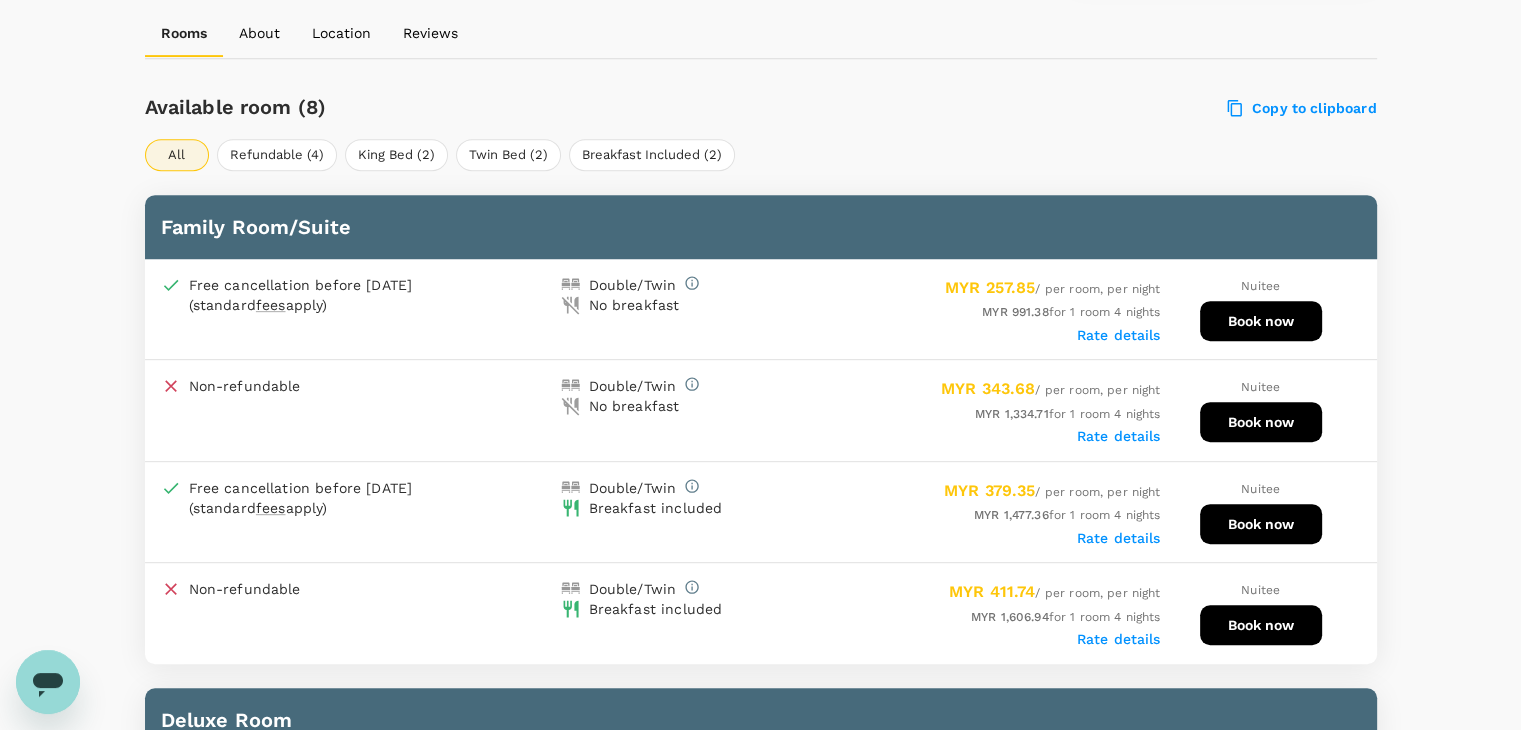 click on "Rate details" at bounding box center [1119, 538] 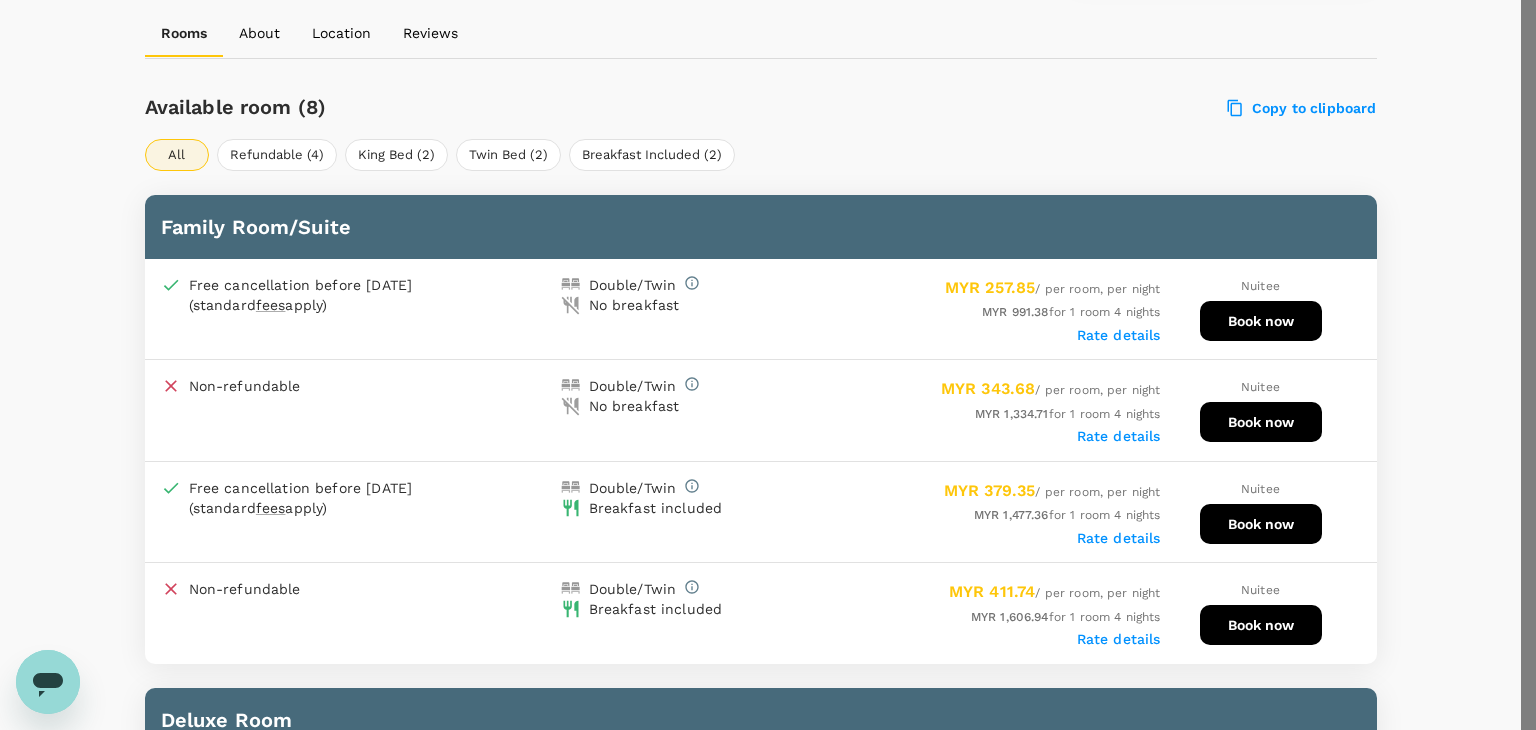 click 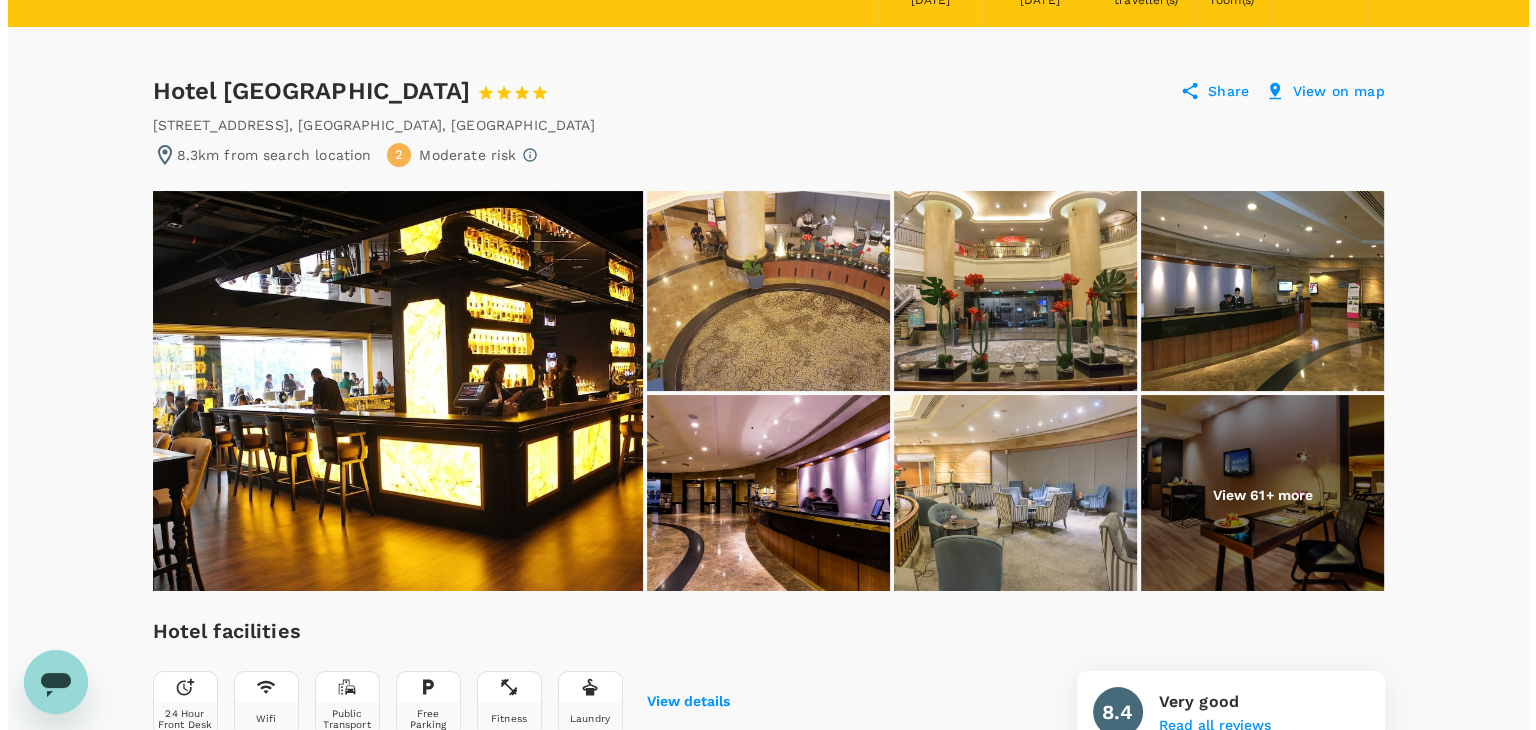 scroll, scrollTop: 0, scrollLeft: 0, axis: both 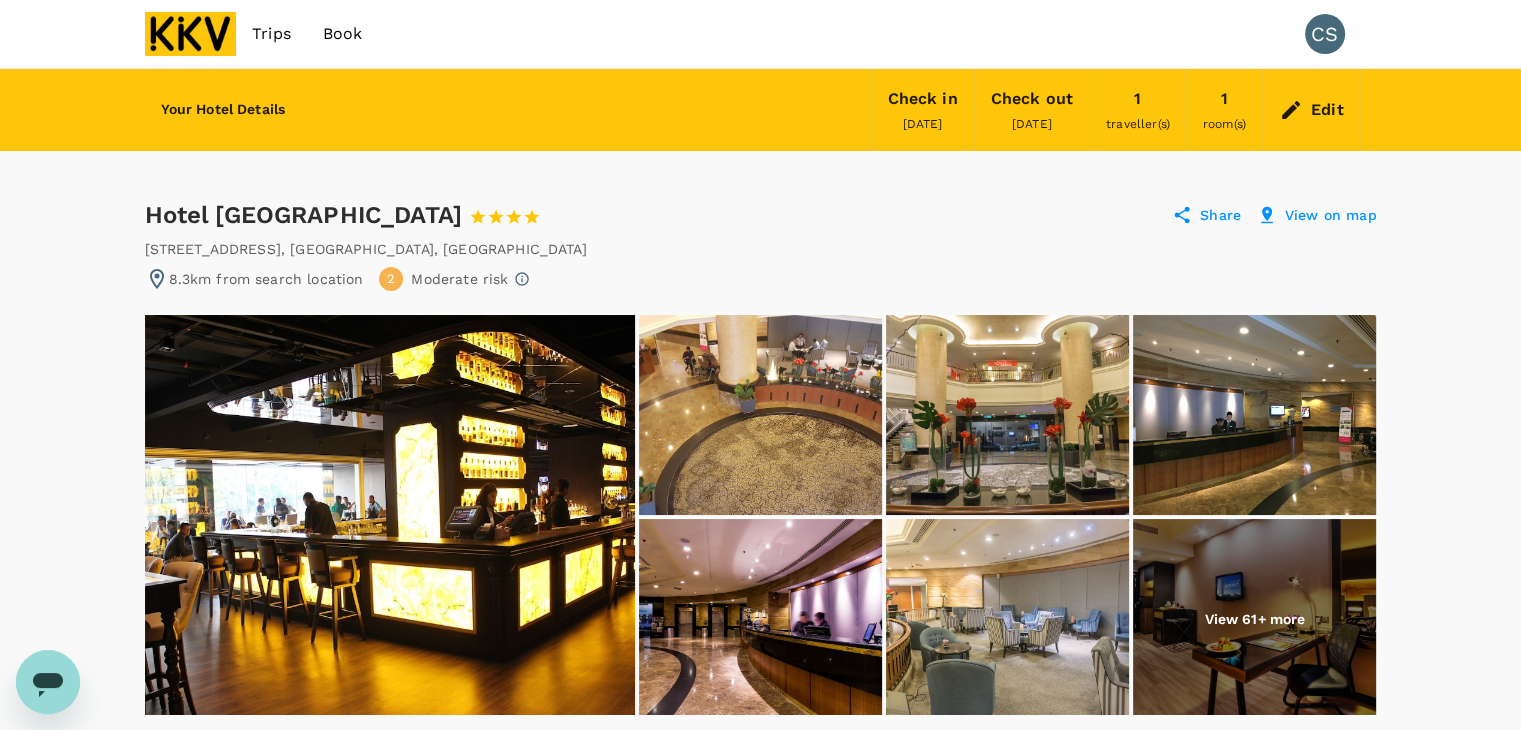 click on "Share" at bounding box center [1220, 215] 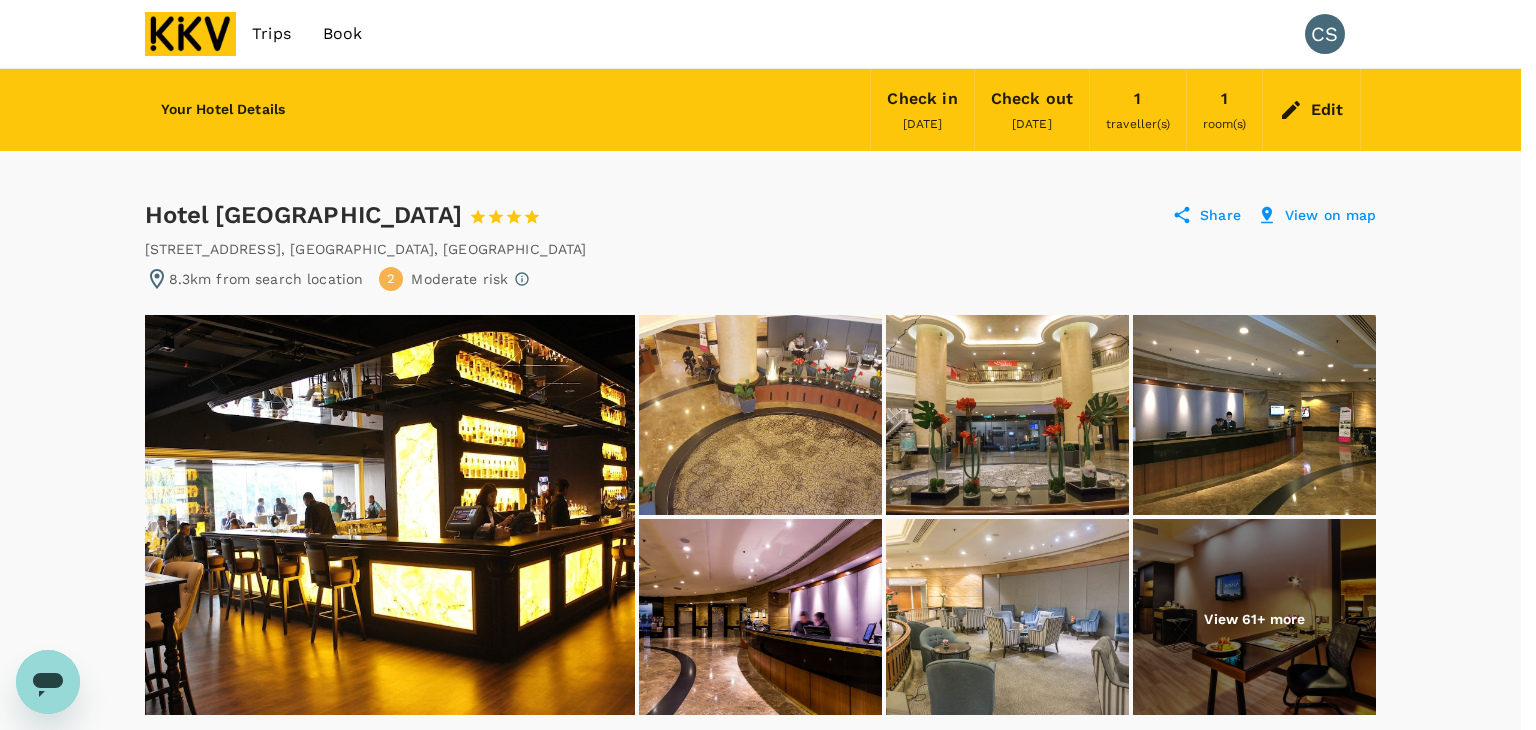 click on "Copy link" at bounding box center (760, 4467) 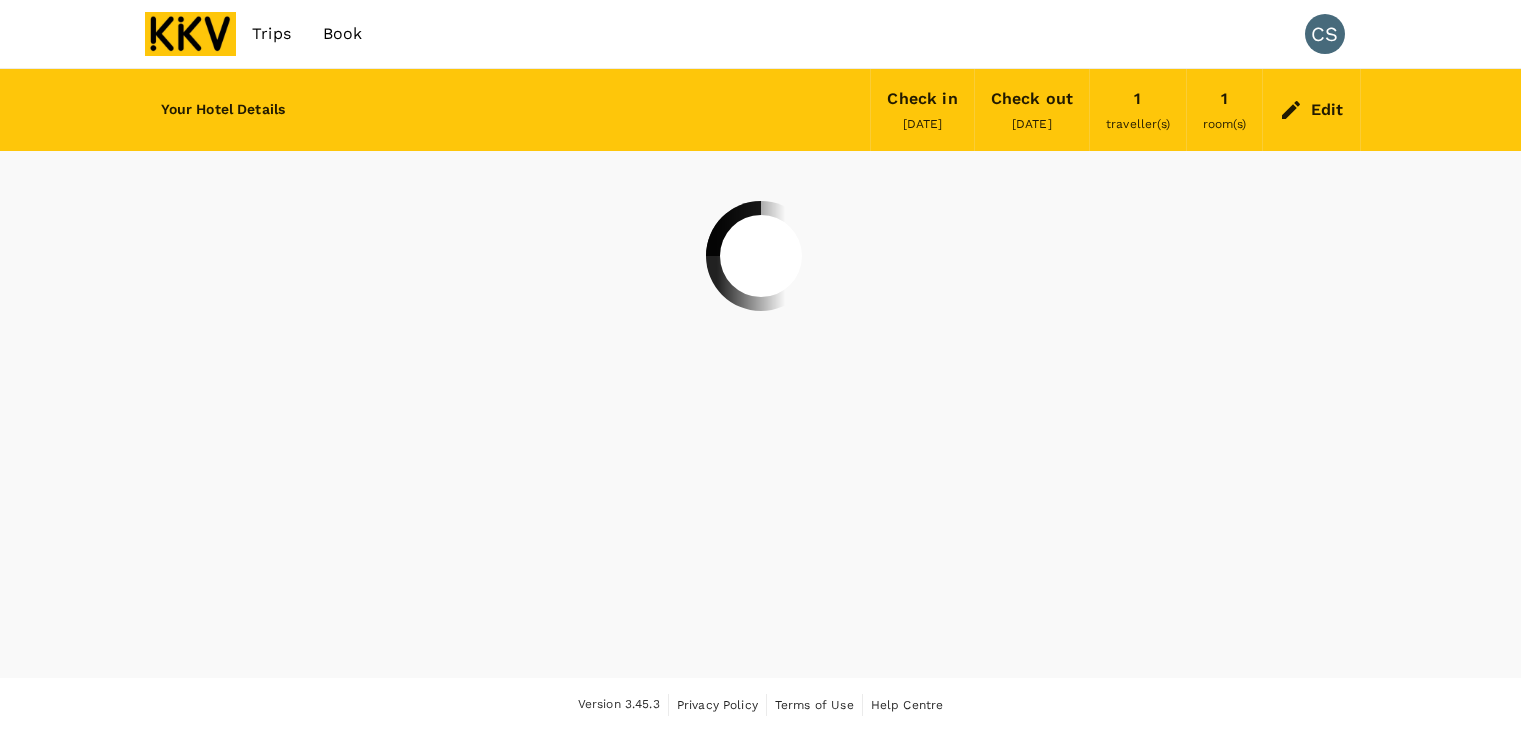 scroll, scrollTop: 0, scrollLeft: 0, axis: both 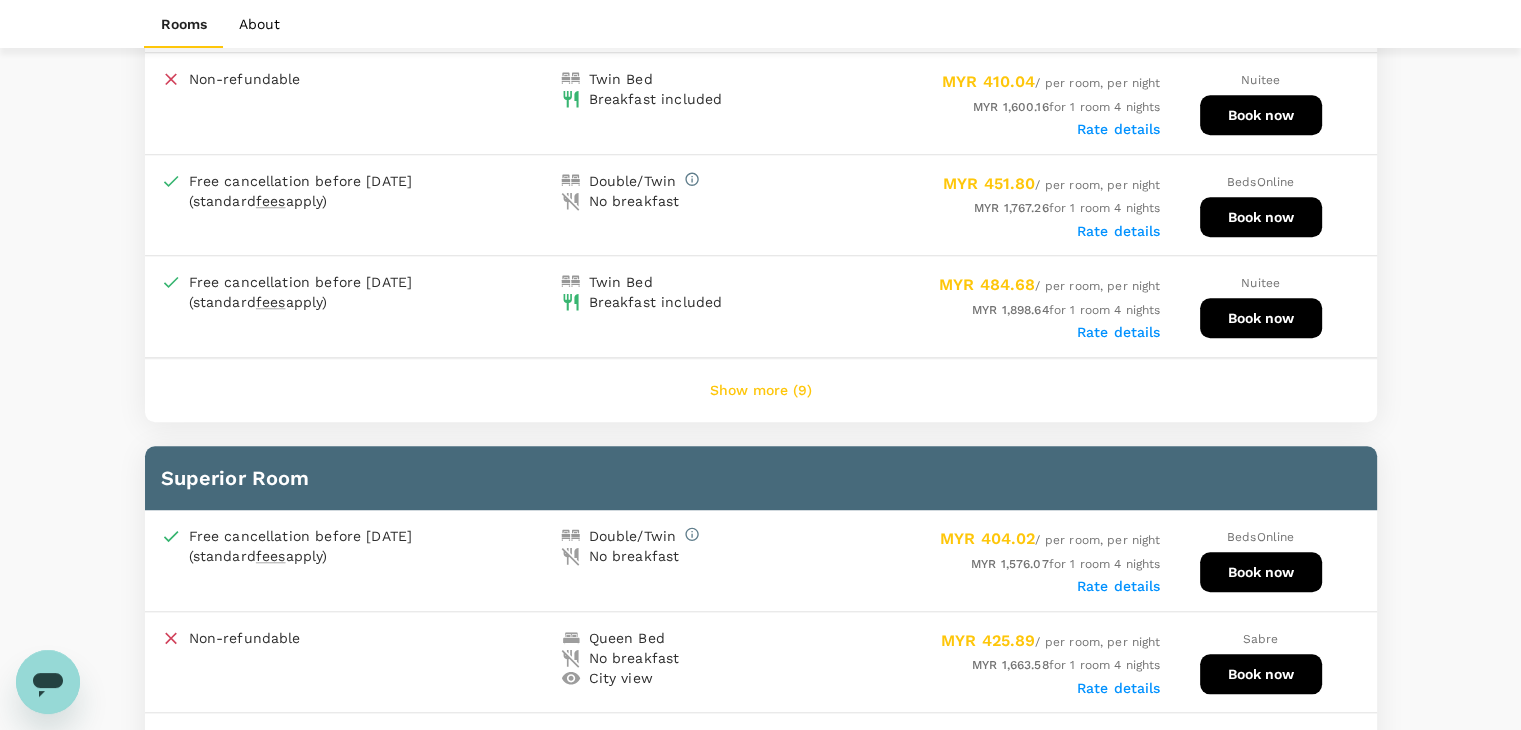 click on "Show more (9)" at bounding box center (761, 391) 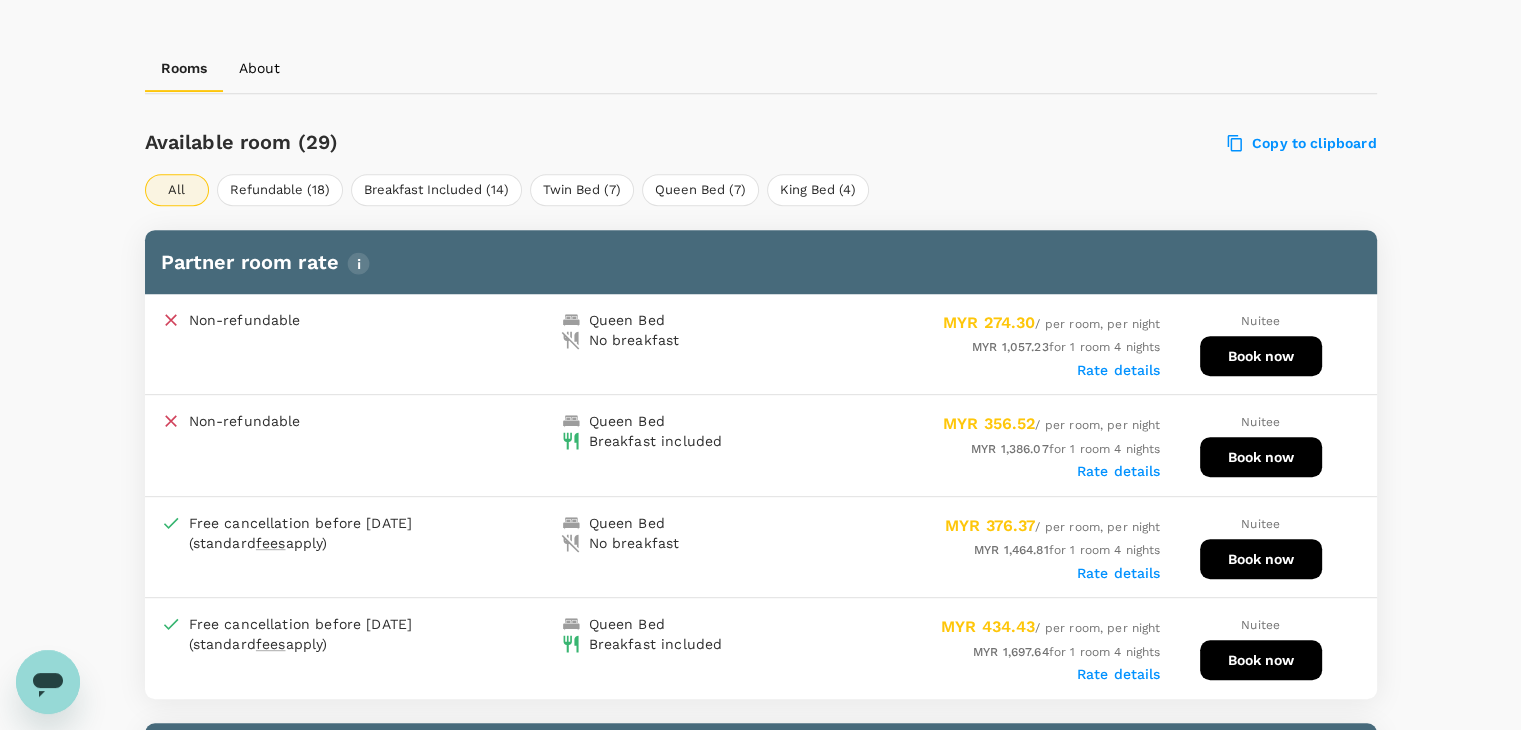 scroll, scrollTop: 900, scrollLeft: 0, axis: vertical 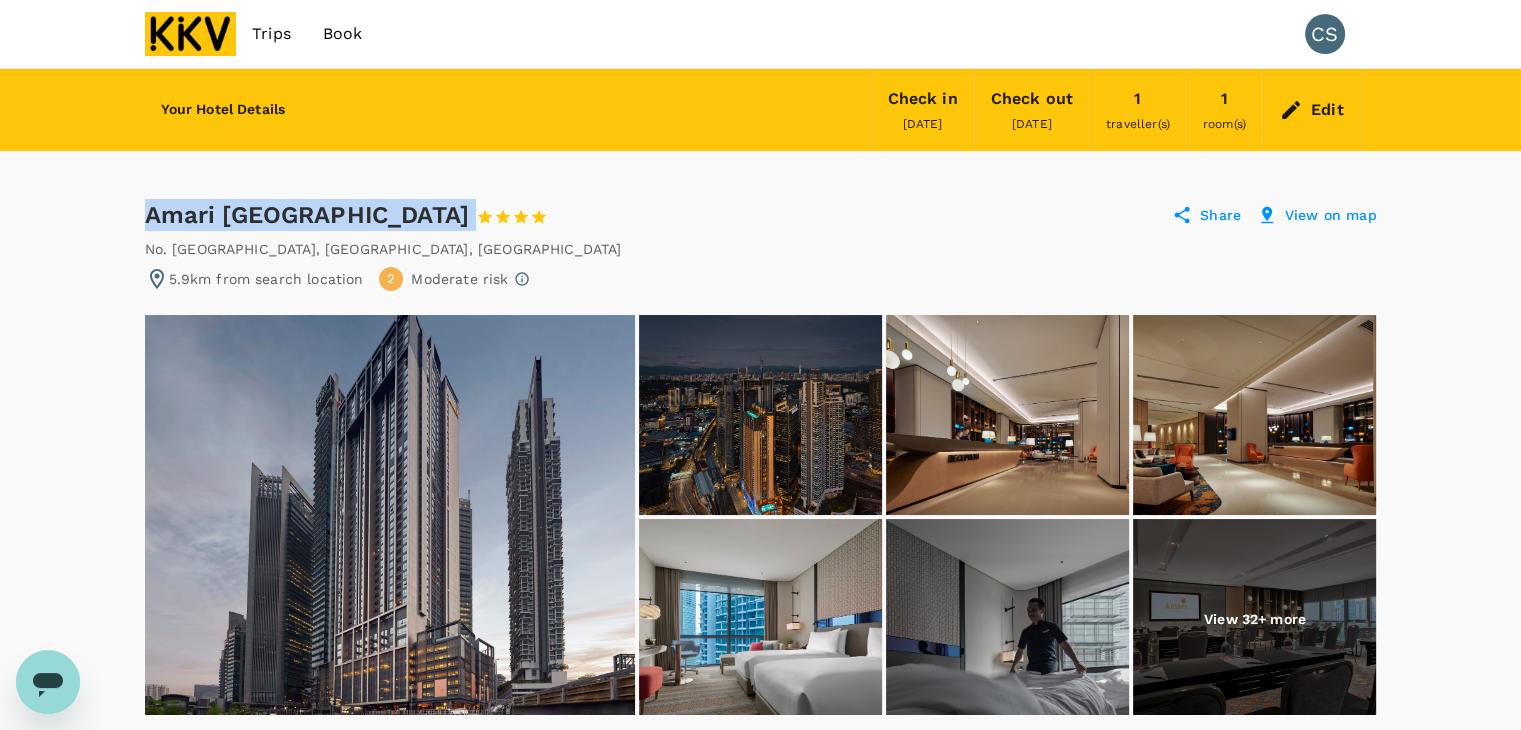 drag, startPoint x: 146, startPoint y: 213, endPoint x: 445, endPoint y: 210, distance: 299.01505 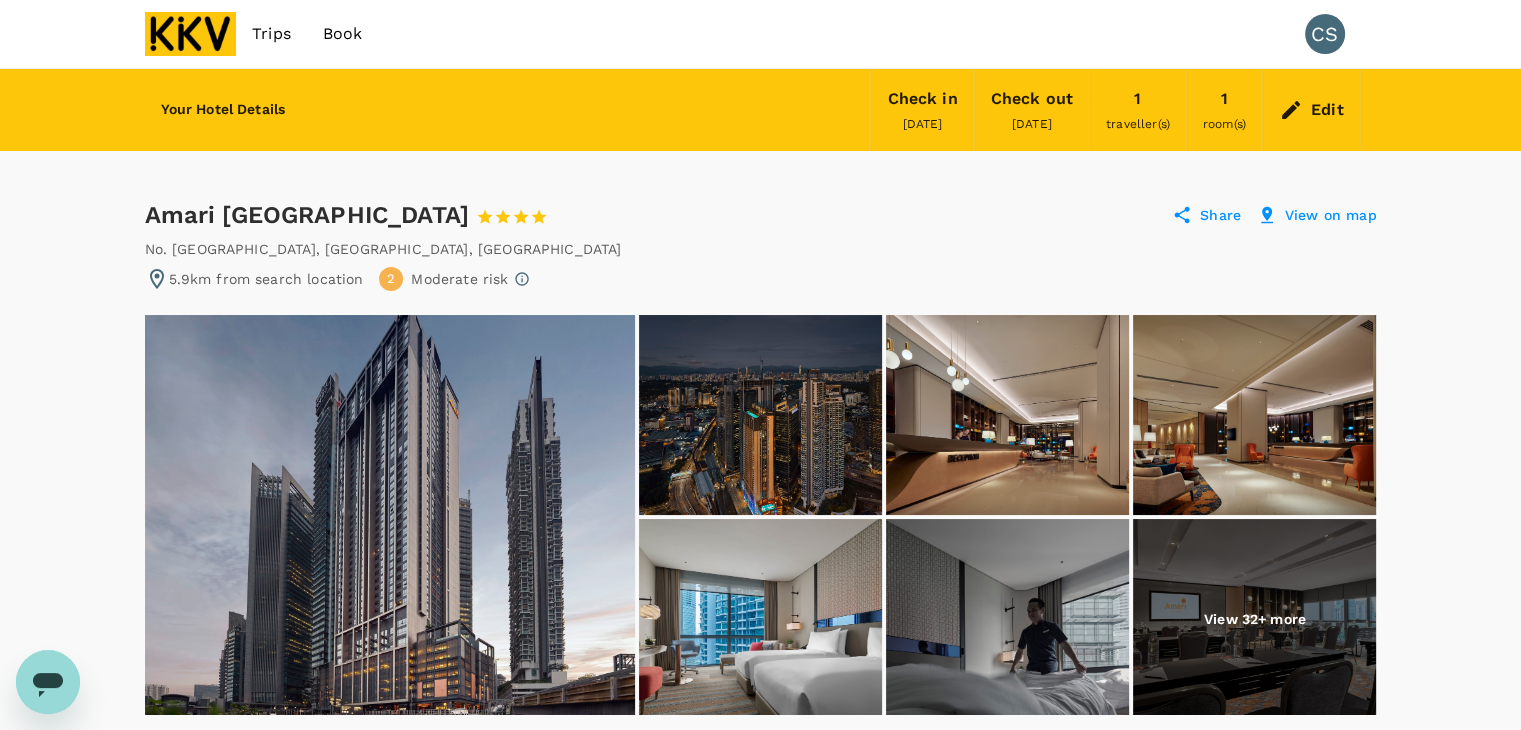 click on "Your Hotel Details Check in 09 Jul 2025 Check out 13 Jul 2025 1 traveller(s) 1 room(s) Edit Amari Kuala Lumpur   1 Star 2 Stars 3 Stars 4 Stars 5 Stars Share View on map No. 3 Jalan Bangsar ,   Kuala Lumpur ,   Malaysia 5.9km from search location 2 Moderate risk   View 32+ more Hotel facilities Wifi Public Transport Swimming Pool Laundry View details Rooms About Available room (29) Copy to clipboard All Refundable (18) Breakfast Included (14) Twin Bed (7) Queen Bed (7) King Bed (4) Partner room rate Non-refundable Queen Bed No breakfast MYR 274.30  / per room, per night MYR 1,057.23  for   1 room   4 nights Rate details Nuitee Book now Non-refundable Queen Bed Breakfast included MYR 356.52  / per room, per night MYR 1,386.07  for   1 room   4 nights Rate details Nuitee Book now   Free cancellation before 05 Jul 2025 (standard  fees  apply) Queen Bed No breakfast MYR 376.37  / per room, per night MYR 1,464.81  for   1 room   4 nights Rate details Nuitee Book now   fees  apply) Queen Bed Breakfast included" at bounding box center [760, 2658] 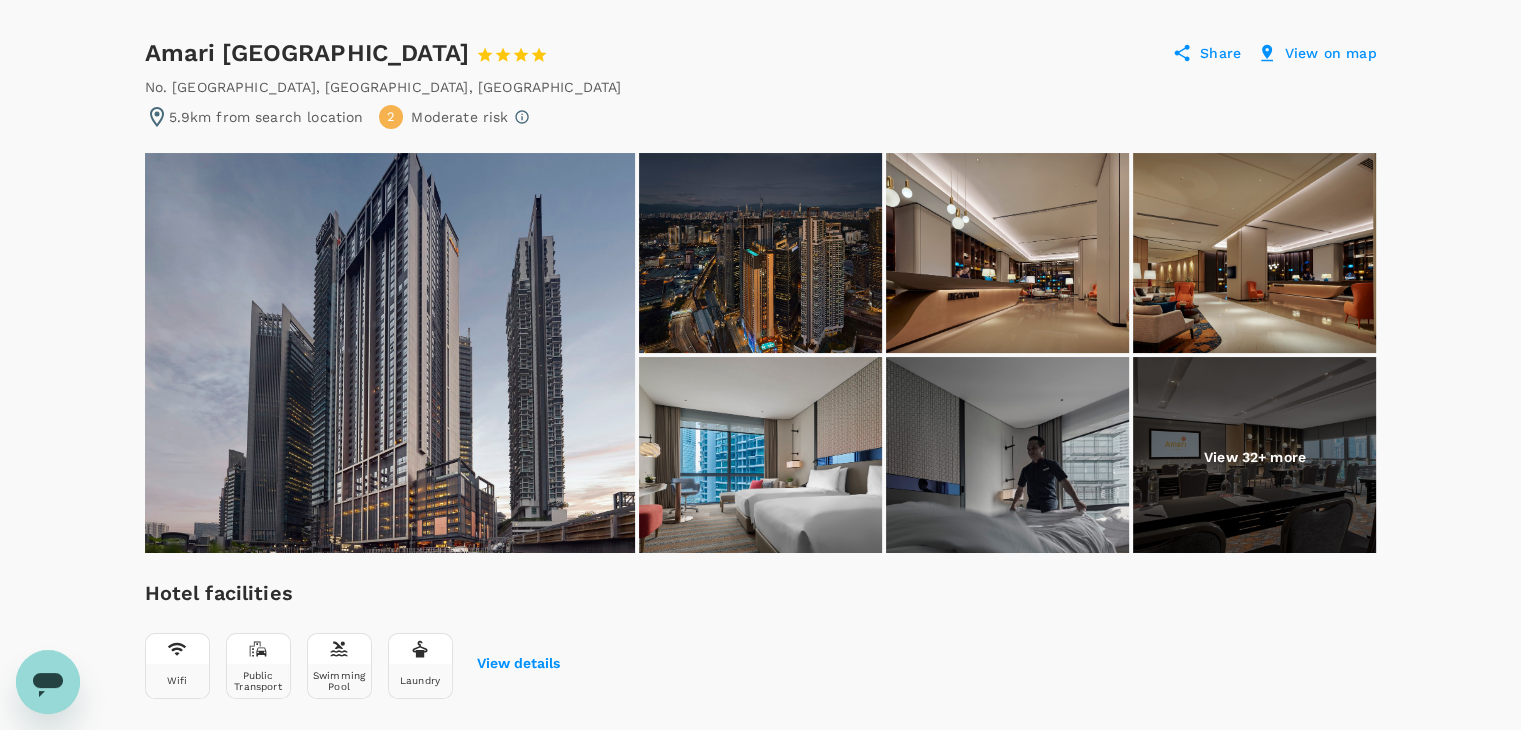 scroll, scrollTop: 100, scrollLeft: 0, axis: vertical 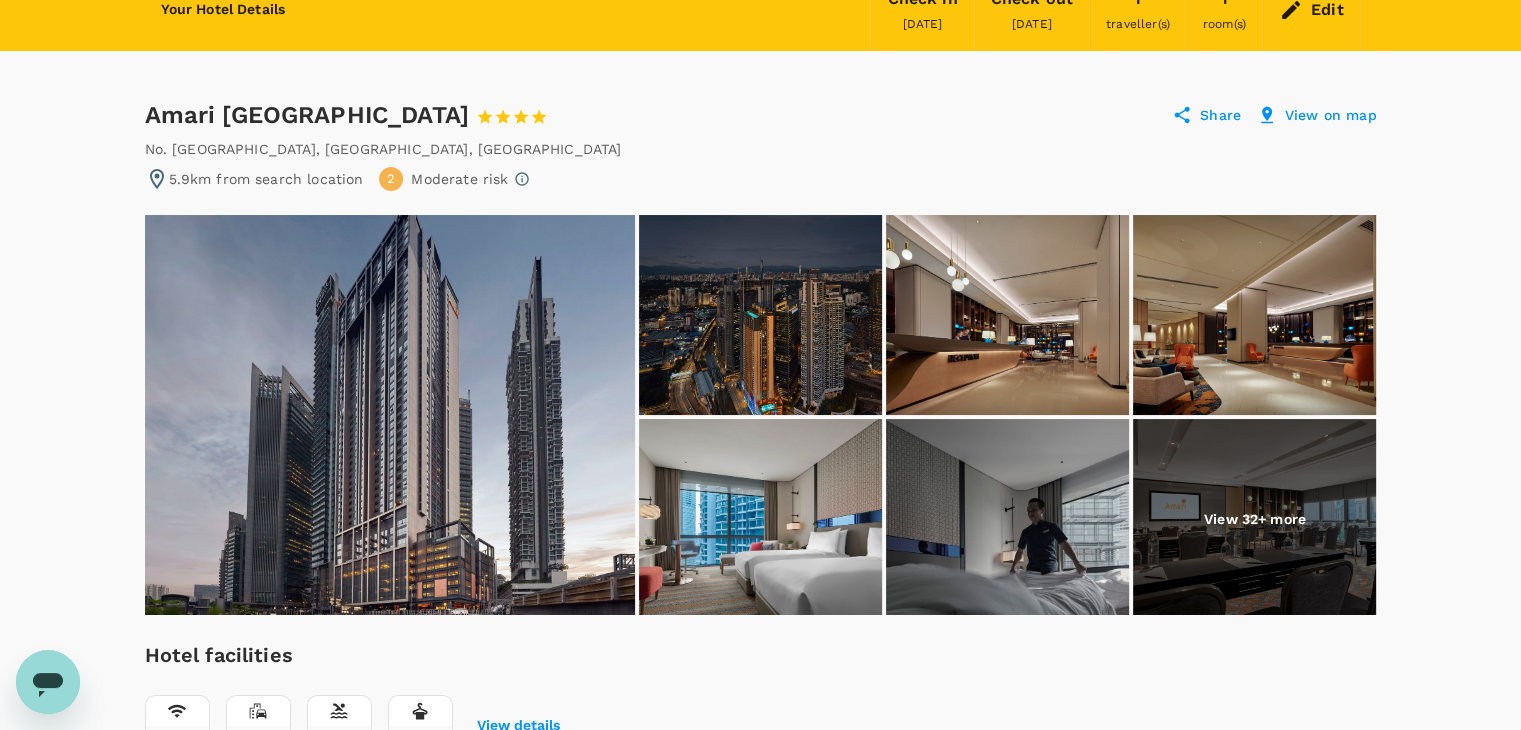 click on "Share" at bounding box center [1220, 115] 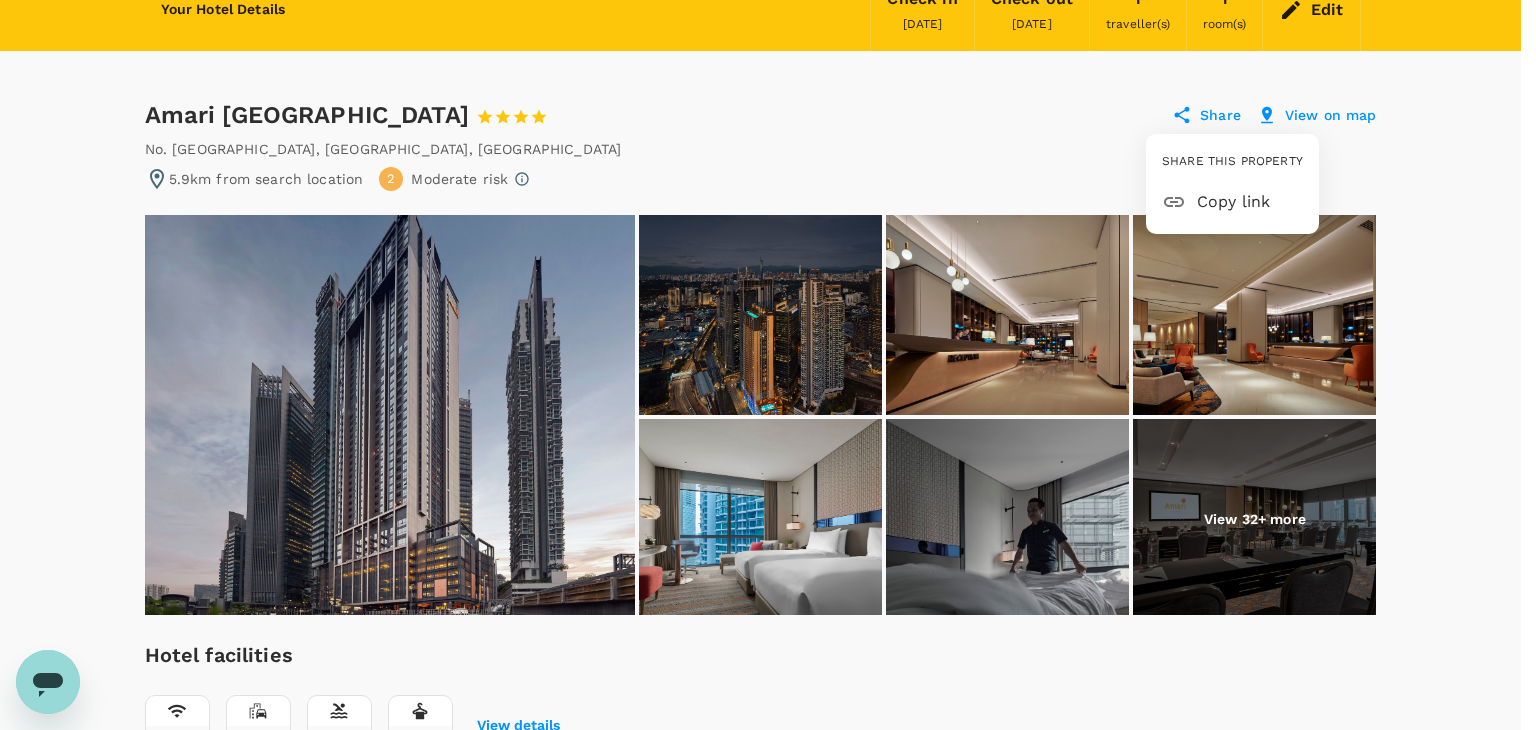click on "Copy link" at bounding box center (1250, 202) 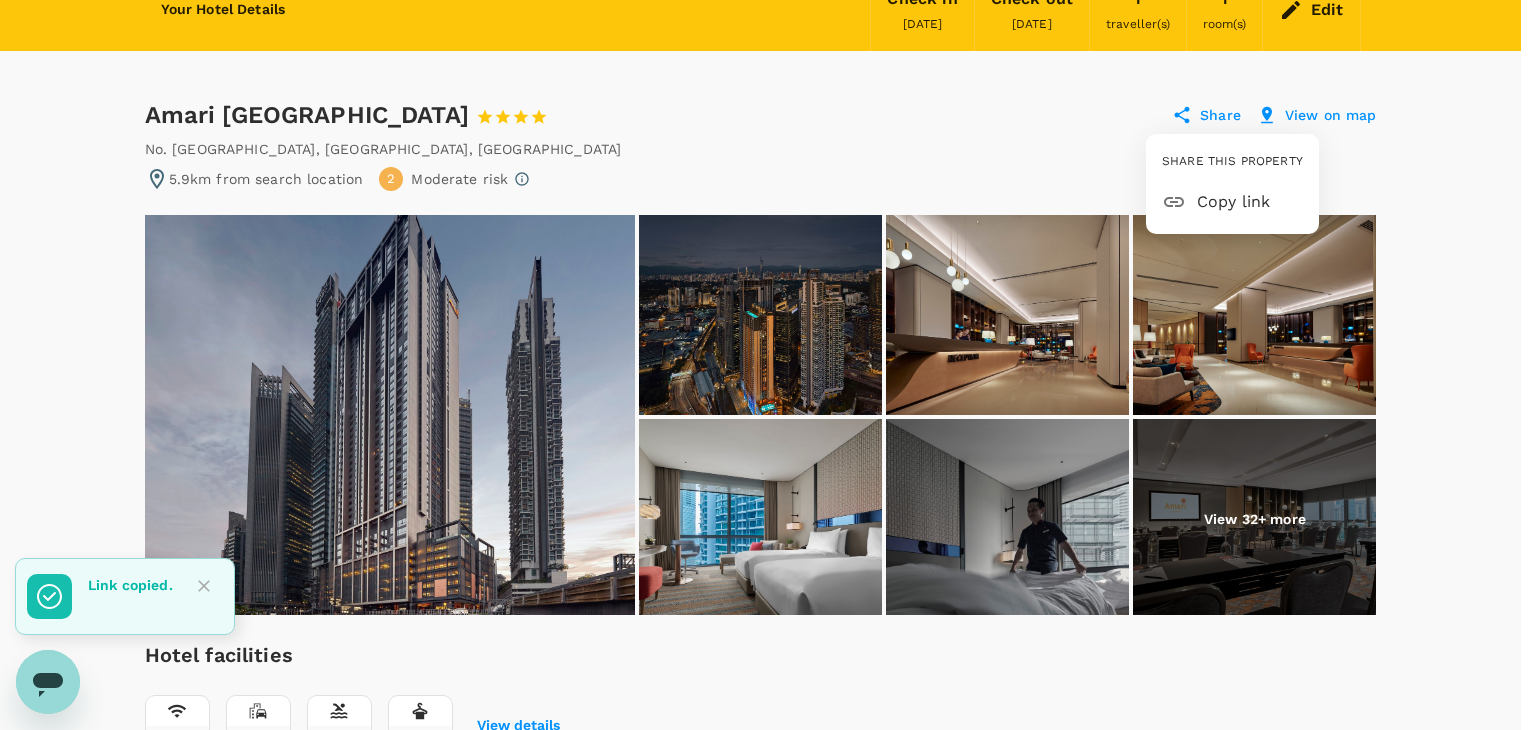 click at bounding box center (768, 365) 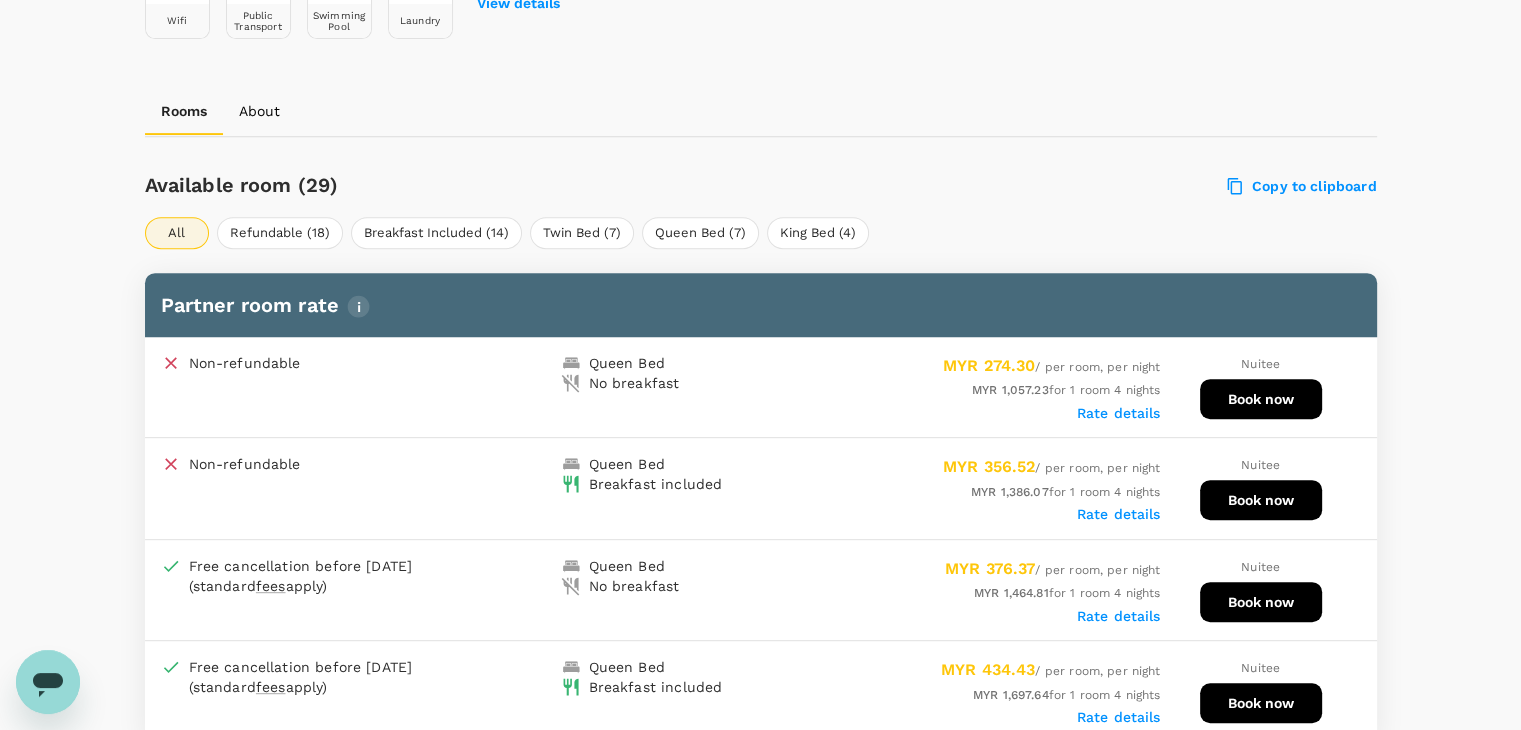 scroll, scrollTop: 800, scrollLeft: 0, axis: vertical 